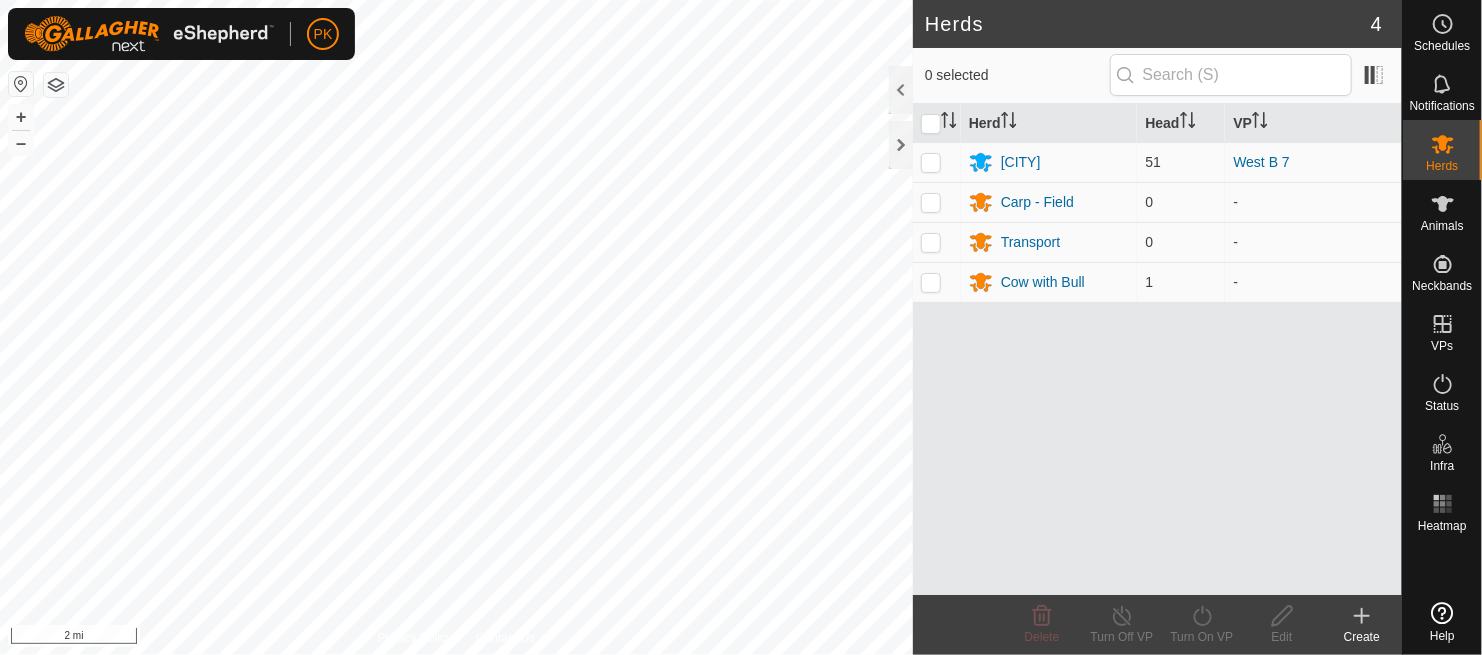 scroll, scrollTop: 0, scrollLeft: 0, axis: both 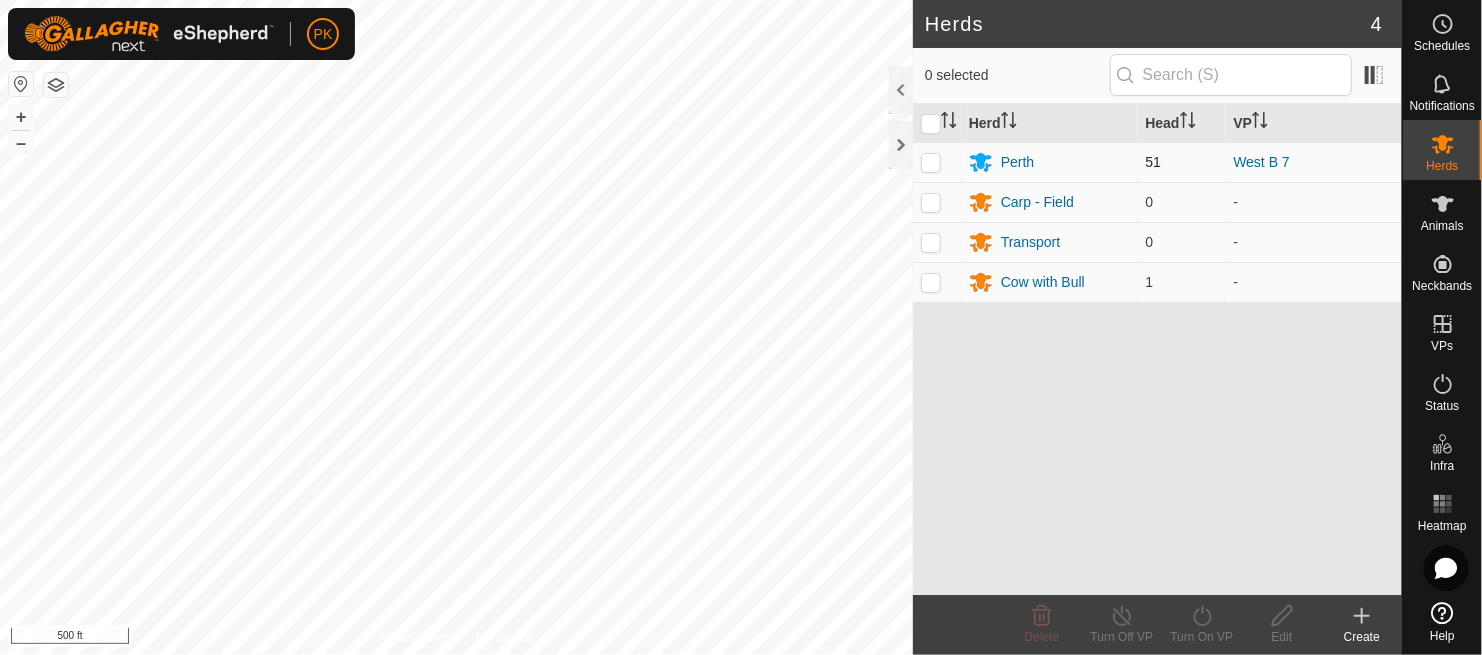 click at bounding box center (931, 162) 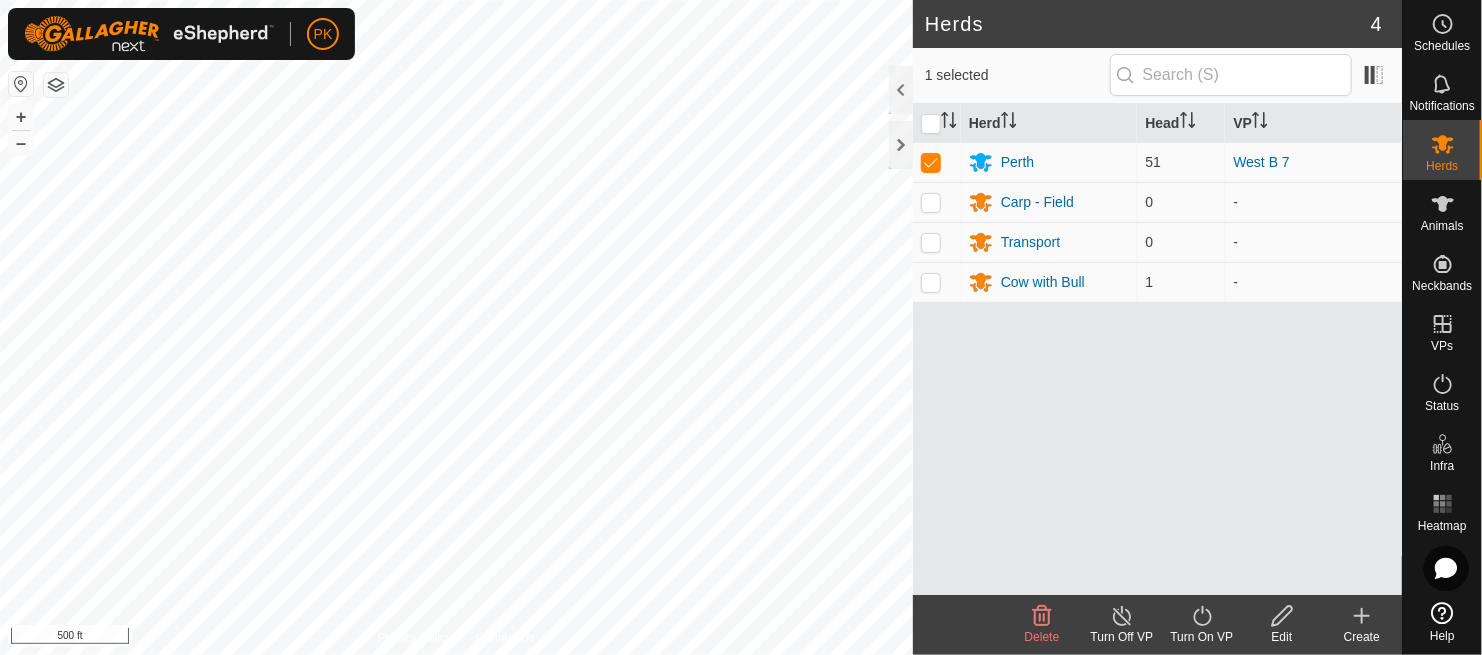 click 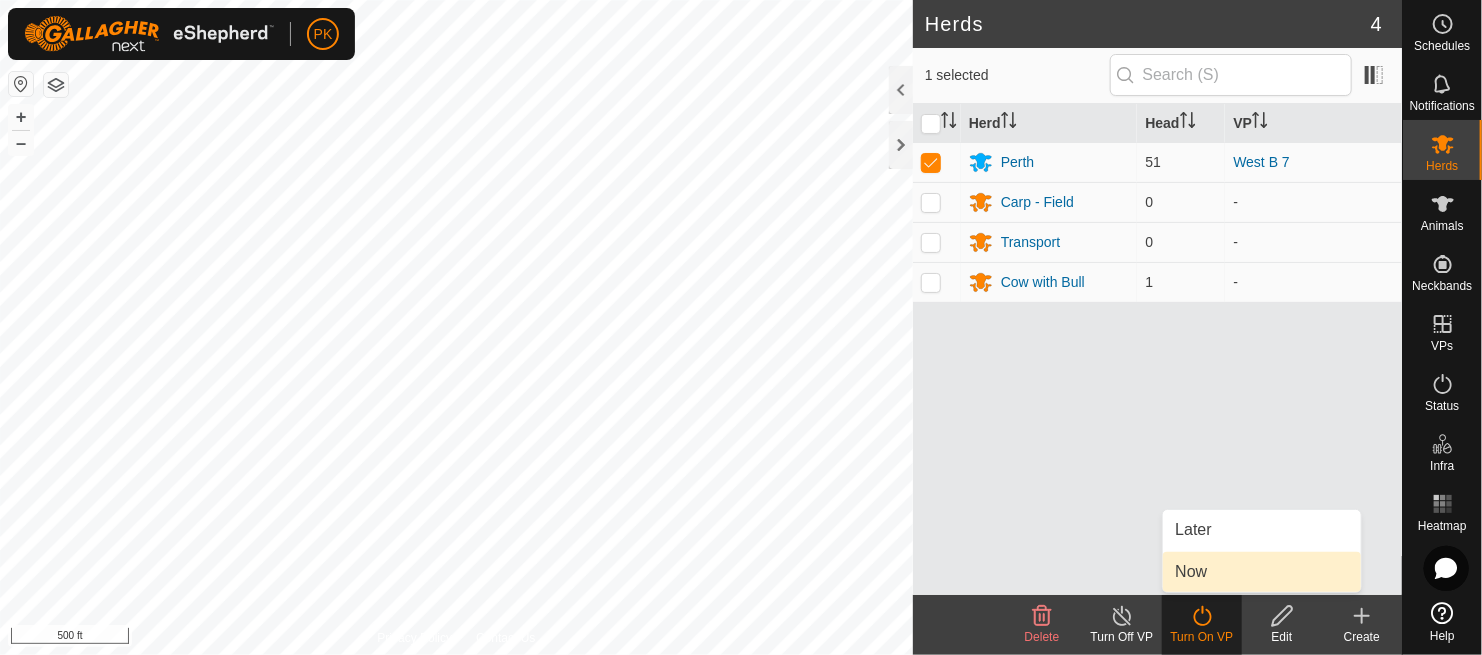 click on "Now" at bounding box center (1262, 572) 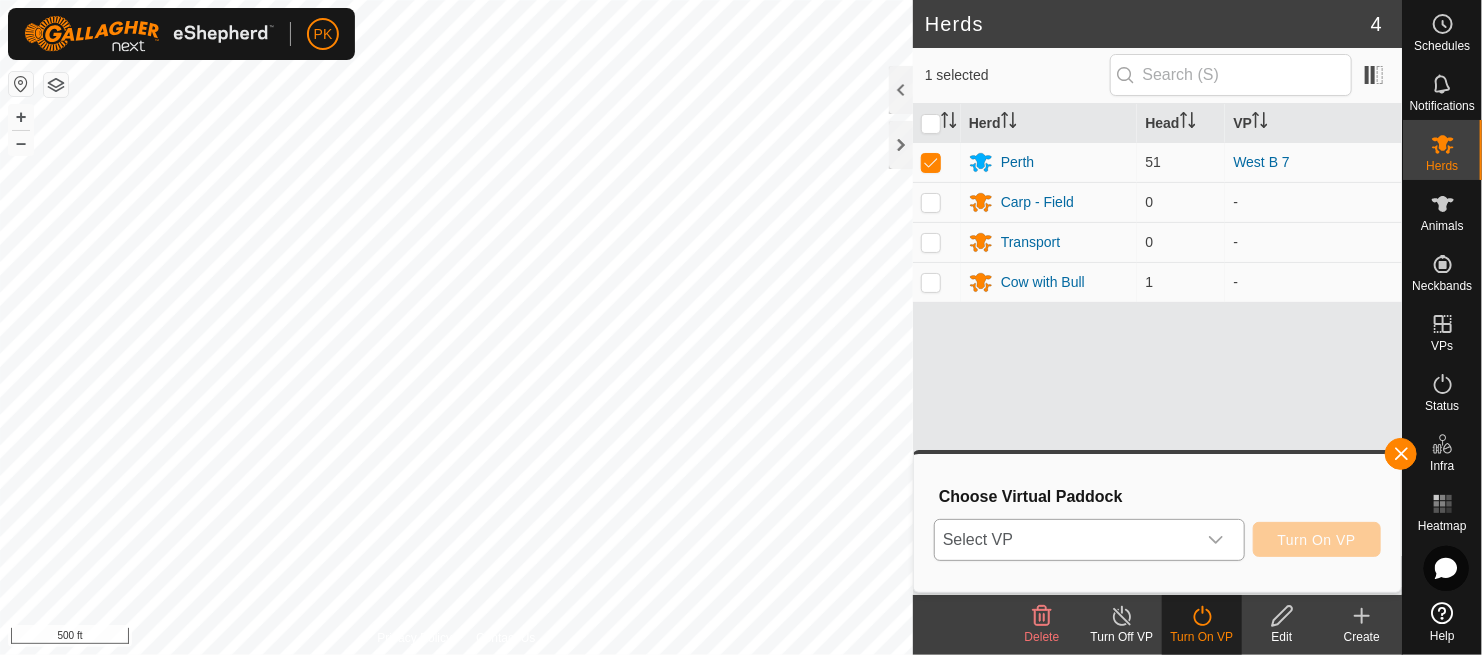 click at bounding box center (1216, 540) 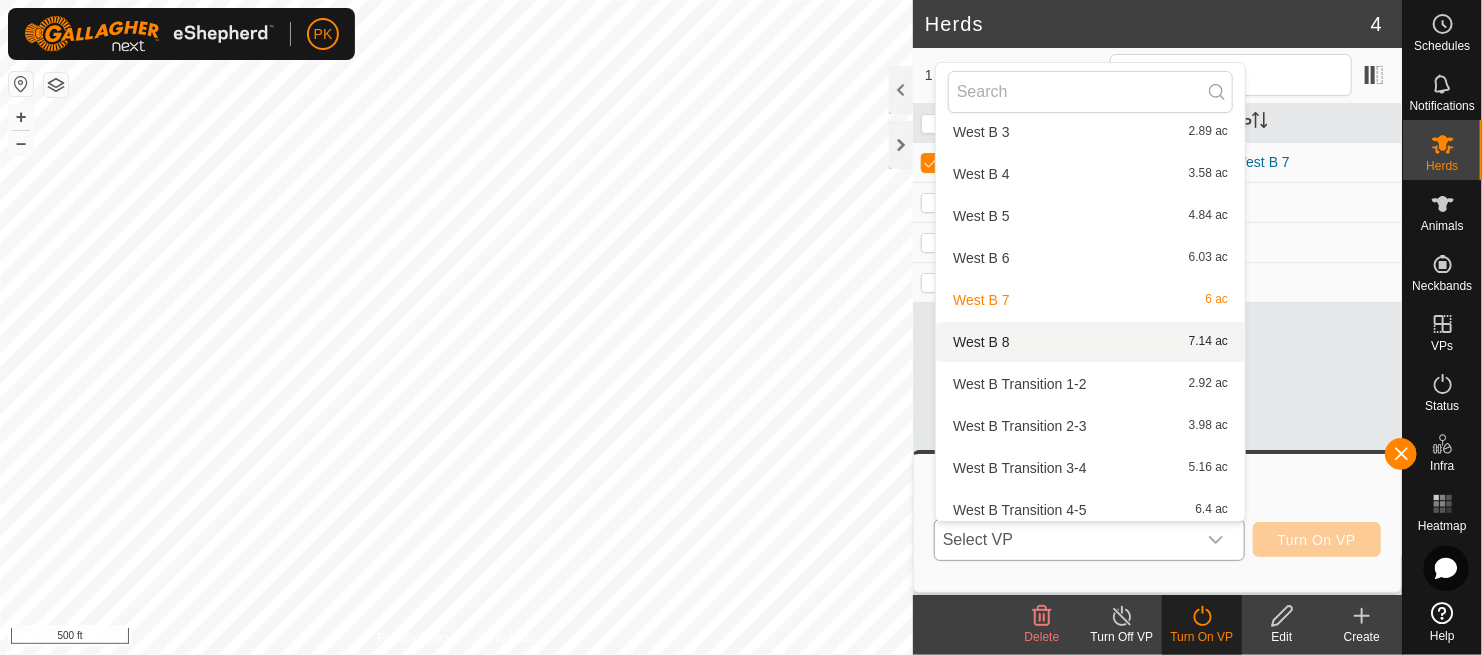 scroll, scrollTop: 0, scrollLeft: 0, axis: both 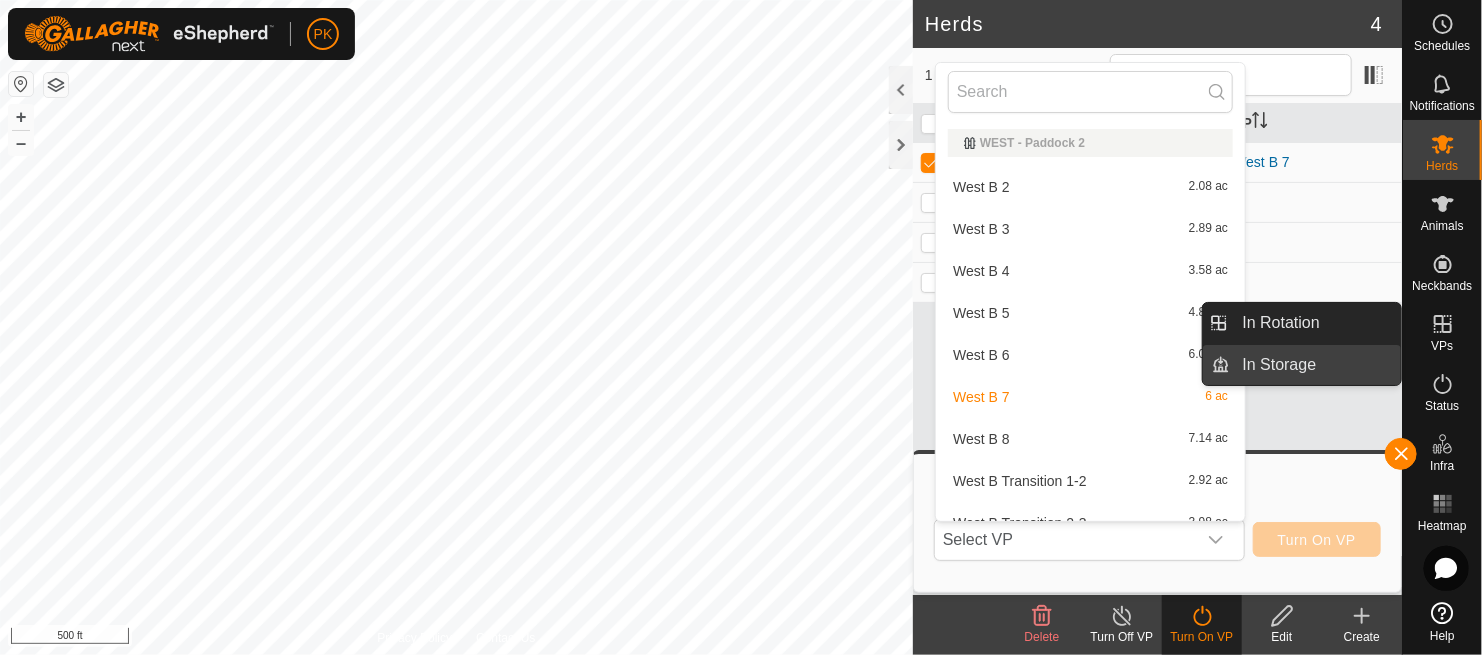click on "In Storage" at bounding box center [1316, 365] 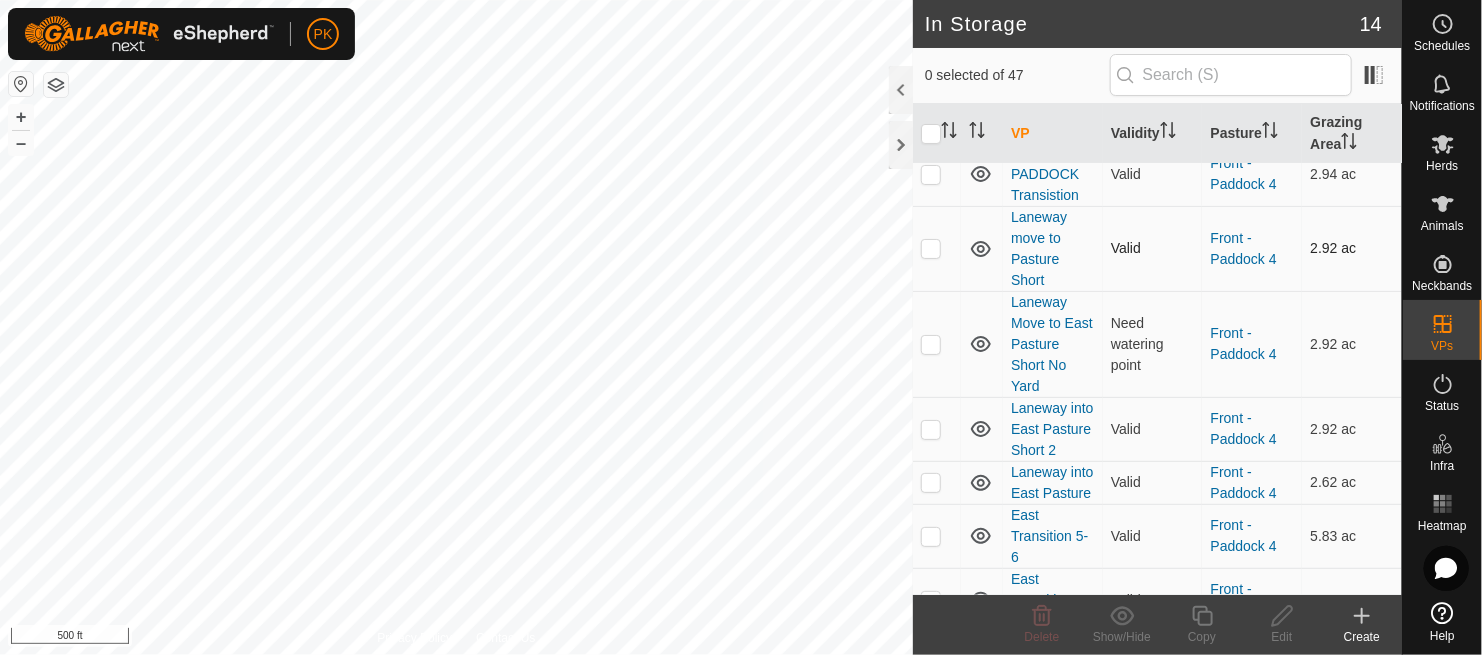 scroll, scrollTop: 185, scrollLeft: 0, axis: vertical 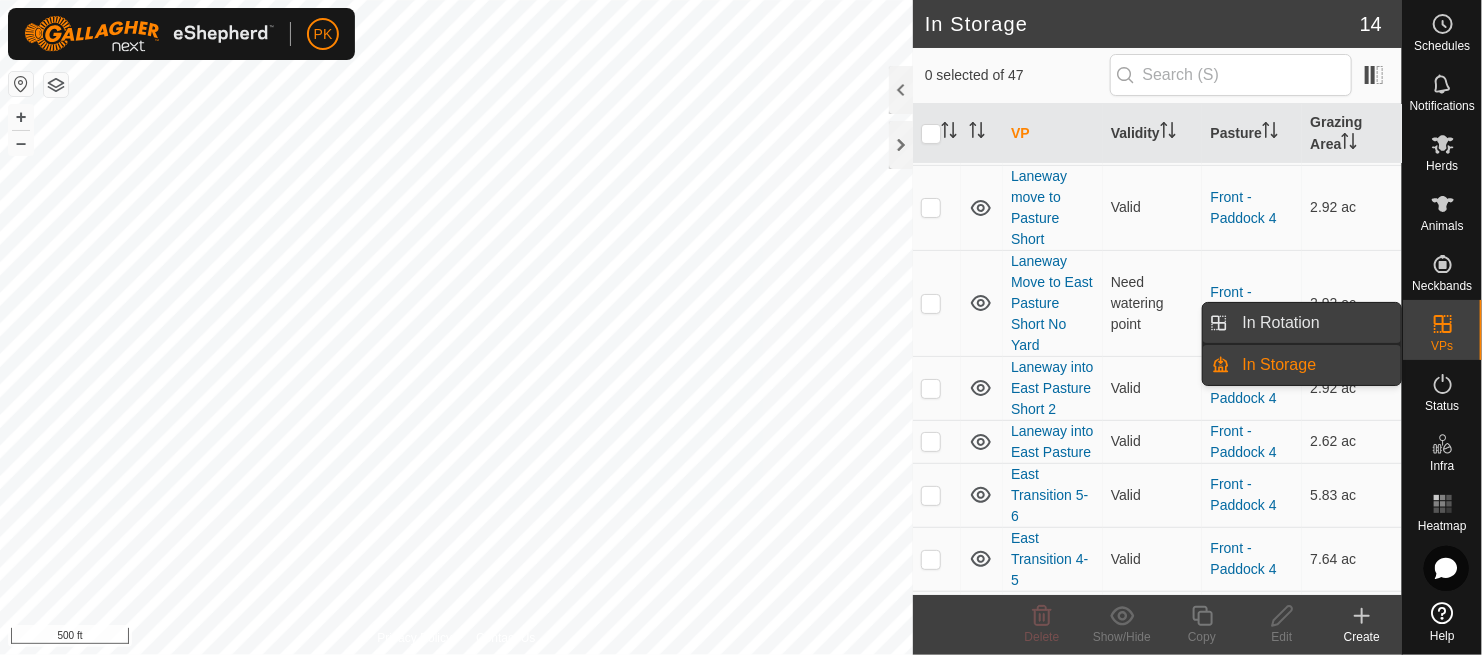 click on "In Rotation" at bounding box center [1316, 323] 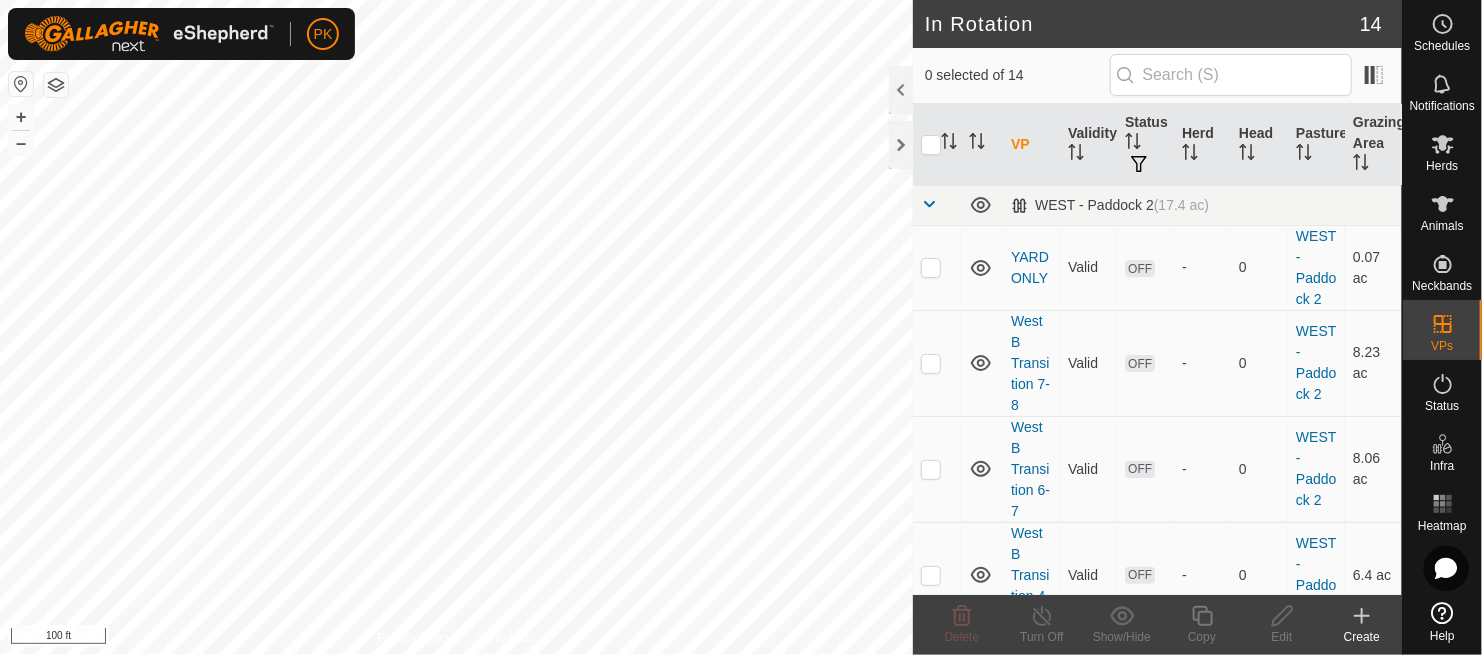 checkbox on "true" 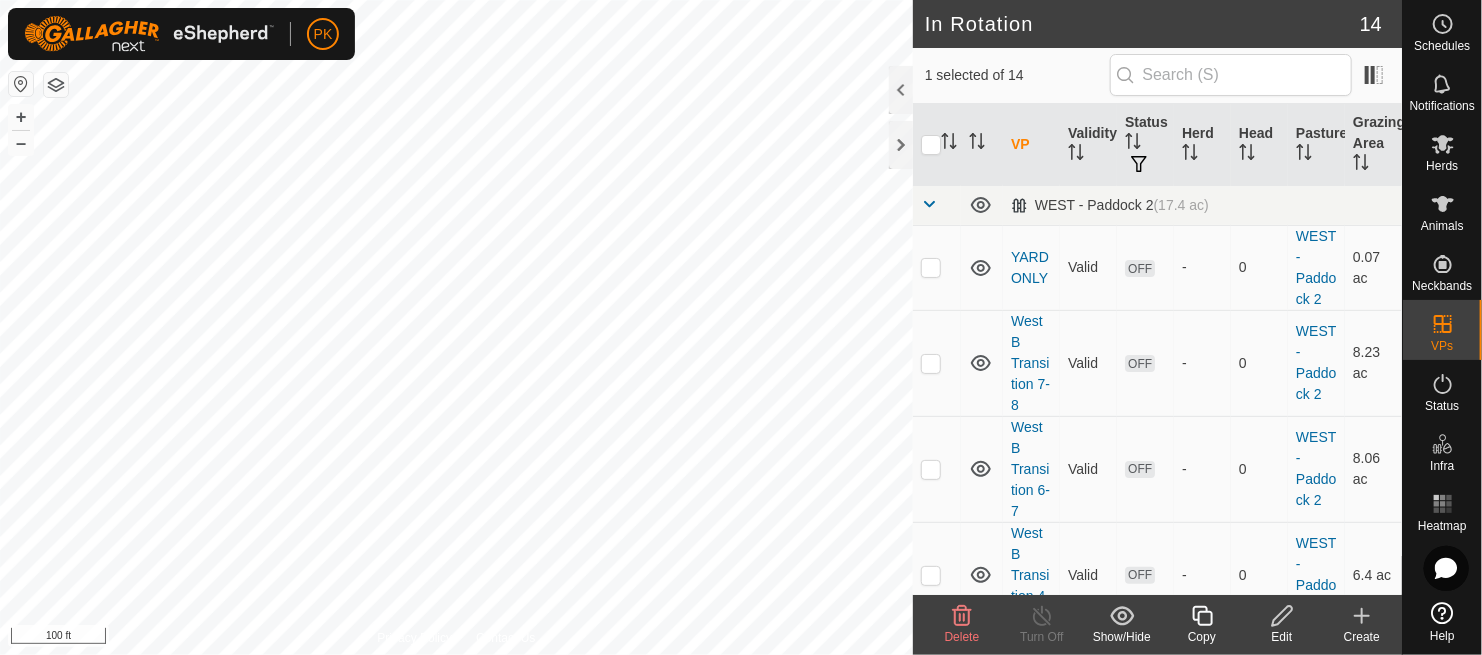 click 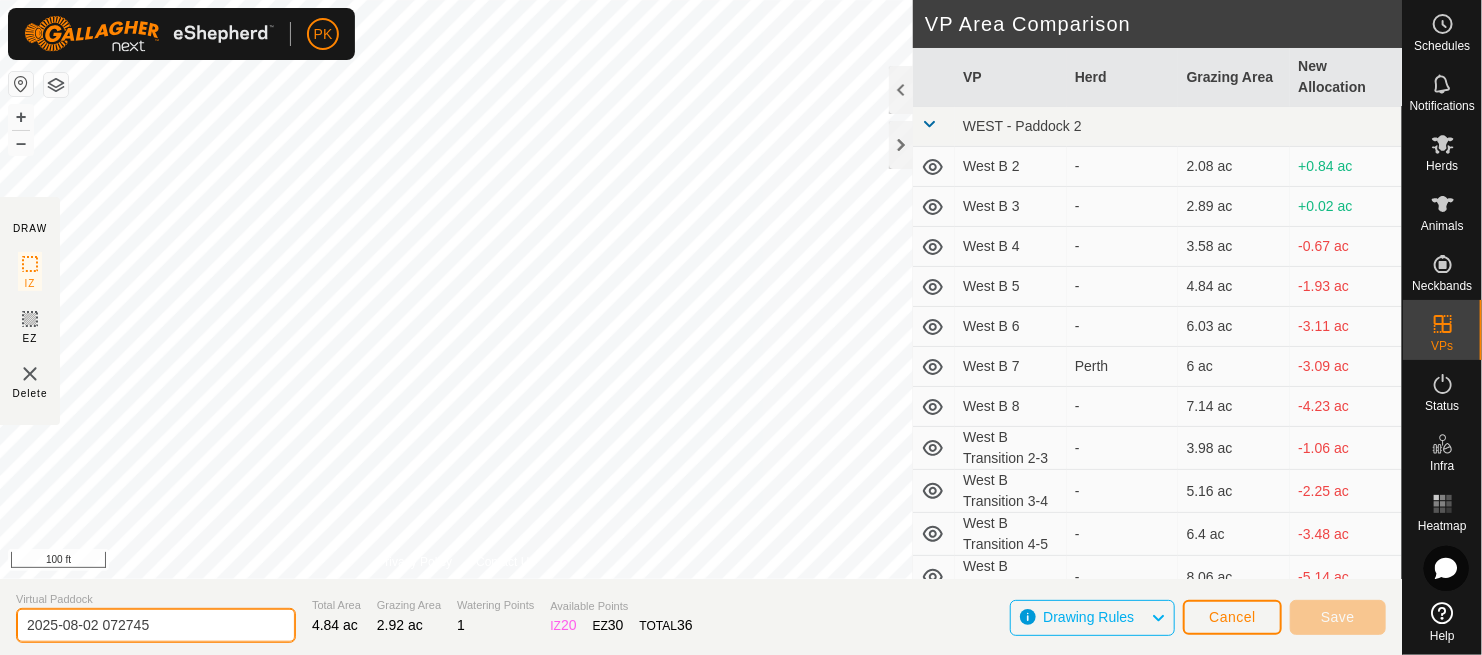 drag, startPoint x: 165, startPoint y: 627, endPoint x: 0, endPoint y: 618, distance: 165.24527 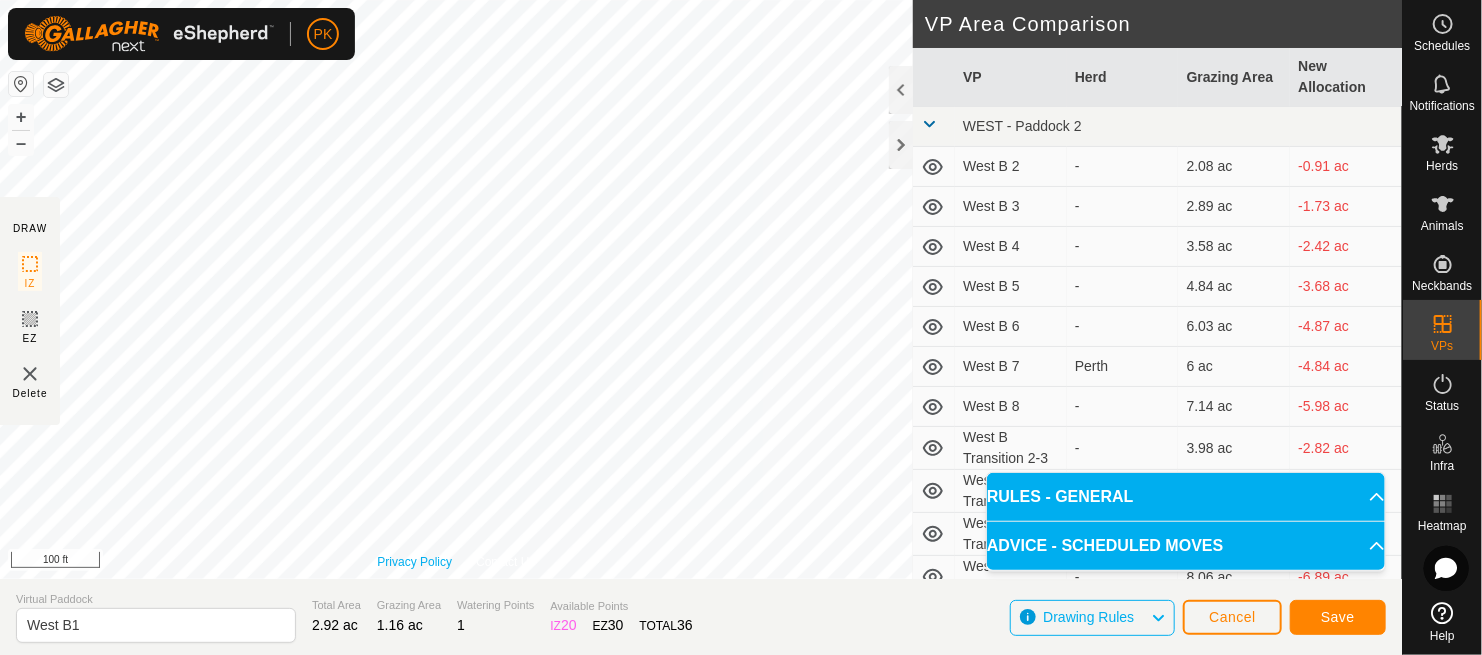 click on "Privacy Policy" at bounding box center [414, 562] 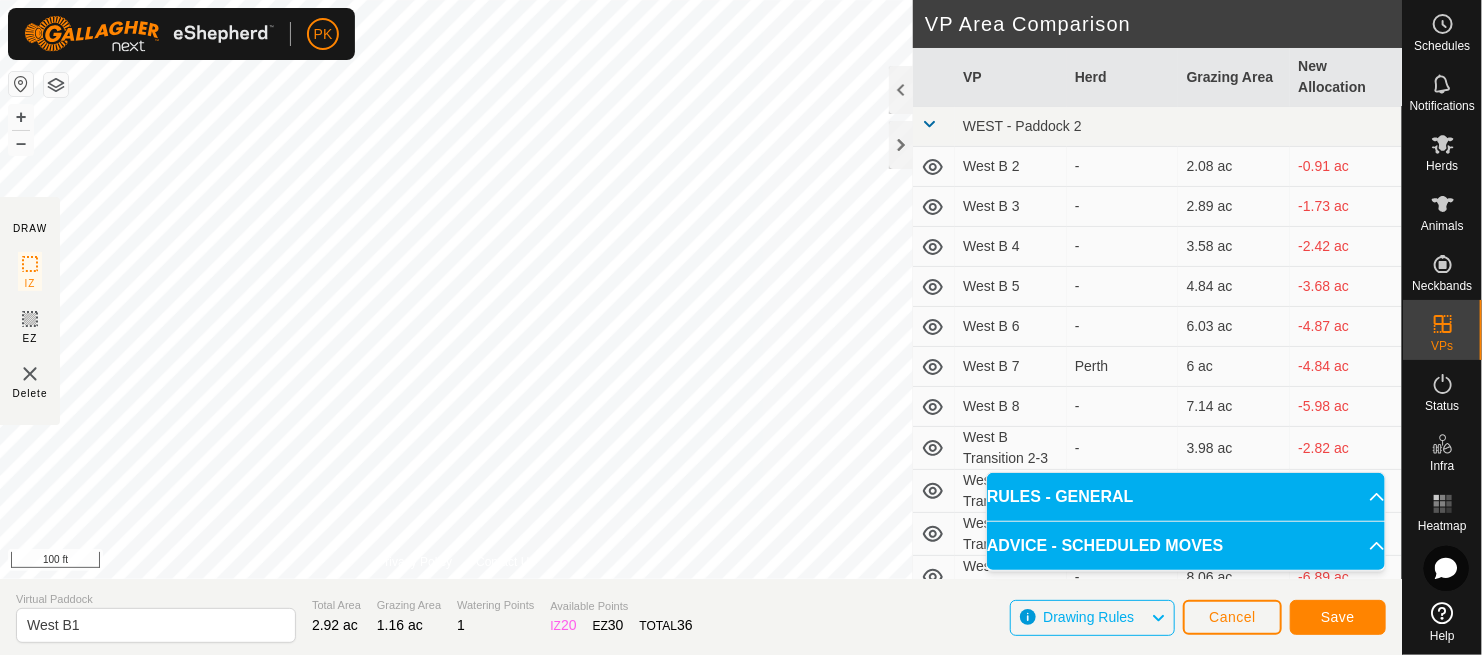 click on "Privacy Policy Contact Us IZ interior angle must be larger than 80°  (Current: 28.8°) . + – ⇧ i 100 ft" at bounding box center [456, 289] 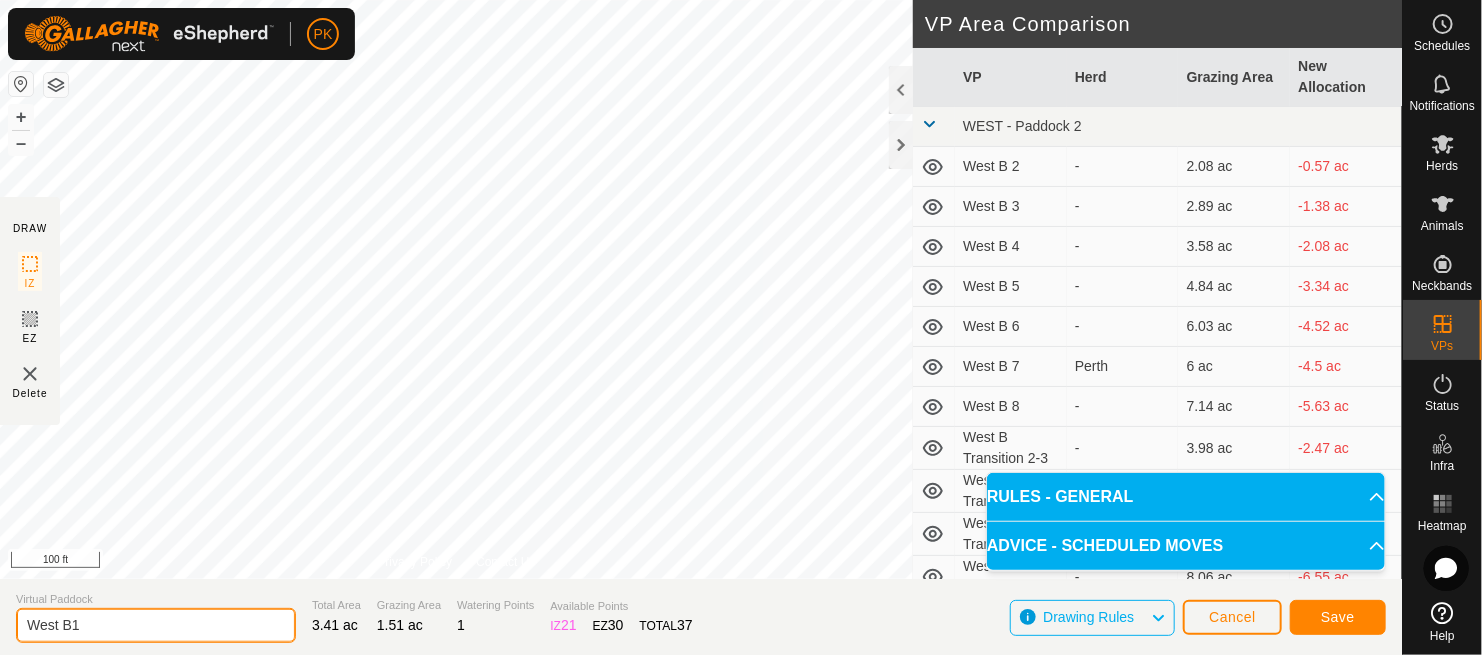 click on "West B1" 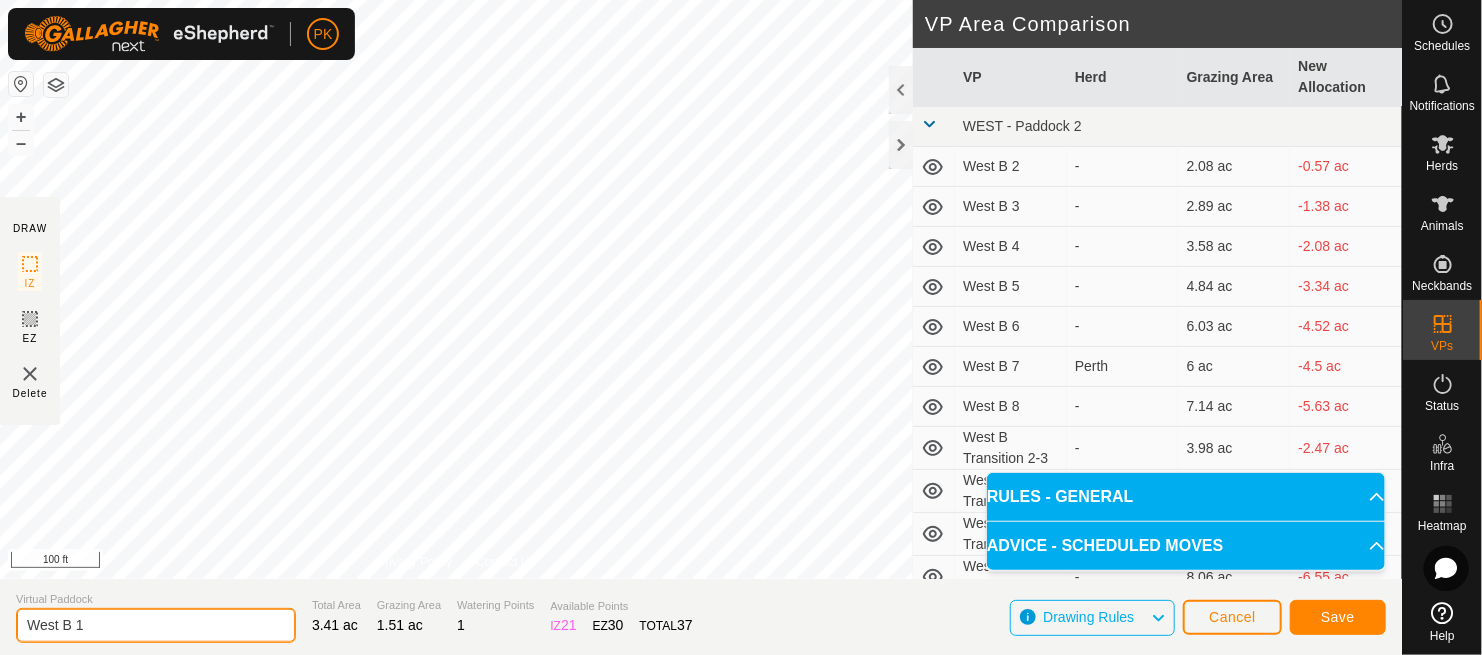type on "West B 1" 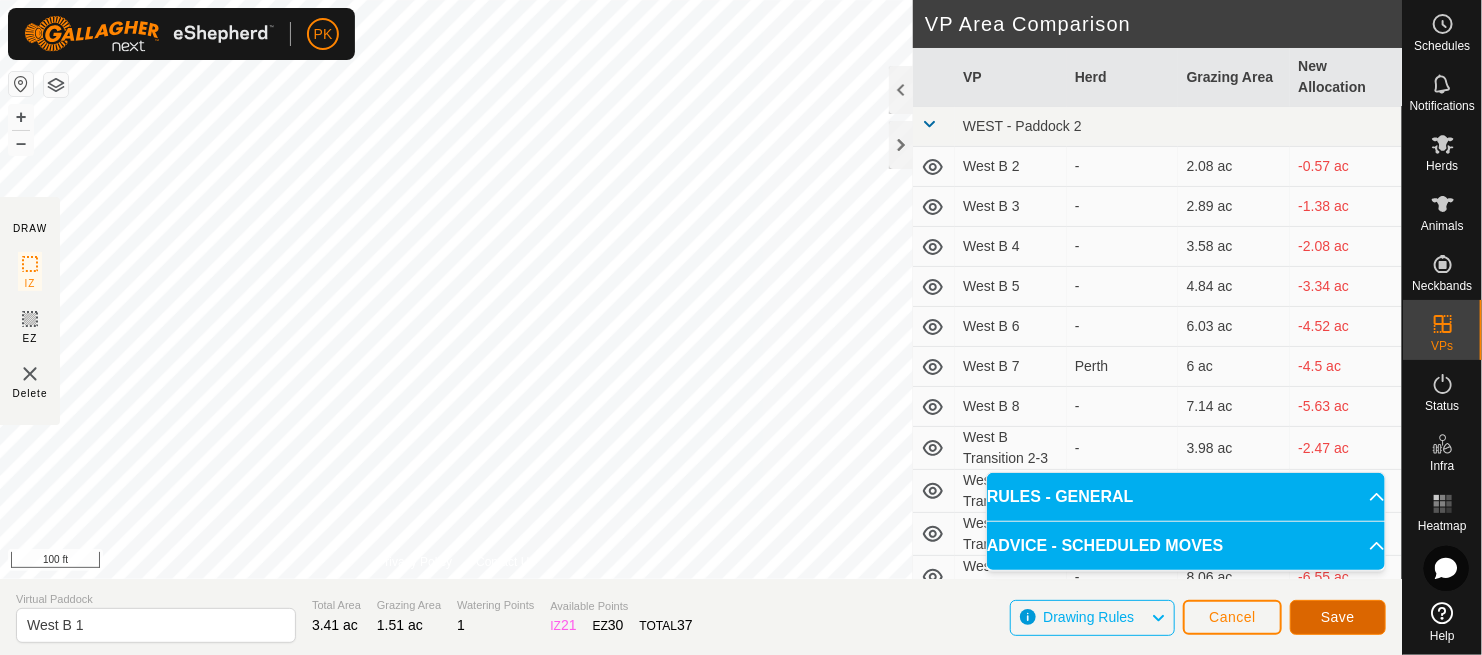 click on "Save" 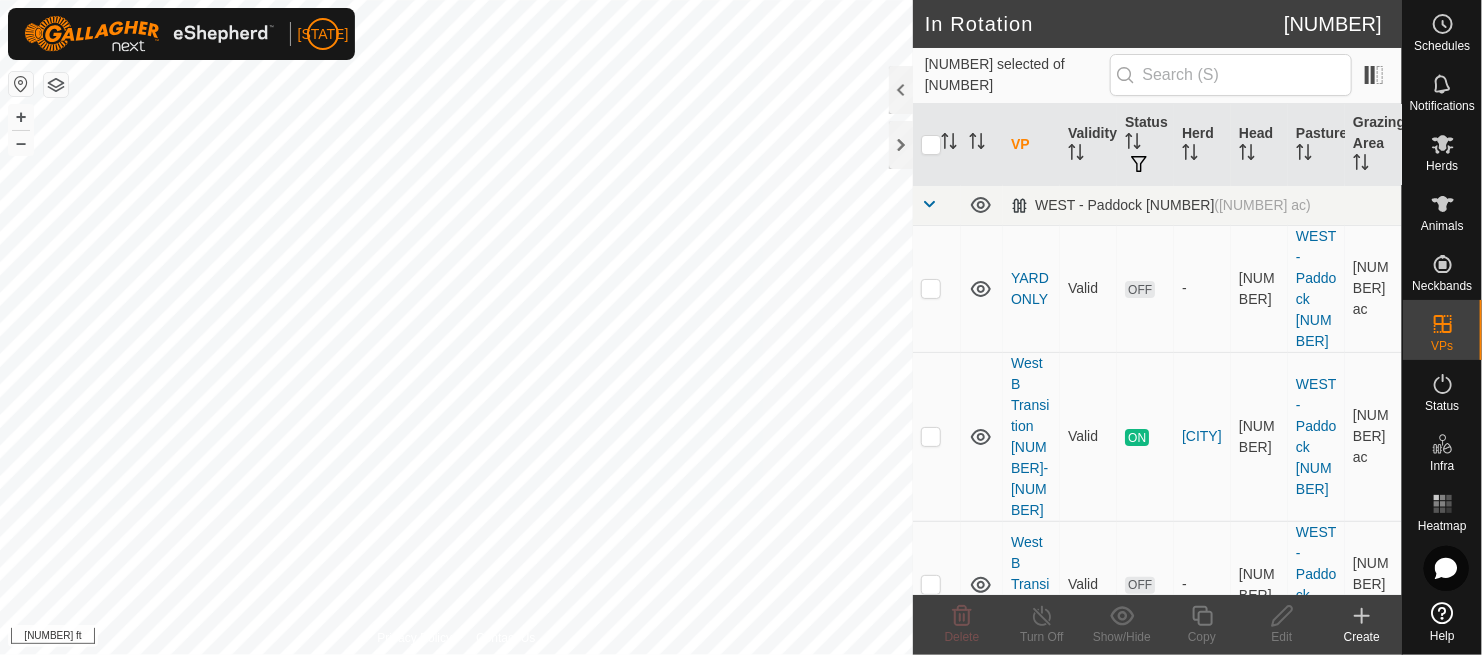 scroll, scrollTop: 0, scrollLeft: 0, axis: both 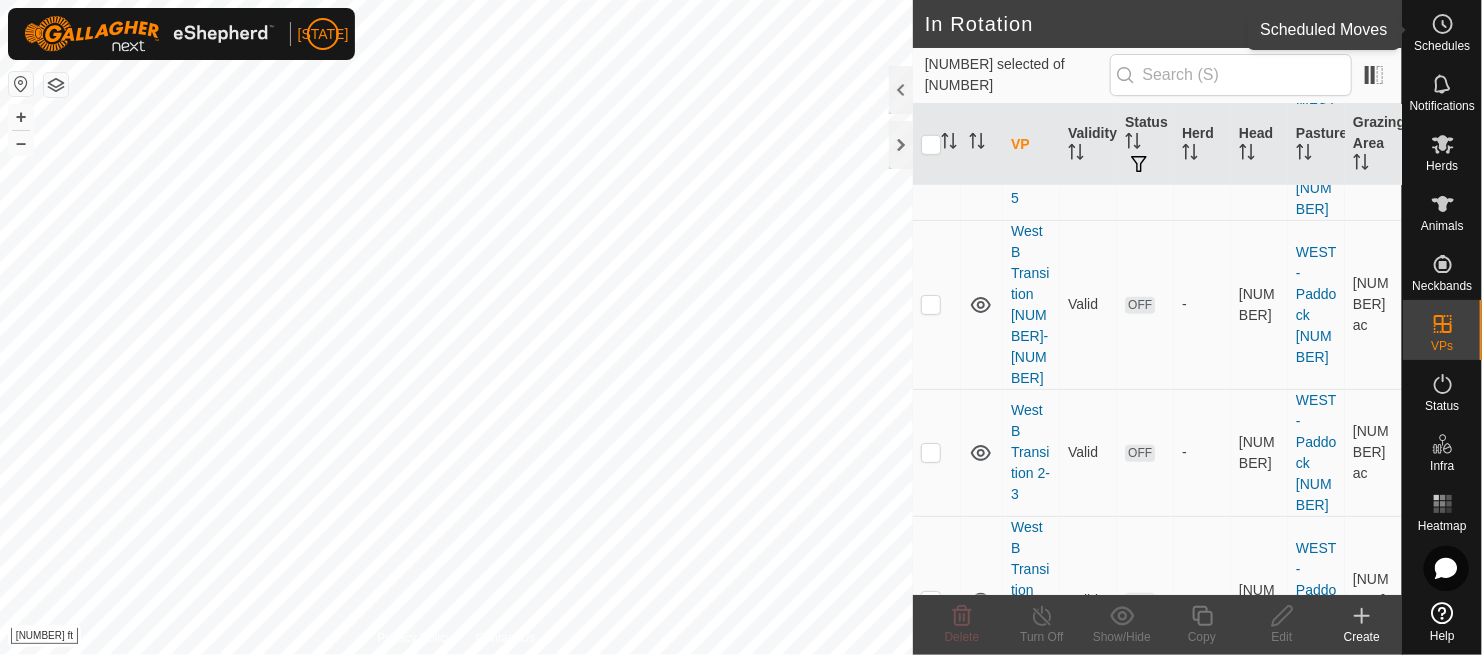 click on "Schedules" at bounding box center (1442, 30) 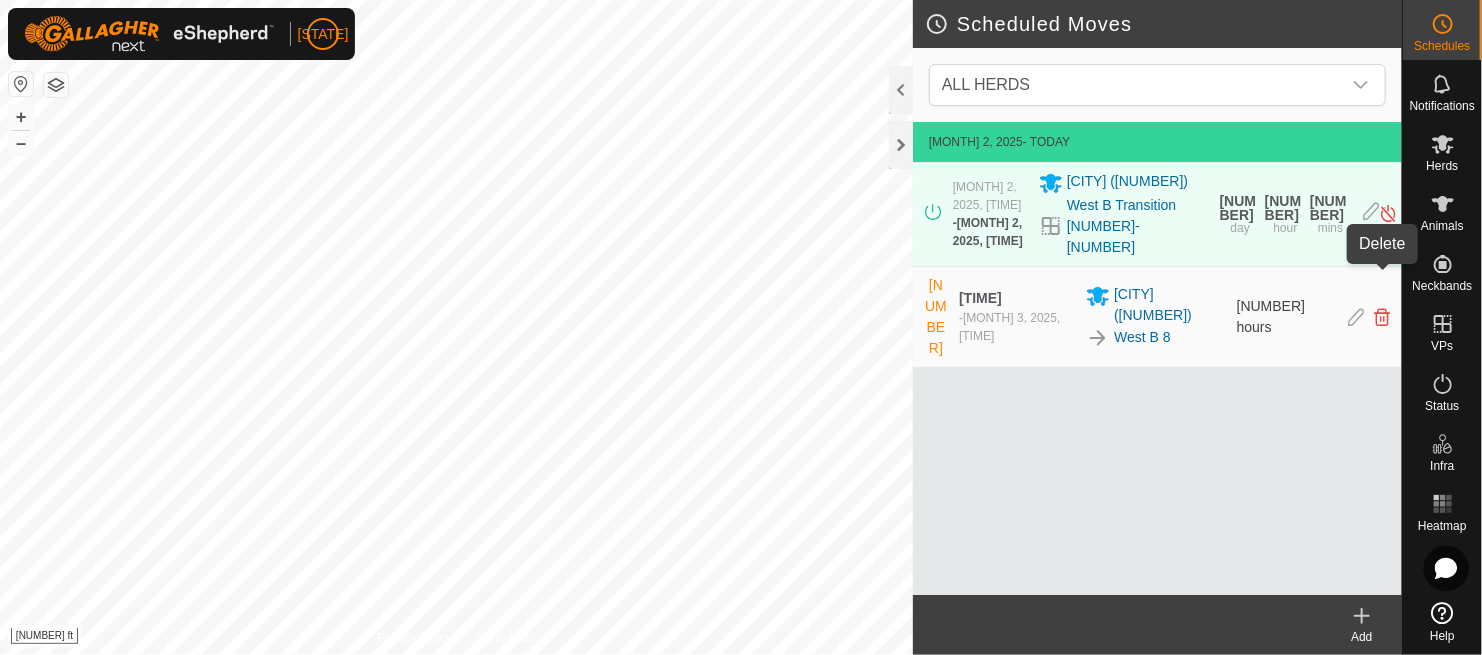 click at bounding box center (1382, 317) 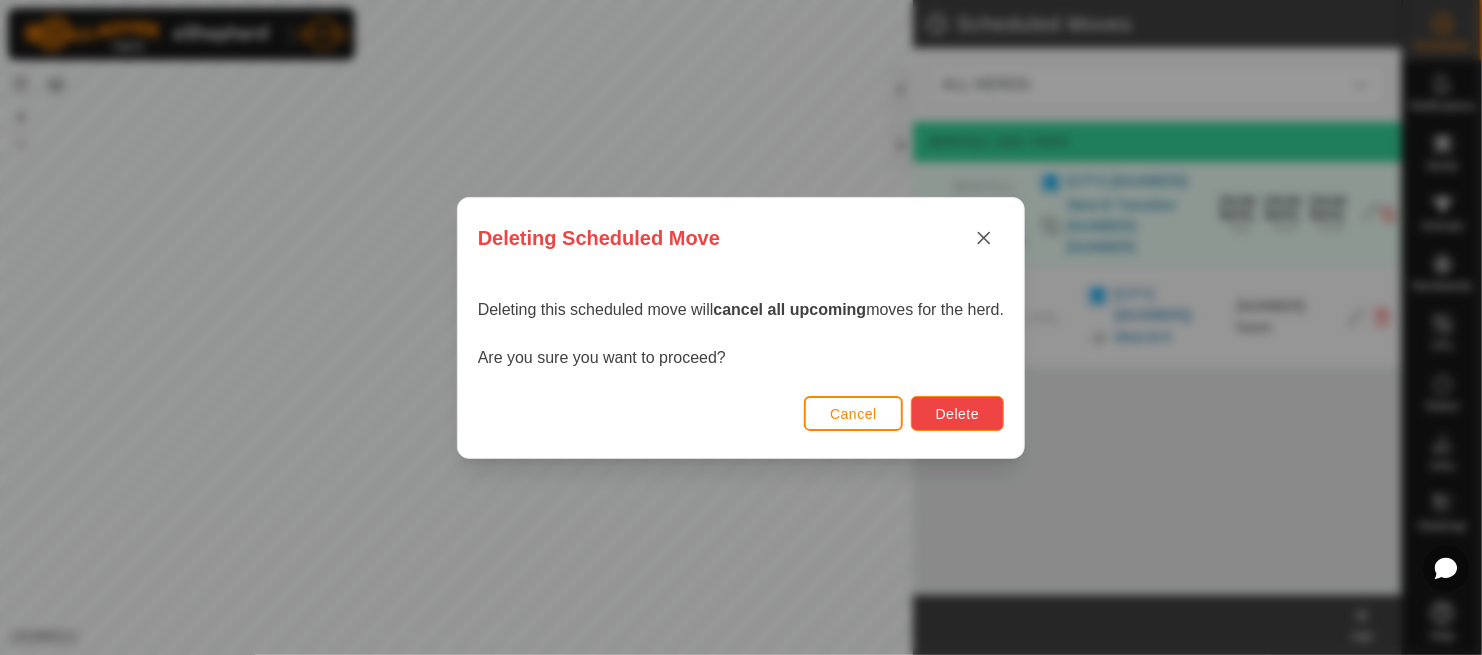 click on "Delete" at bounding box center [957, 414] 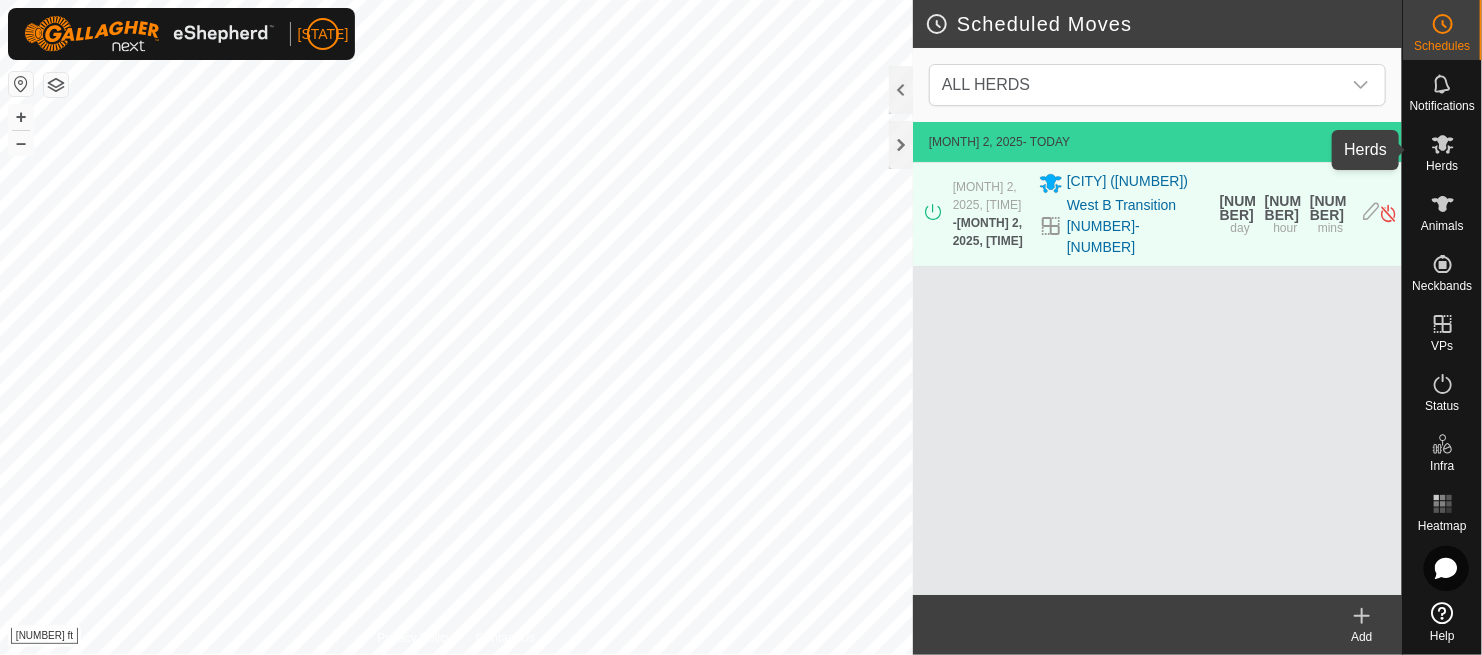 click 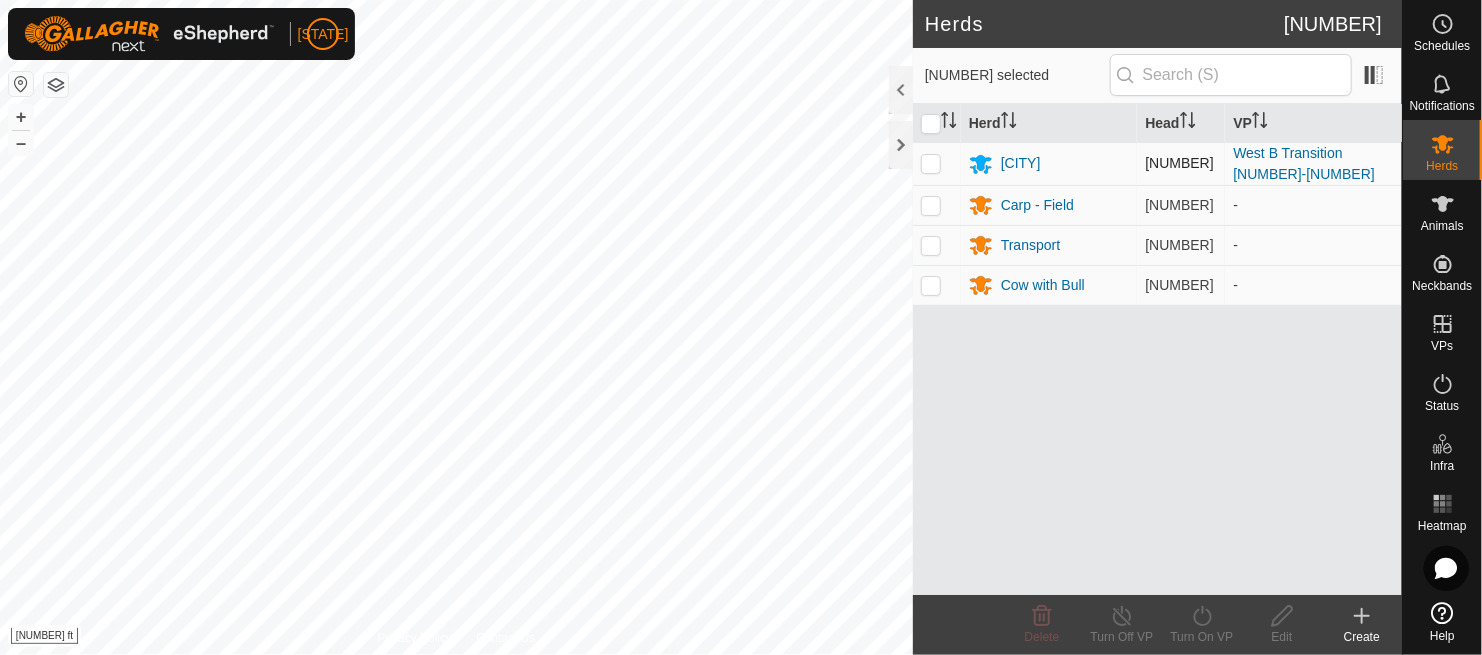 click at bounding box center (937, 163) 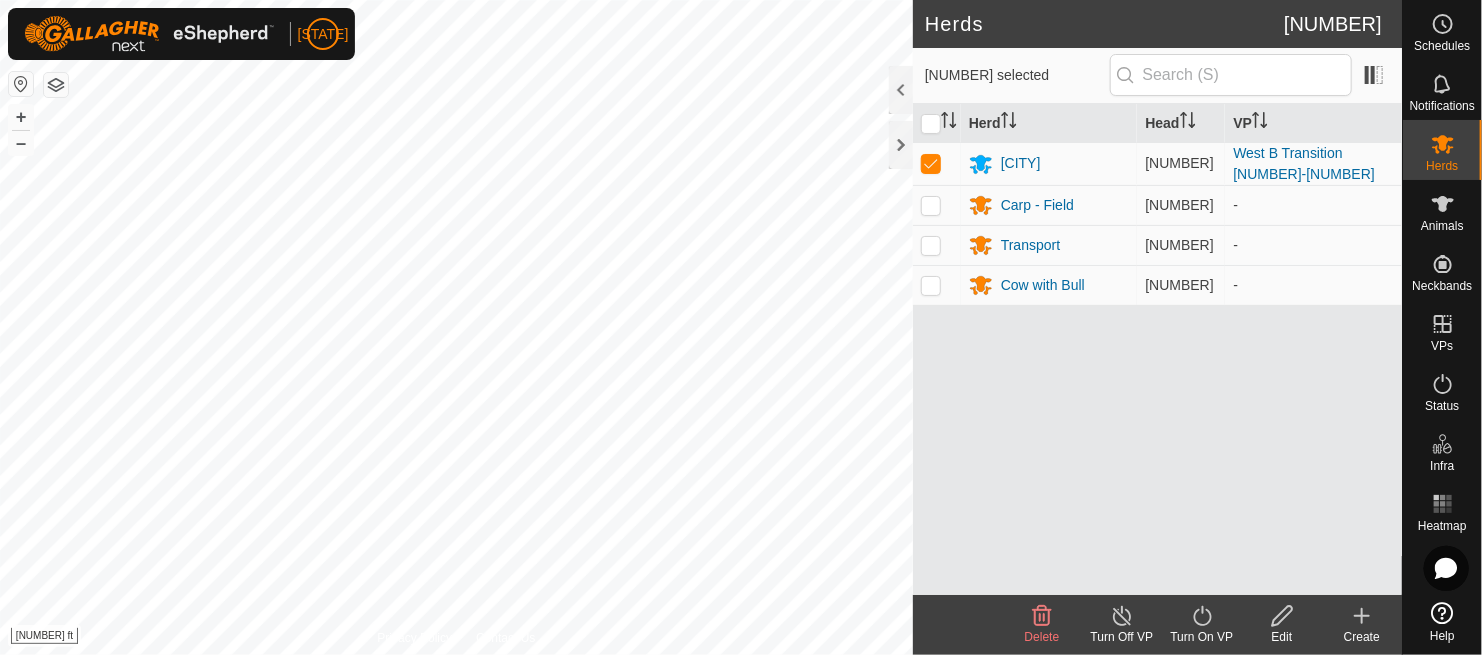 click 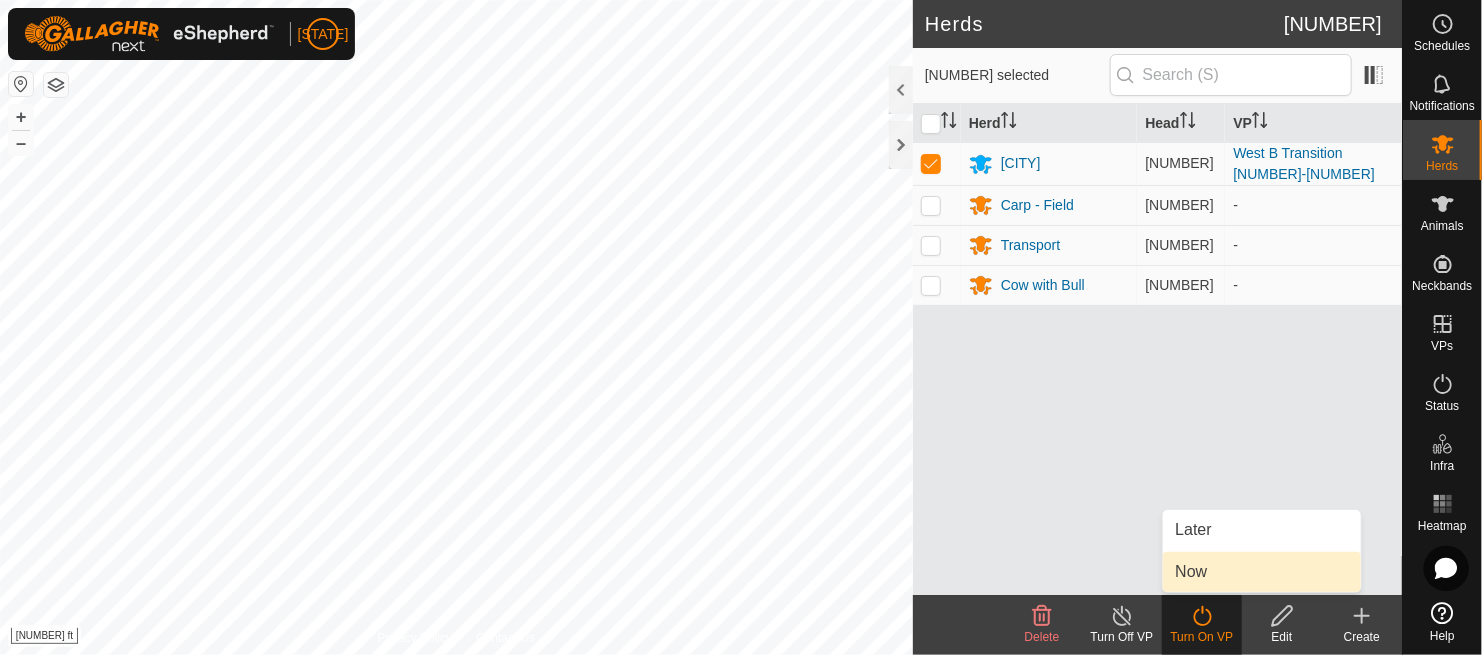 click on "Now" at bounding box center (1262, 572) 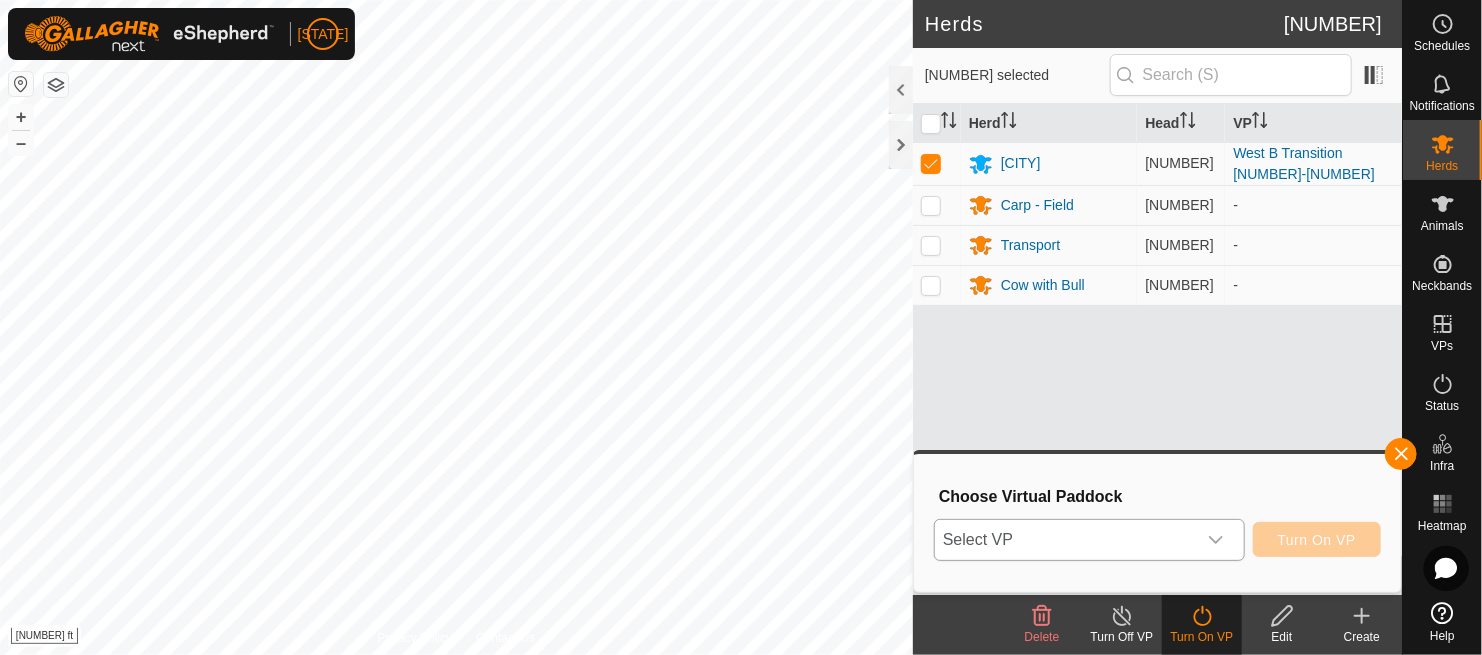 click at bounding box center [1216, 540] 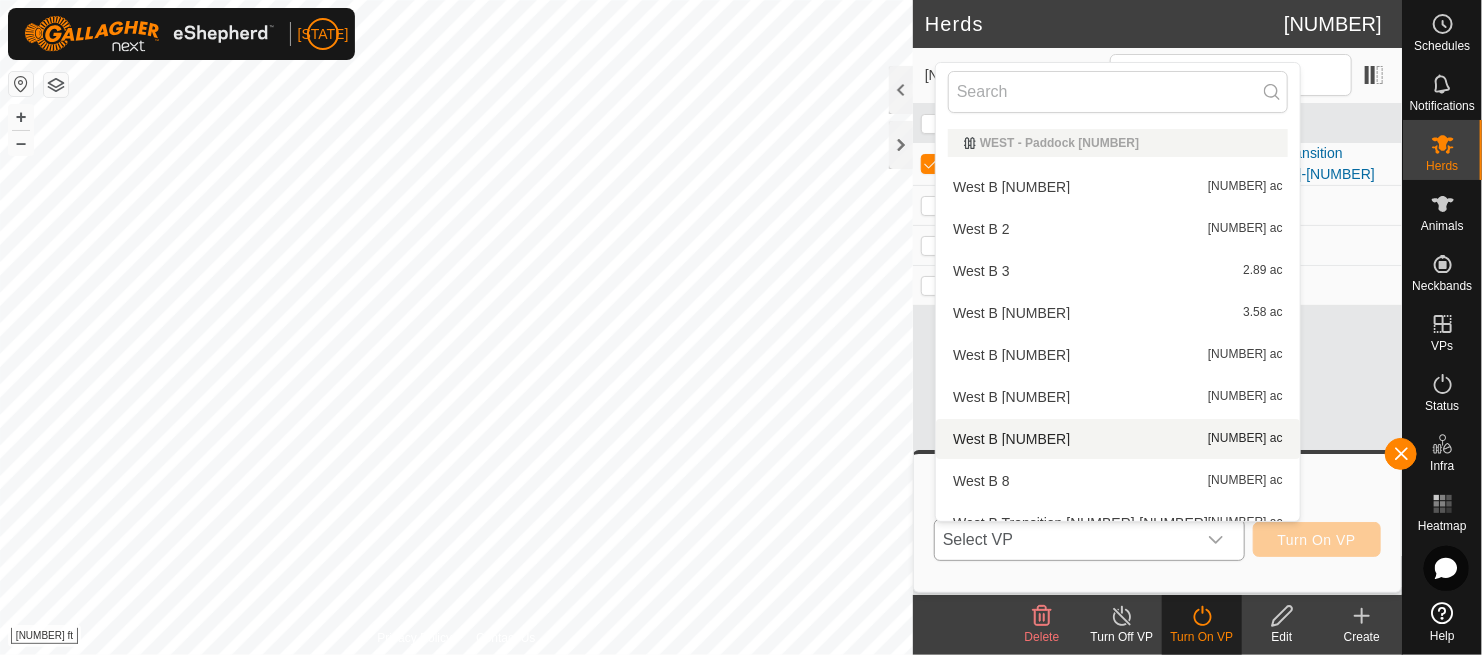 scroll, scrollTop: 21, scrollLeft: 0, axis: vertical 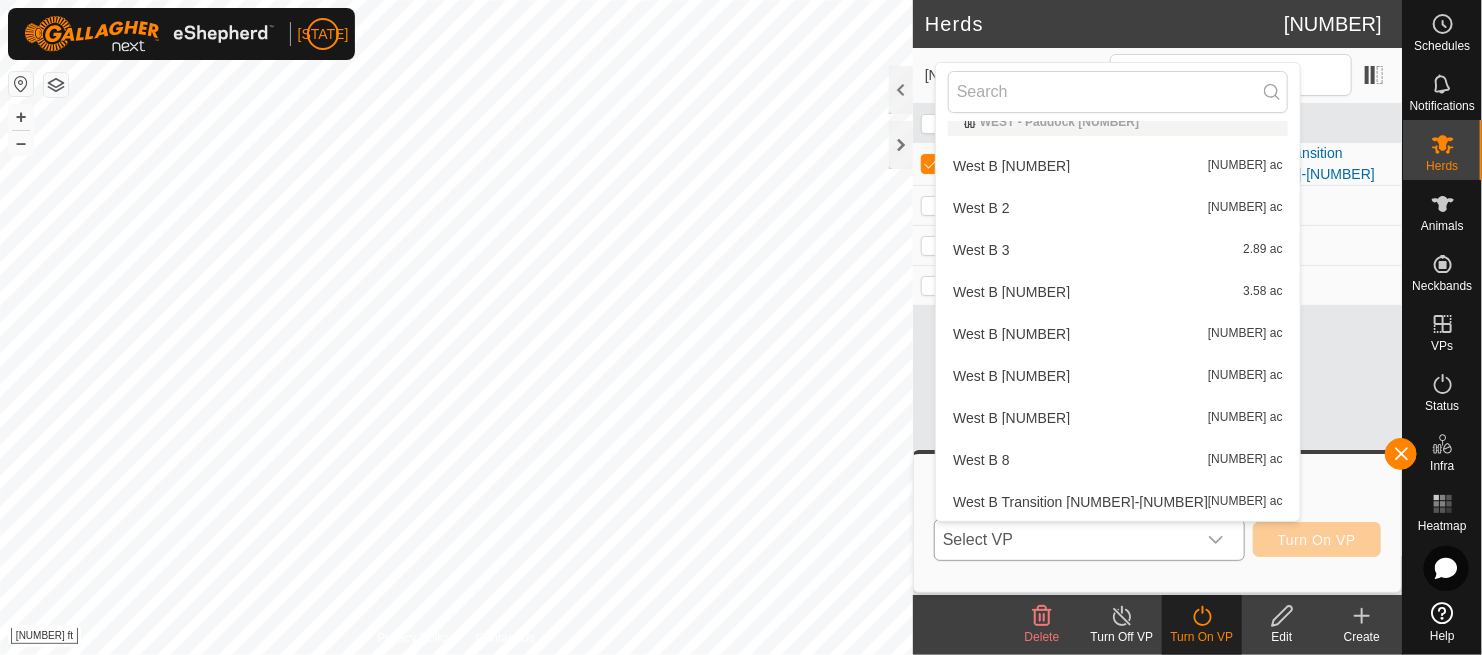 click on "West B 7  6 ac" at bounding box center [1118, 418] 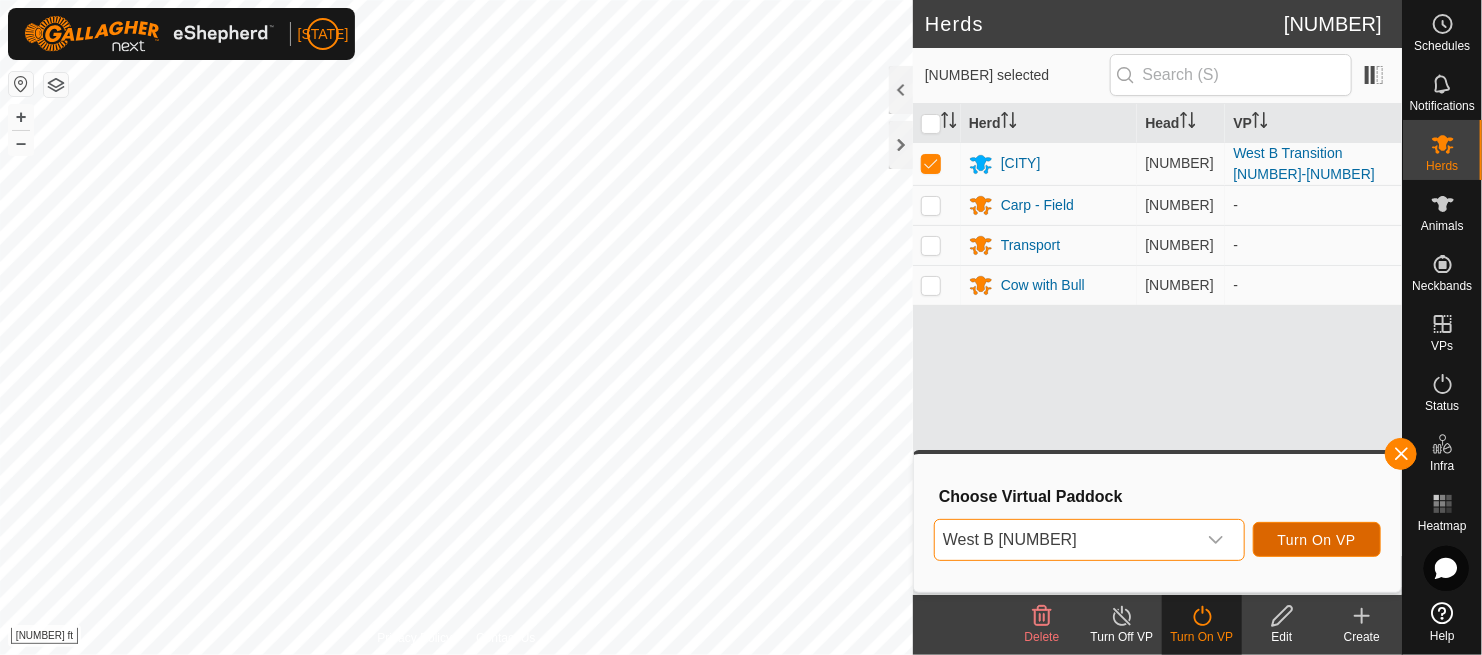 click on "Turn On VP" at bounding box center [1317, 540] 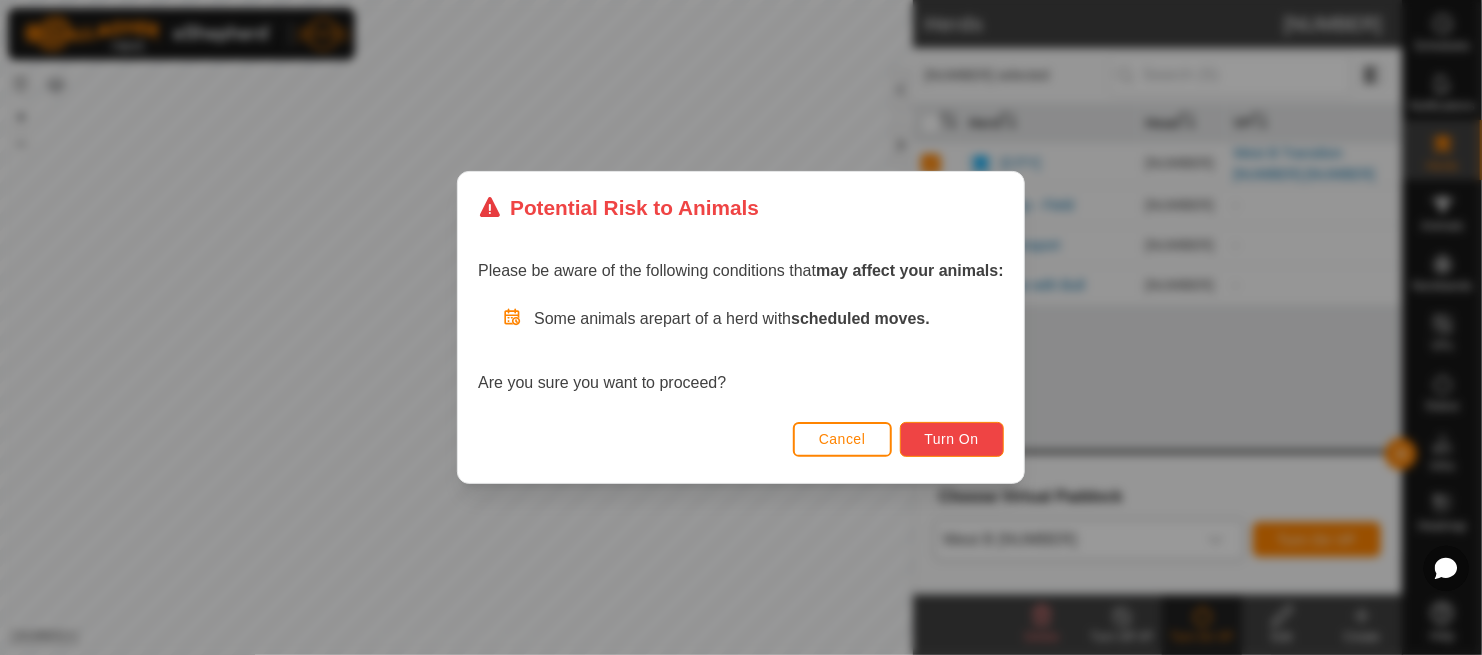 click on "Turn On" at bounding box center (952, 439) 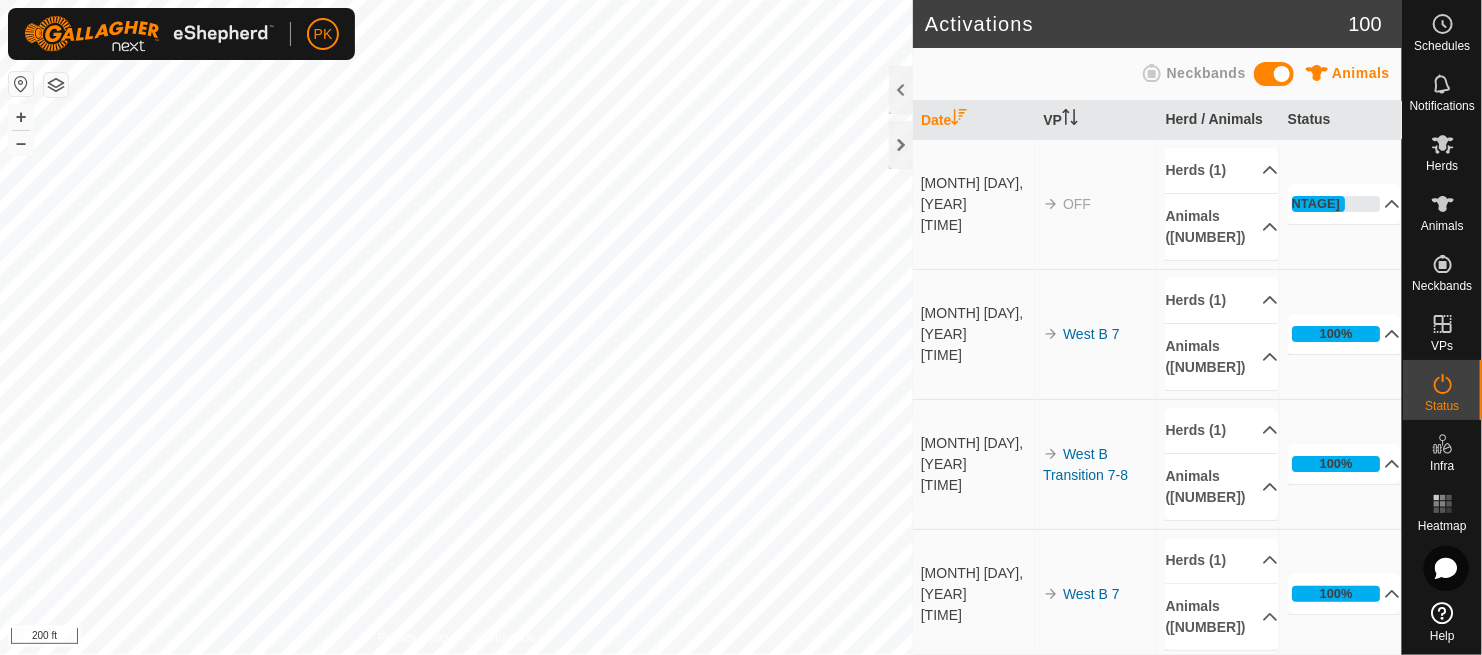 scroll, scrollTop: 0, scrollLeft: 0, axis: both 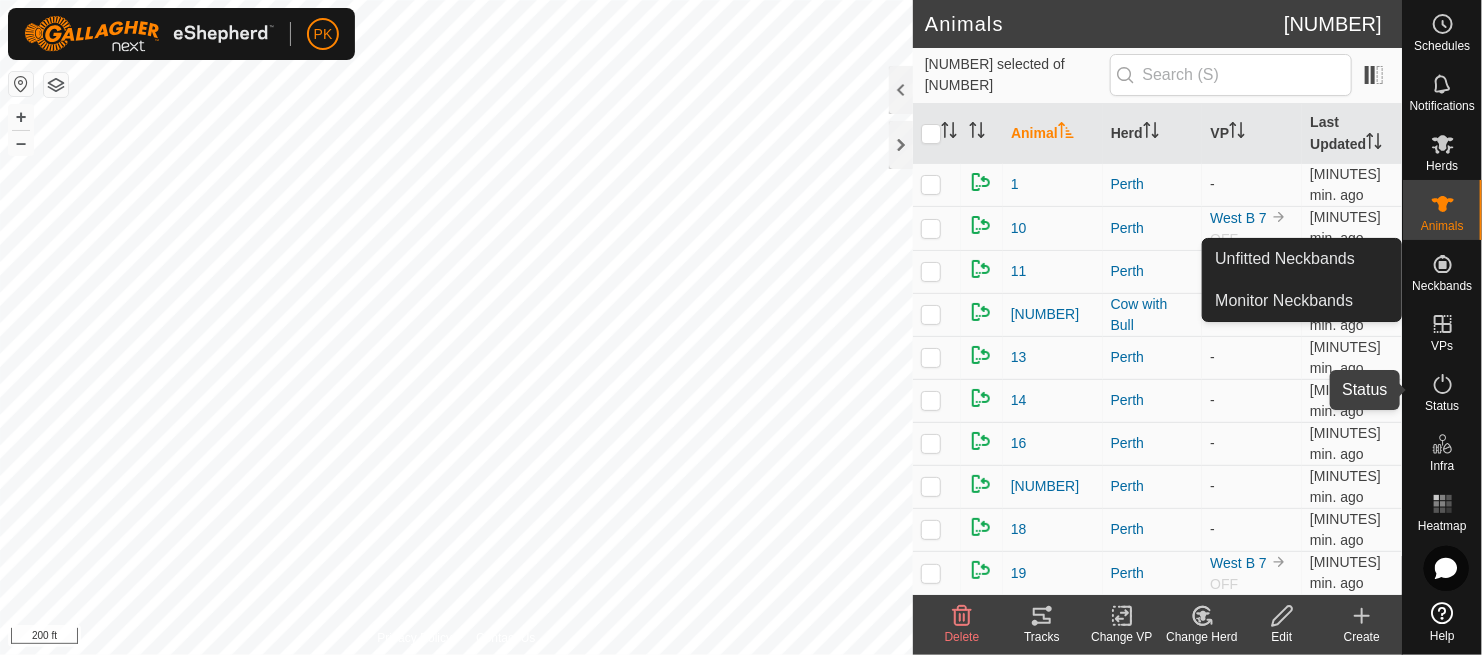click 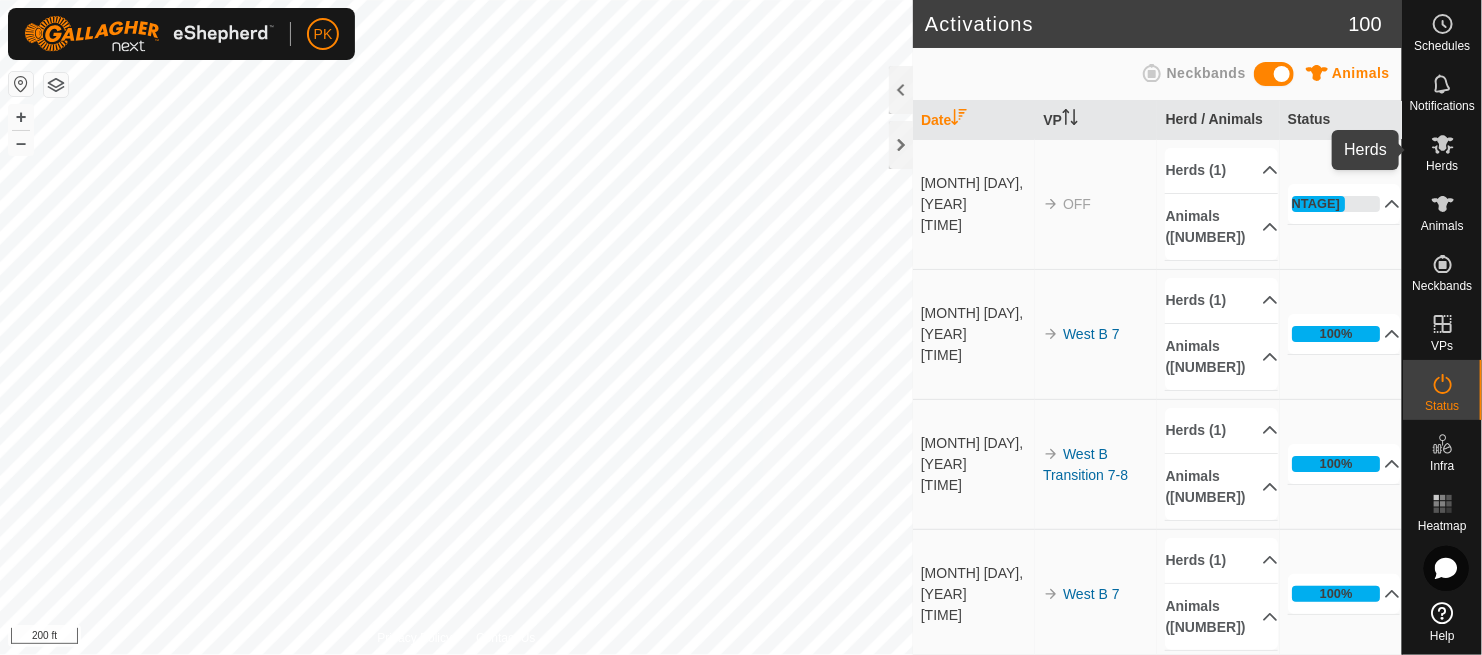 click 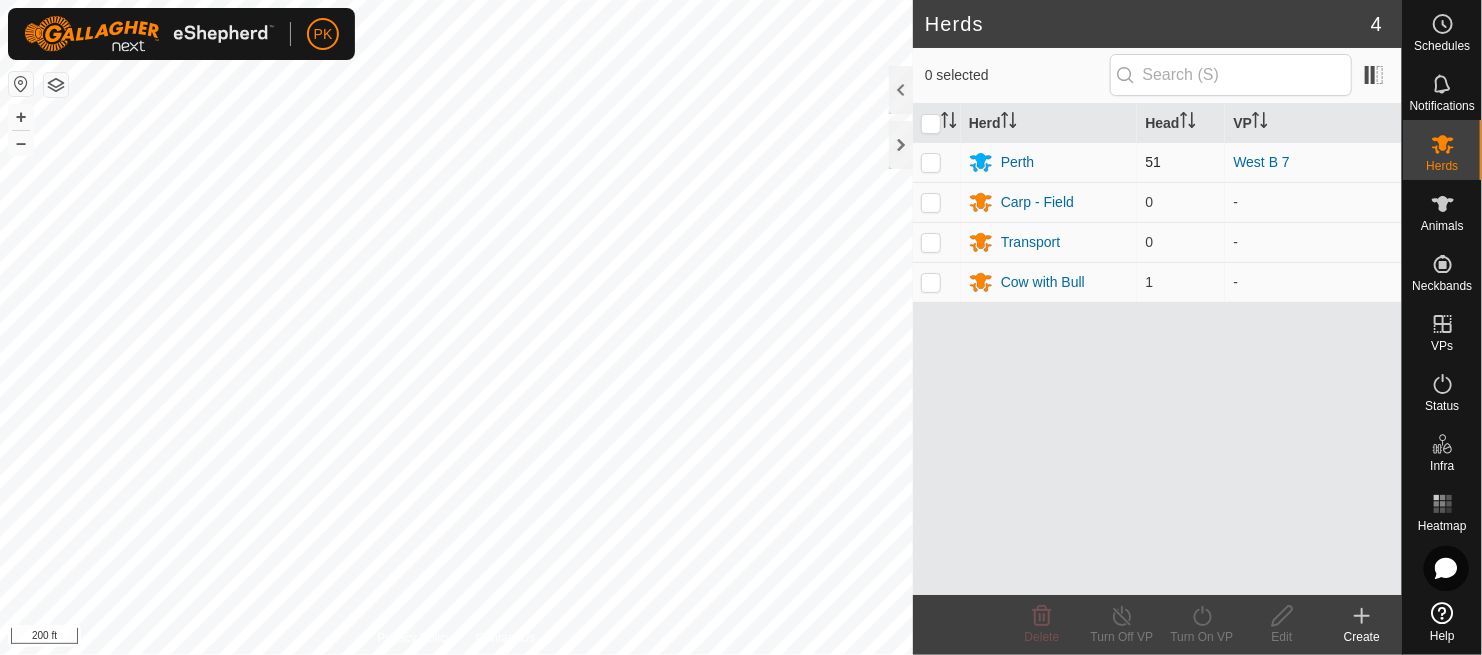 click at bounding box center [931, 162] 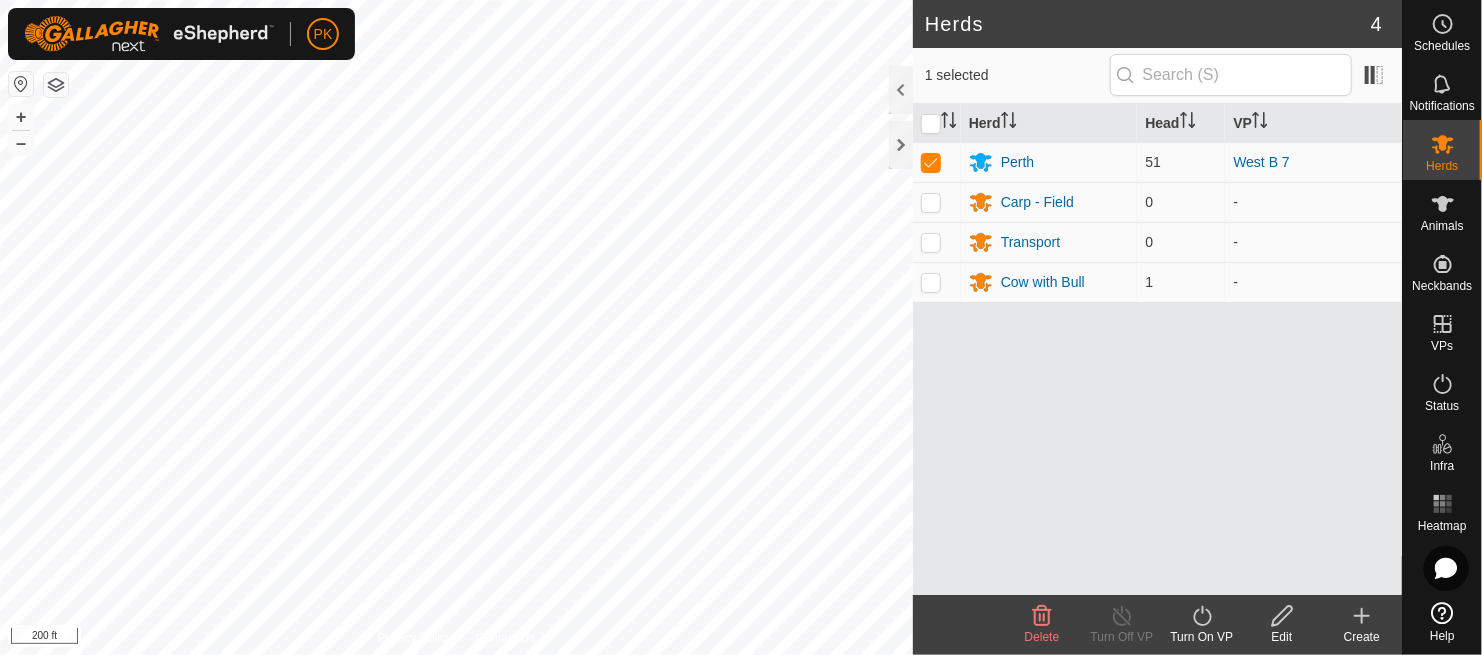 click 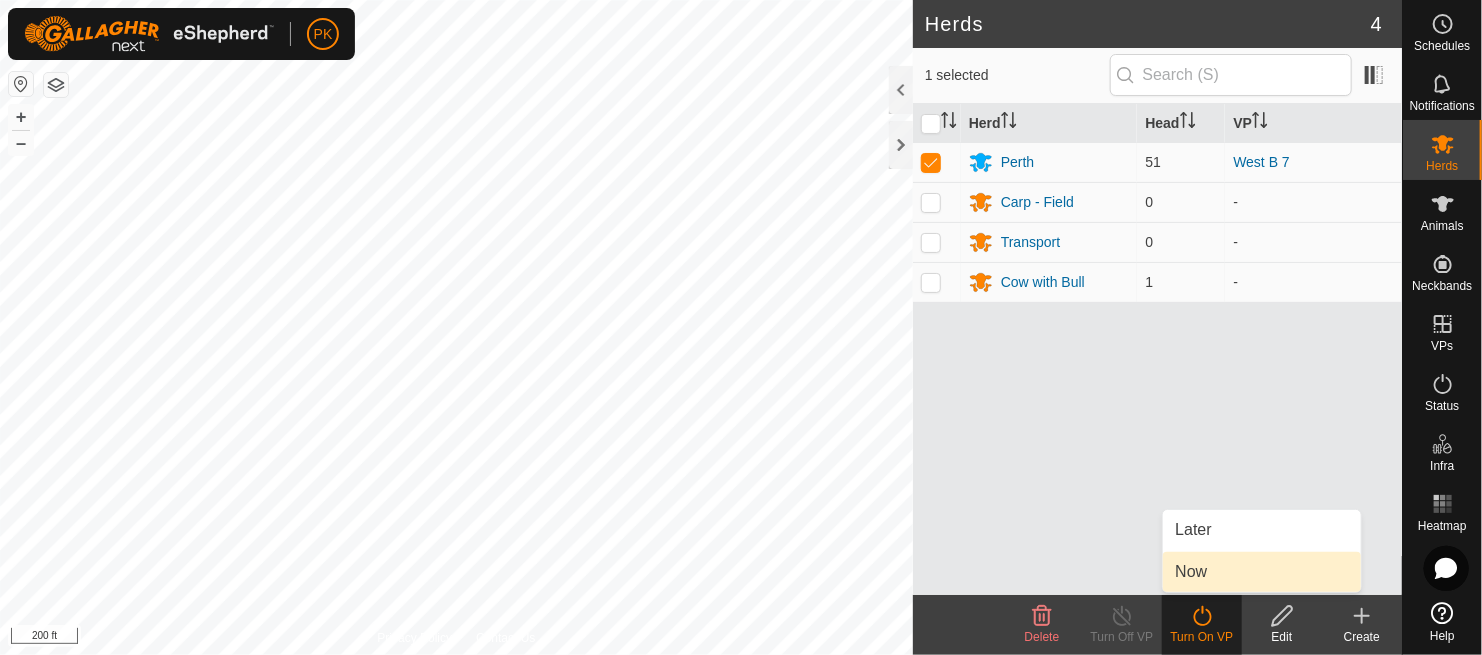 click on "Now" at bounding box center (1262, 572) 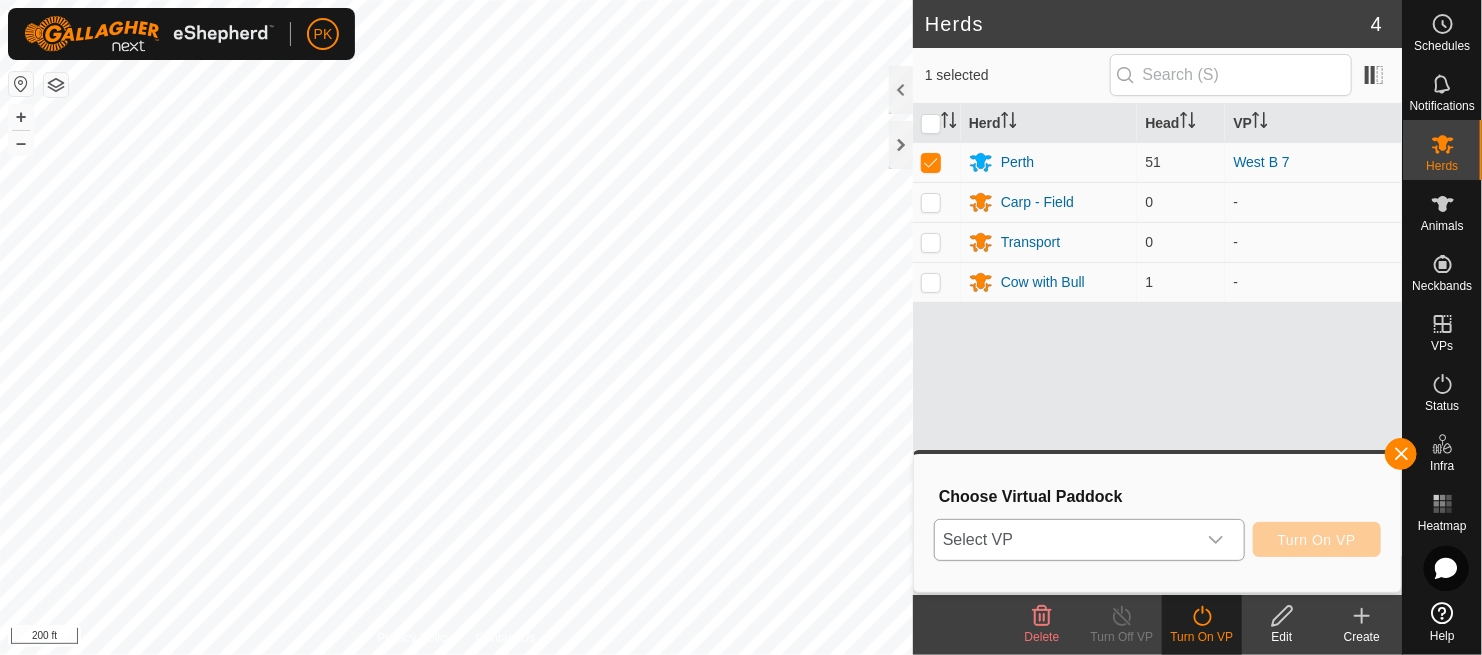 click 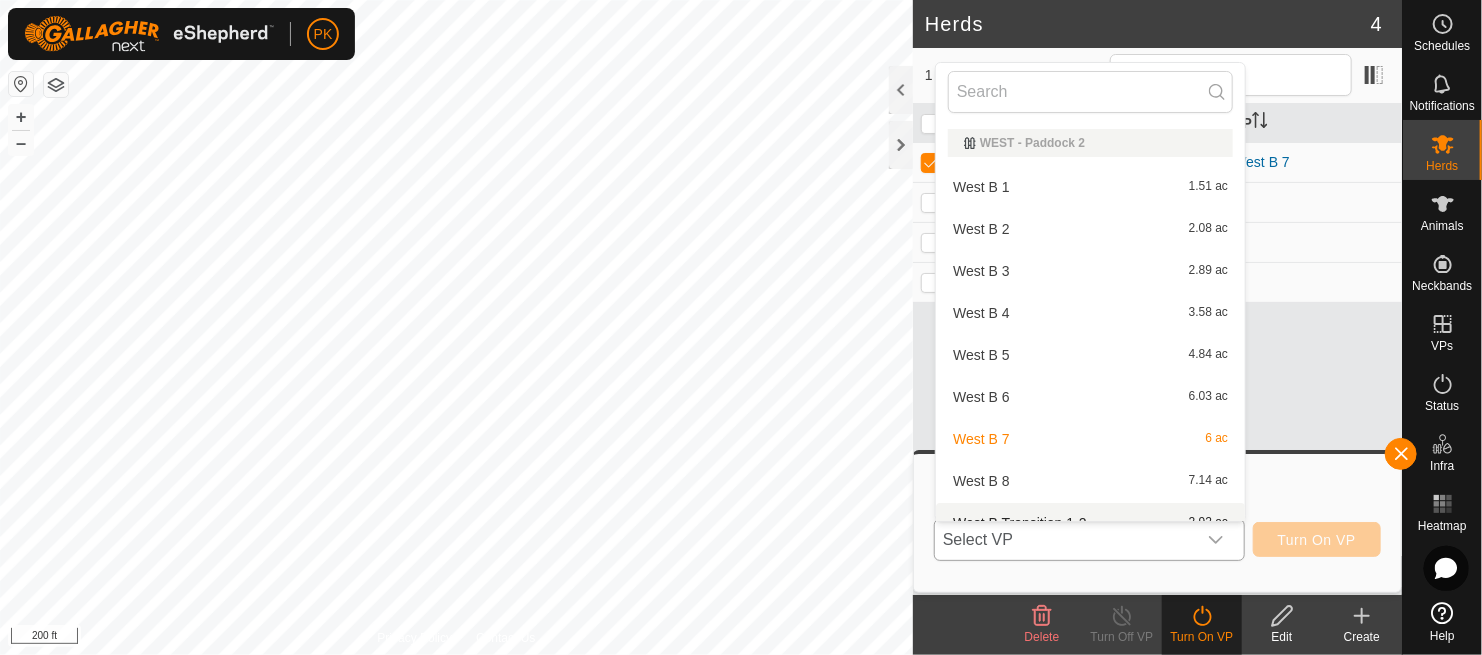 scroll, scrollTop: 21, scrollLeft: 0, axis: vertical 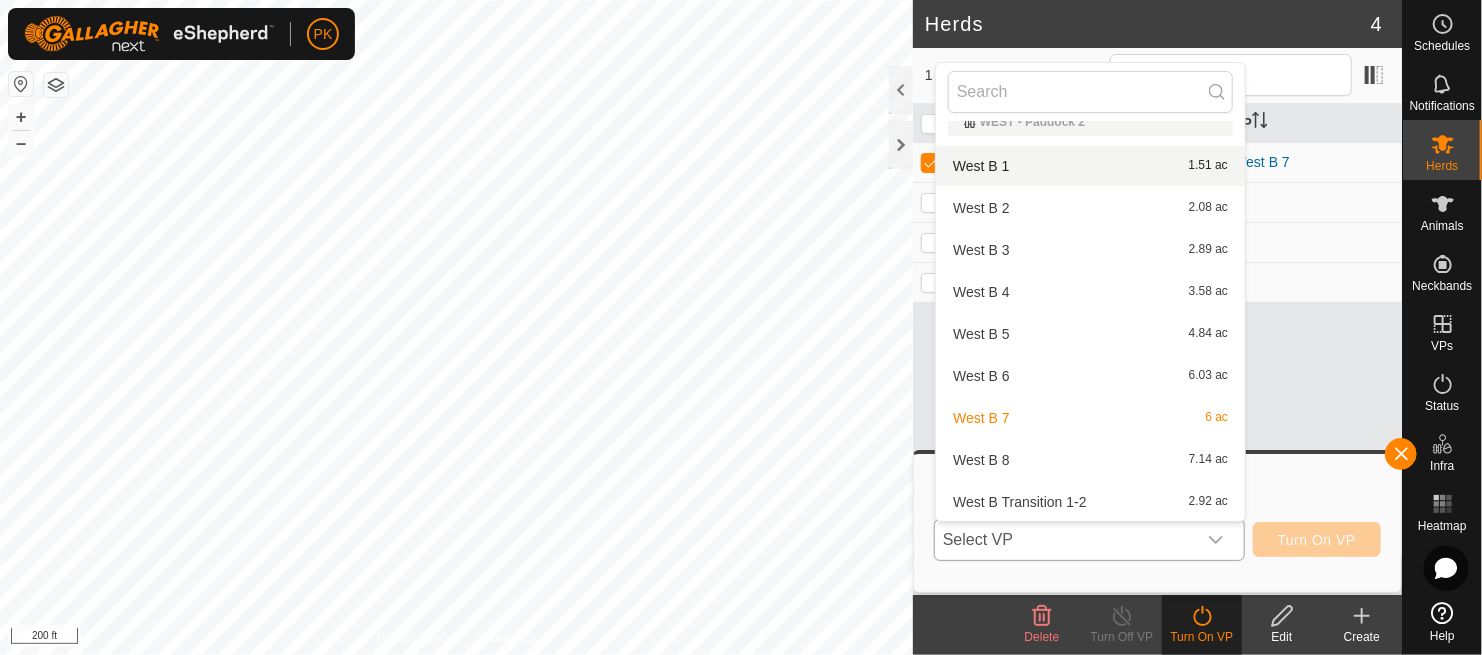 click on "West B 1  1.51 ac" at bounding box center (1090, 166) 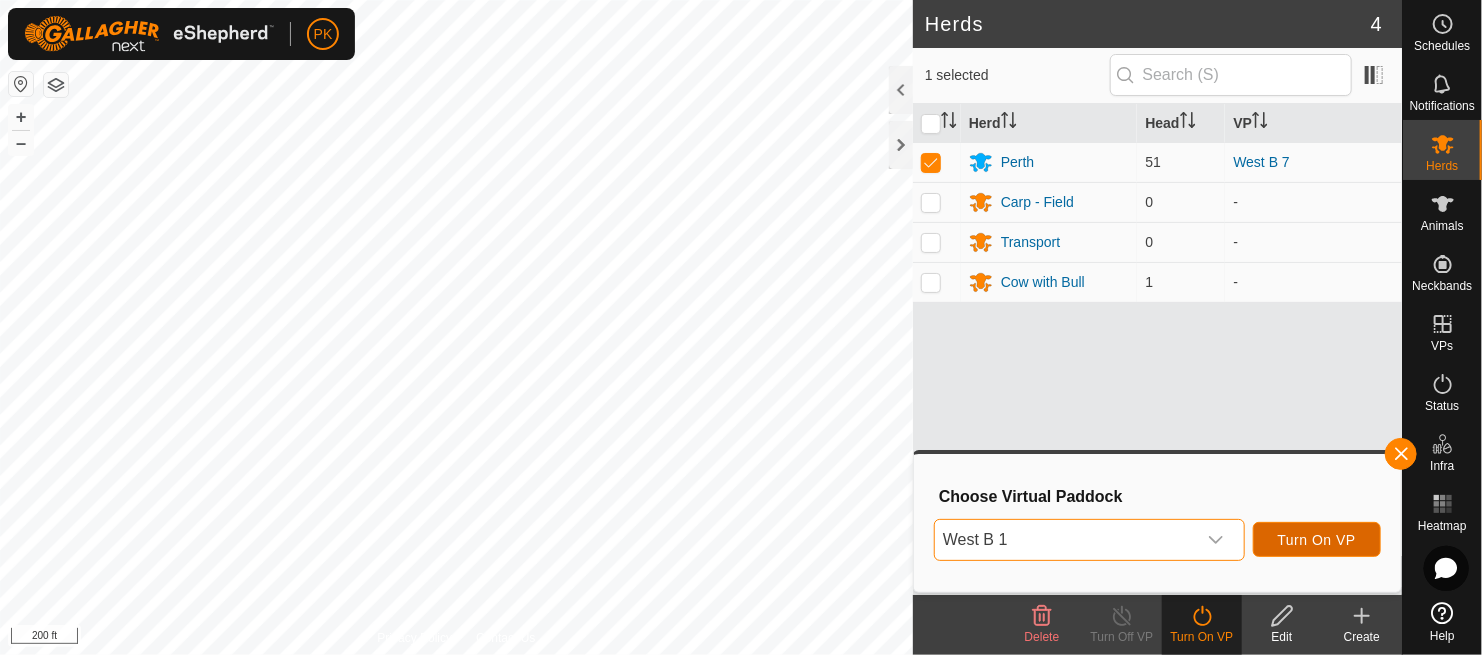 click on "Turn On VP" at bounding box center (1317, 540) 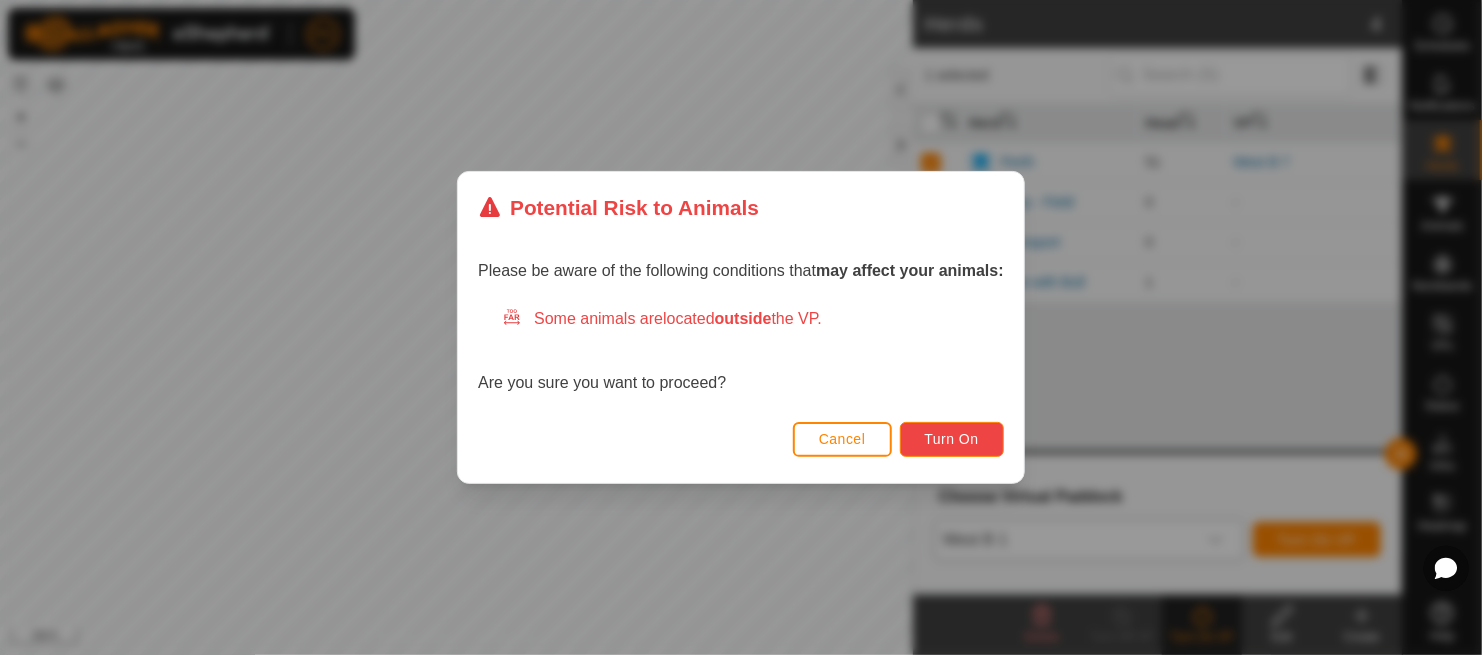 click on "Turn On" at bounding box center (952, 439) 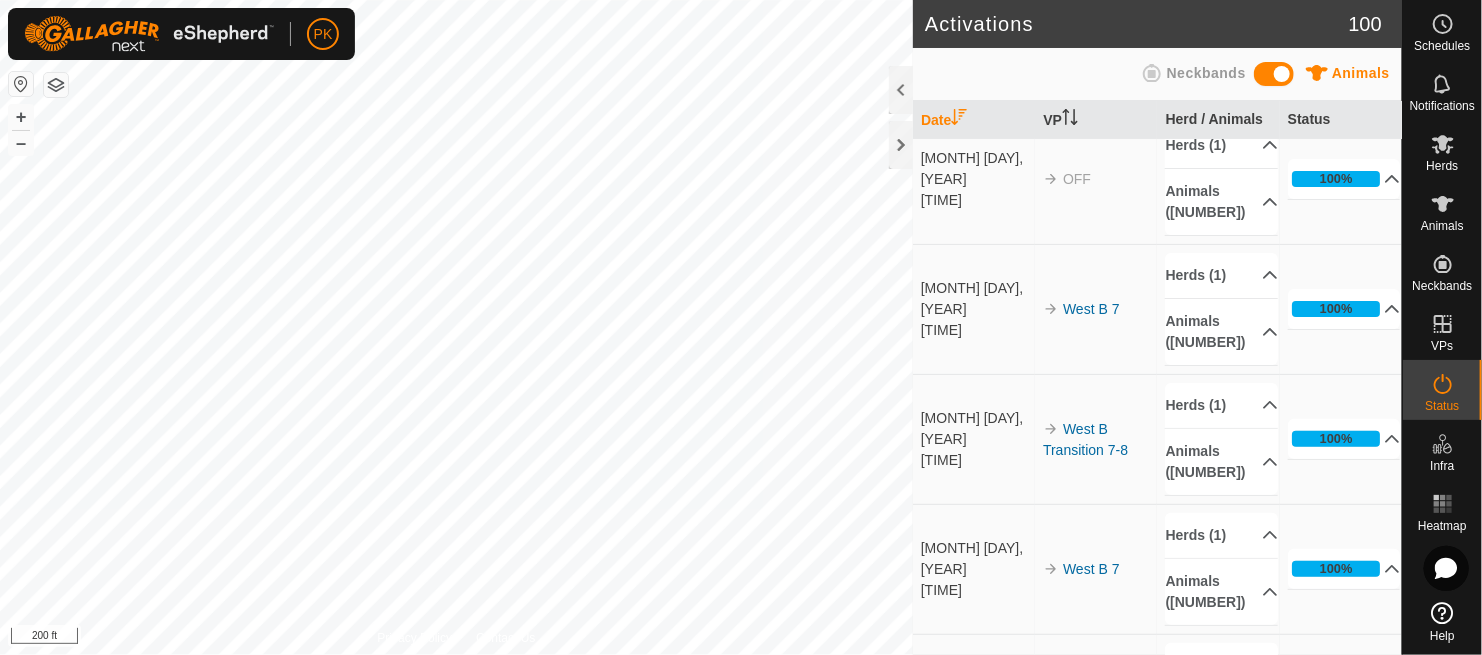scroll, scrollTop: 185, scrollLeft: 0, axis: vertical 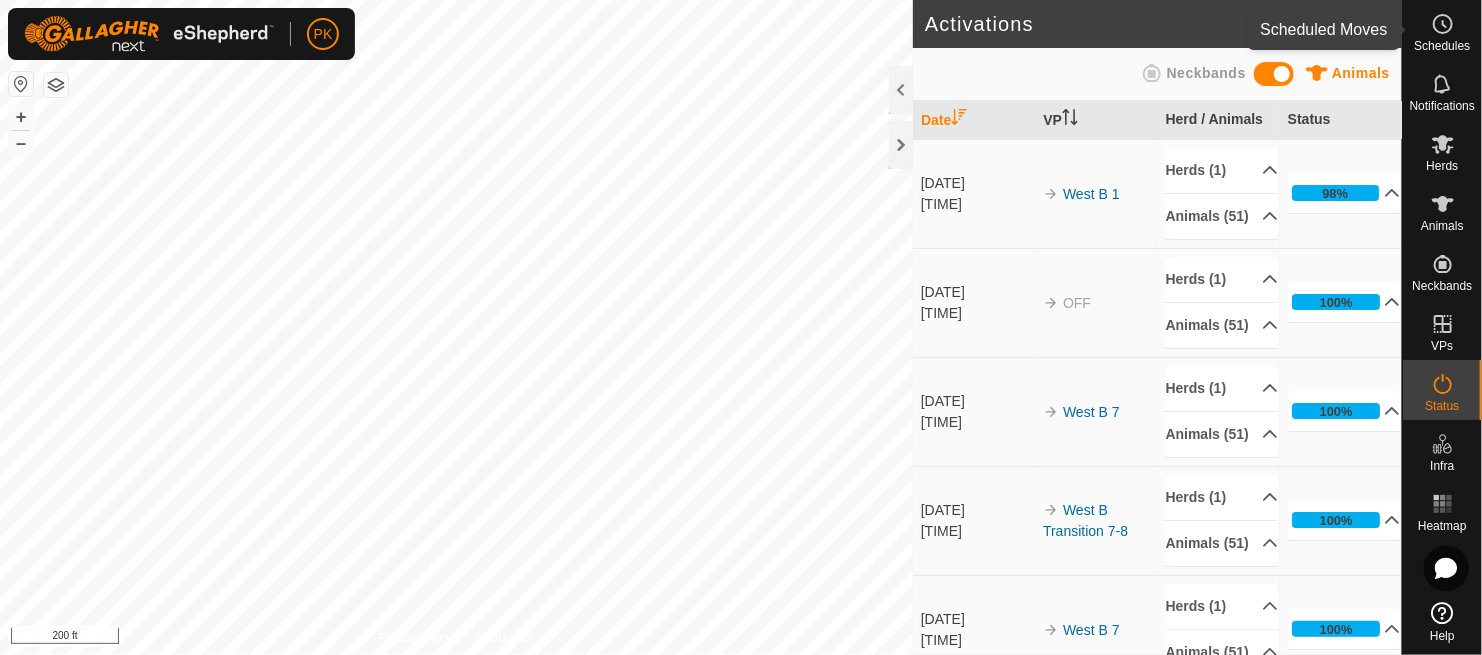 click 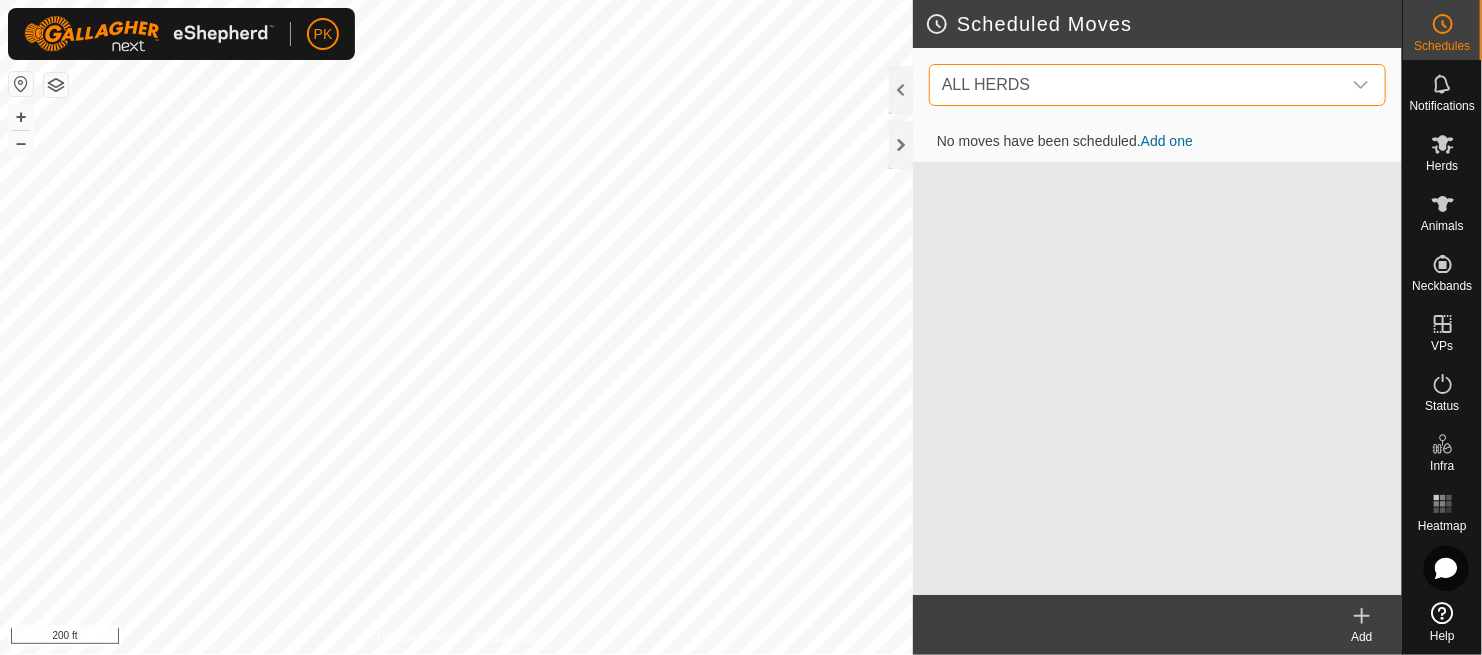 click on "ALL HERDS" at bounding box center [1137, 85] 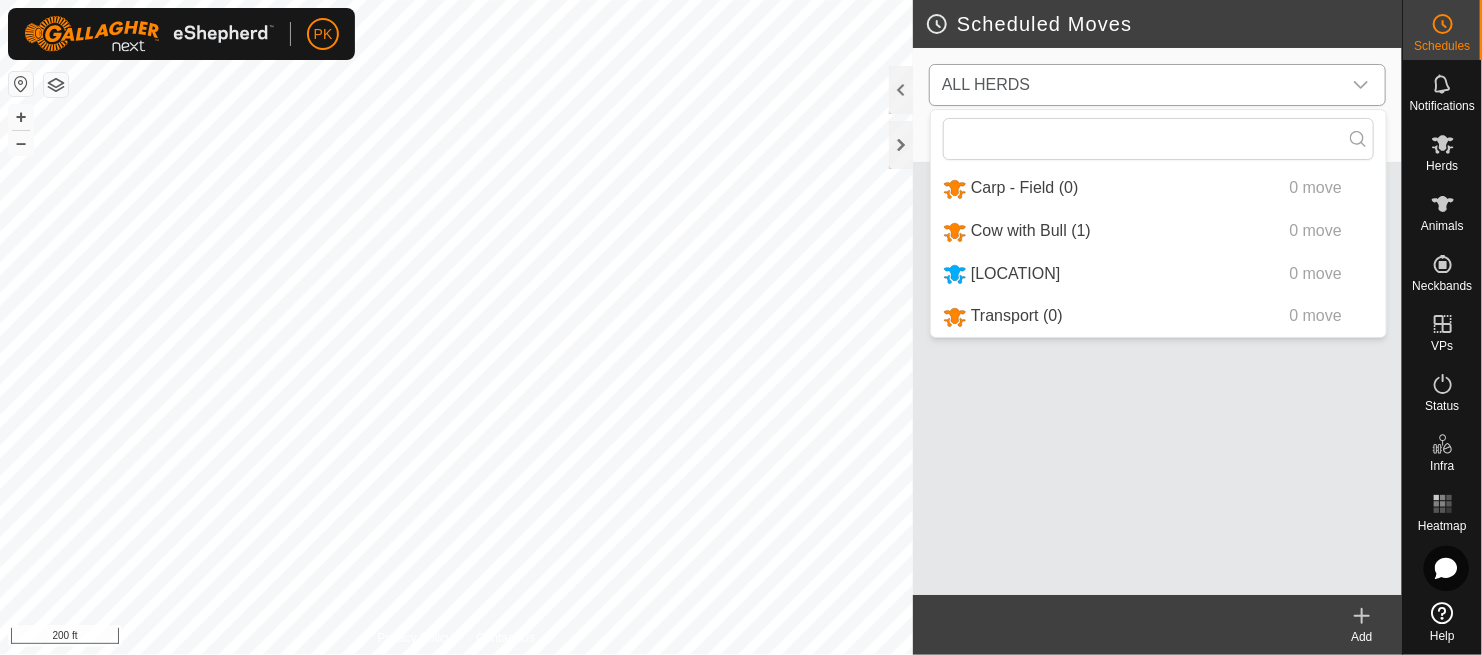 click on "Perth  (51) 0 move" at bounding box center [1158, 274] 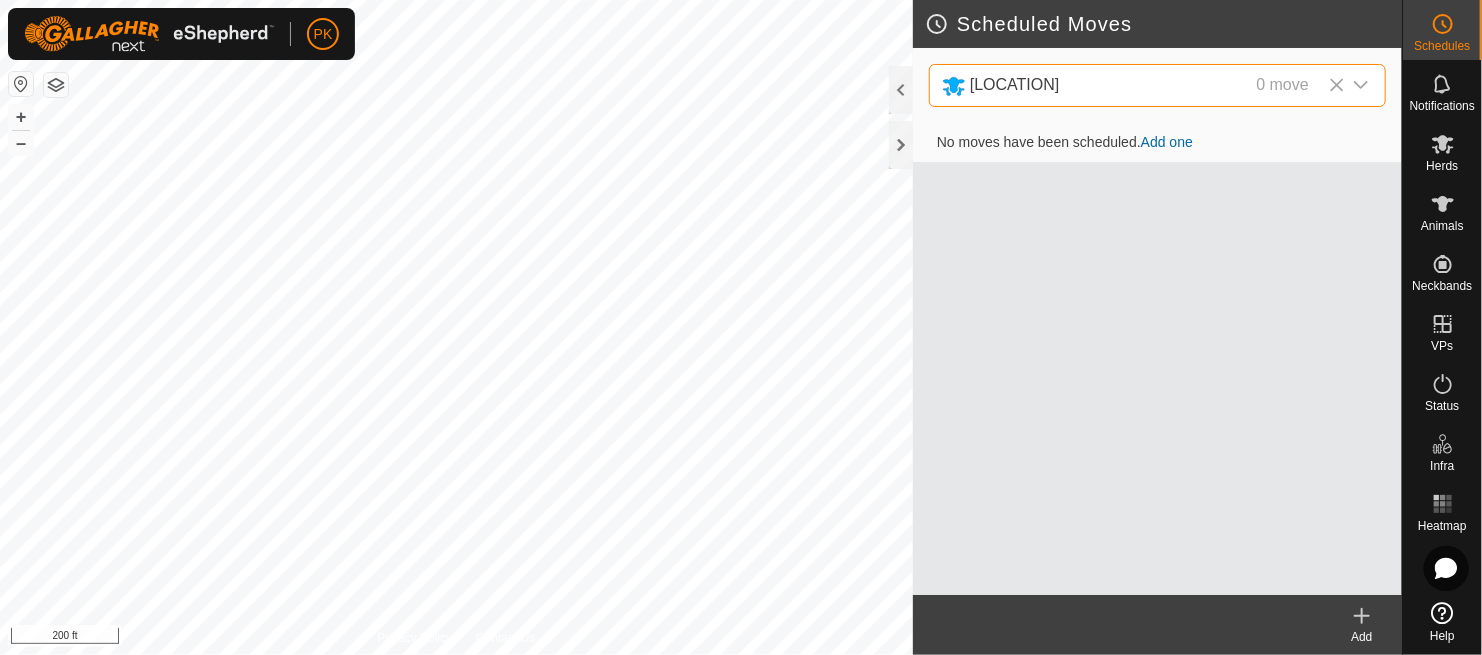 click on "Add one" at bounding box center (1167, 142) 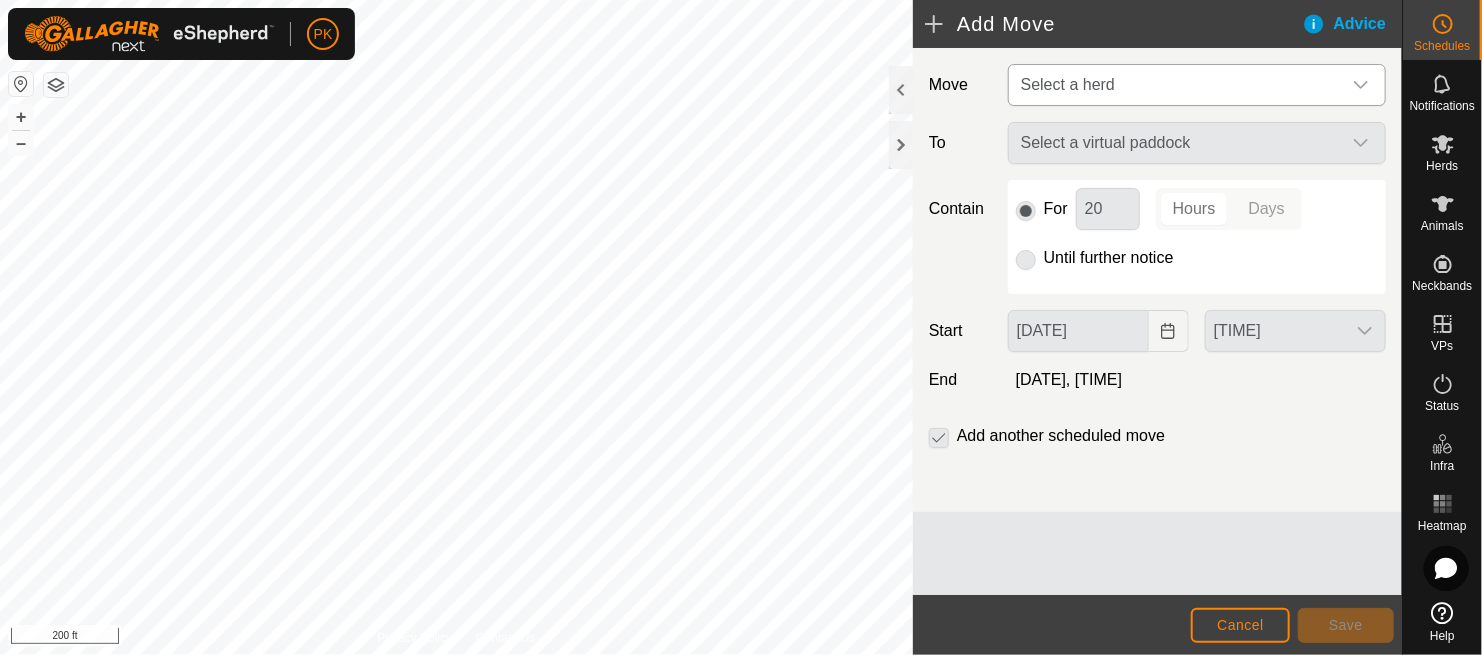 click on "Select a herd" at bounding box center (1177, 85) 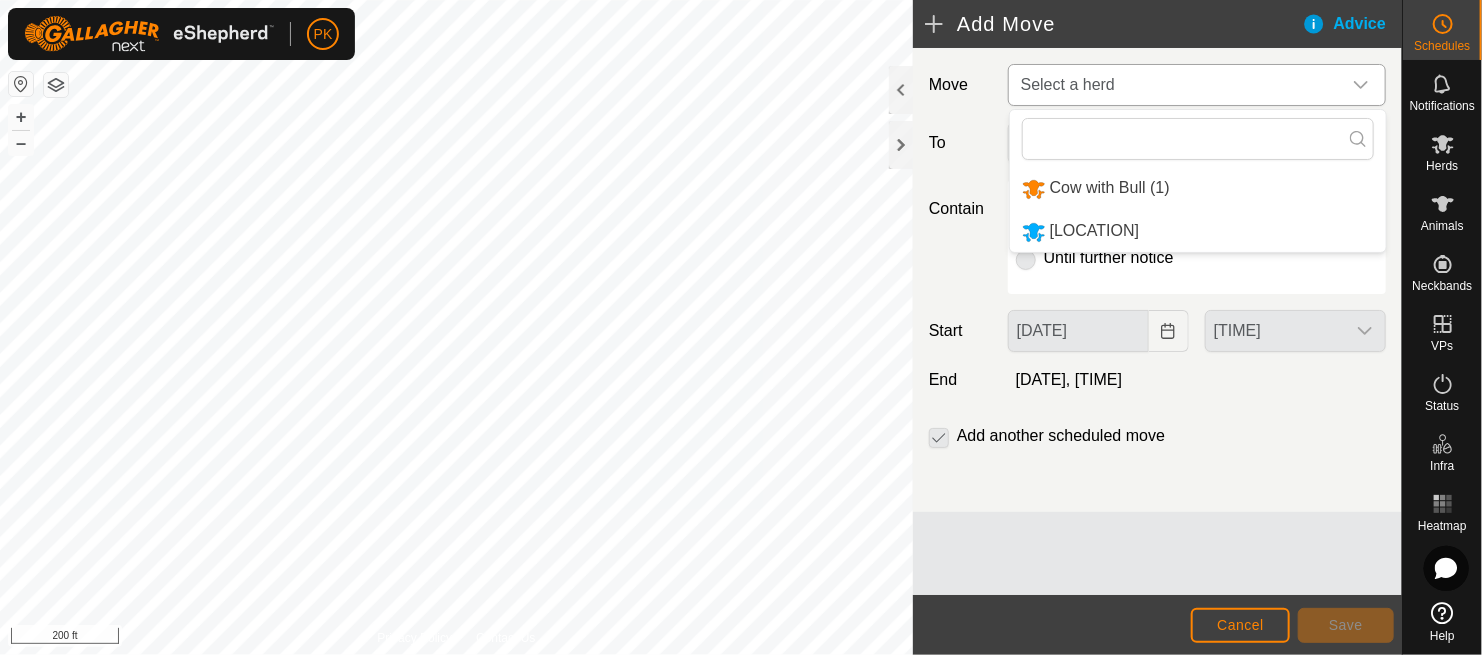 click on "[CITY] ([NUMBER])" at bounding box center (1198, 231) 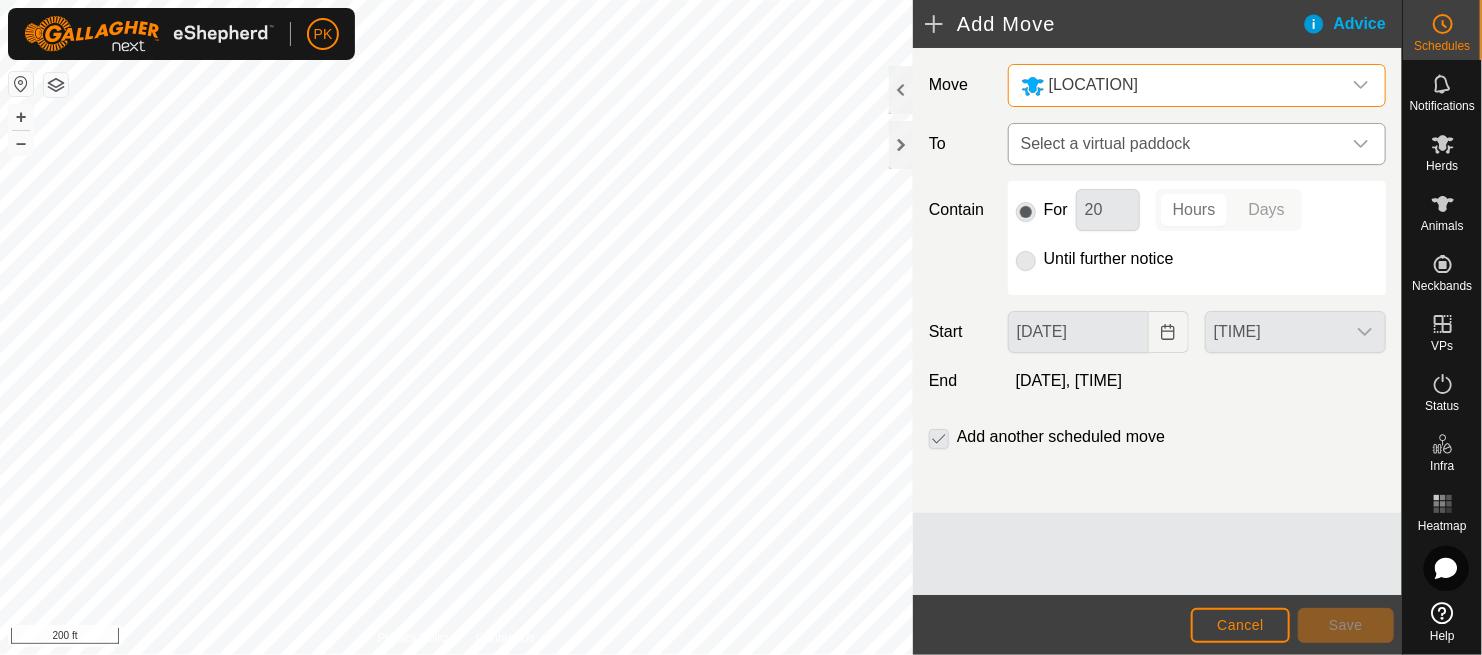 click on "Select a virtual paddock" at bounding box center (1177, 144) 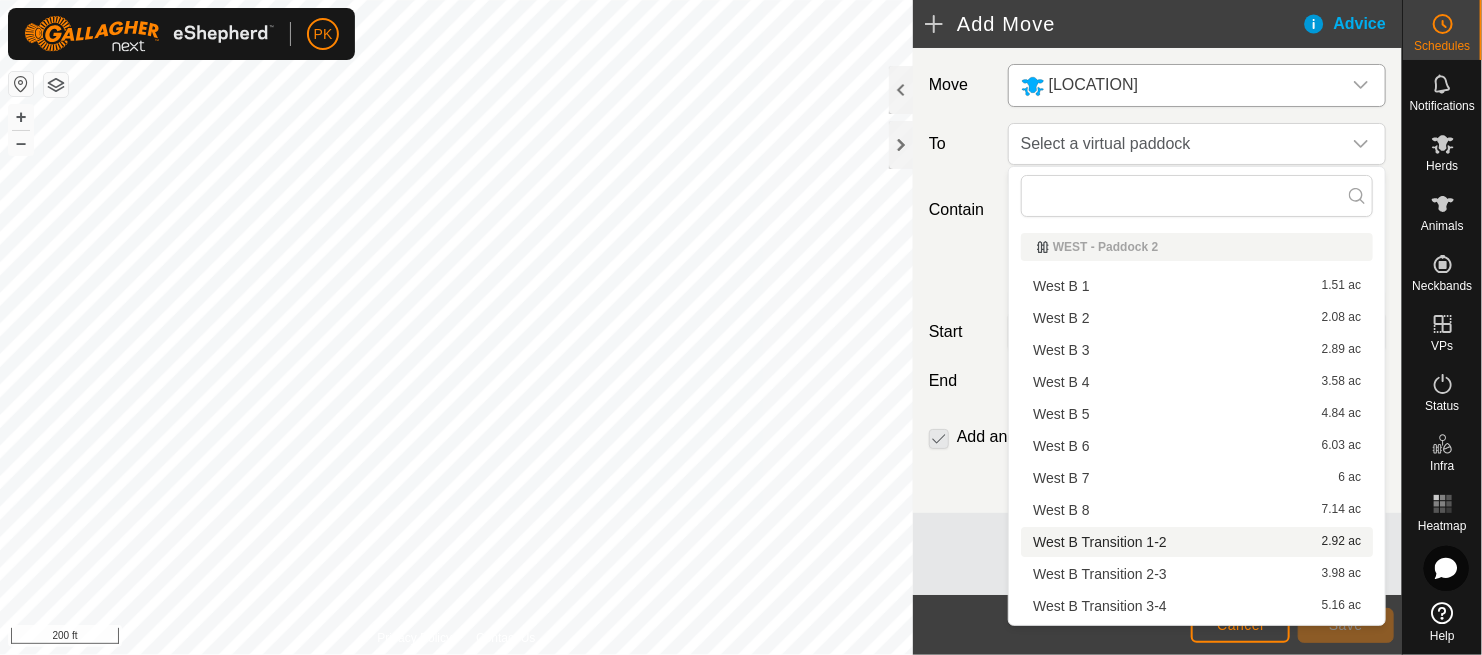 scroll, scrollTop: 123, scrollLeft: 0, axis: vertical 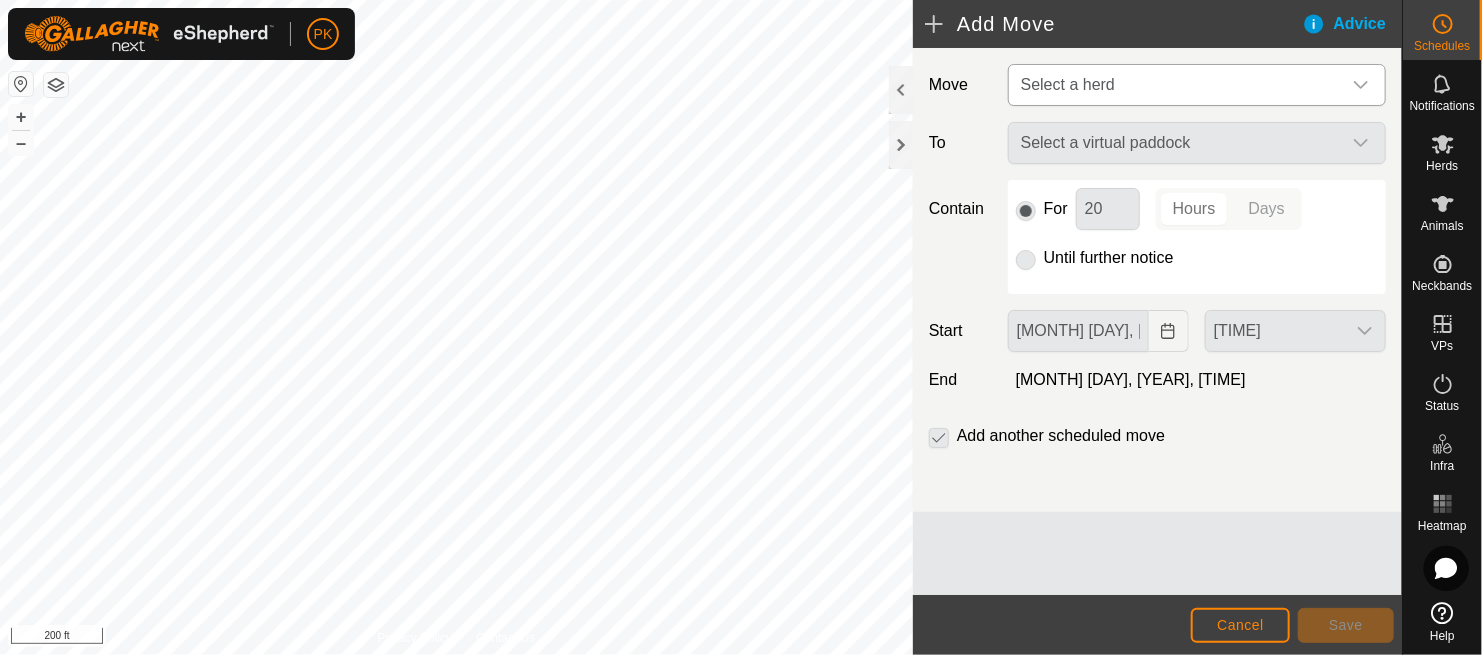 click on "Select a herd" at bounding box center [1177, 85] 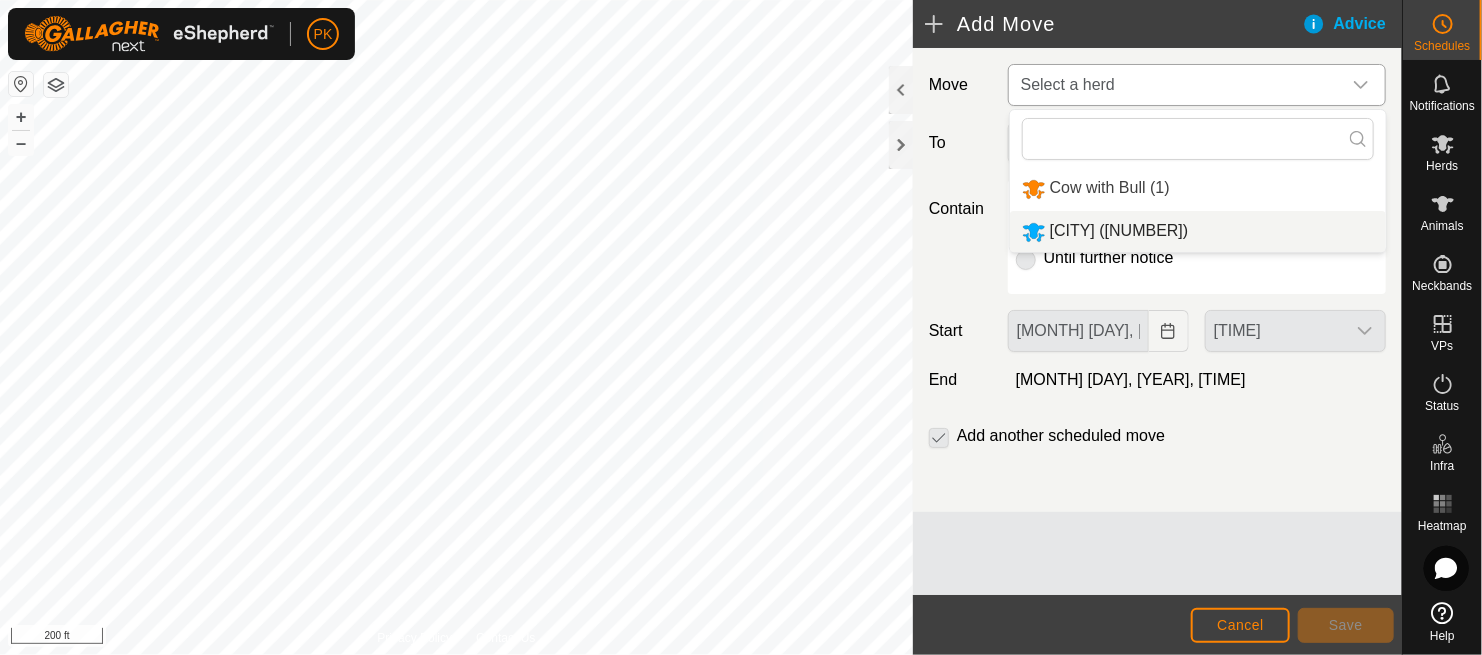 click on "[CITY] ([NUMBER])" at bounding box center [1198, 231] 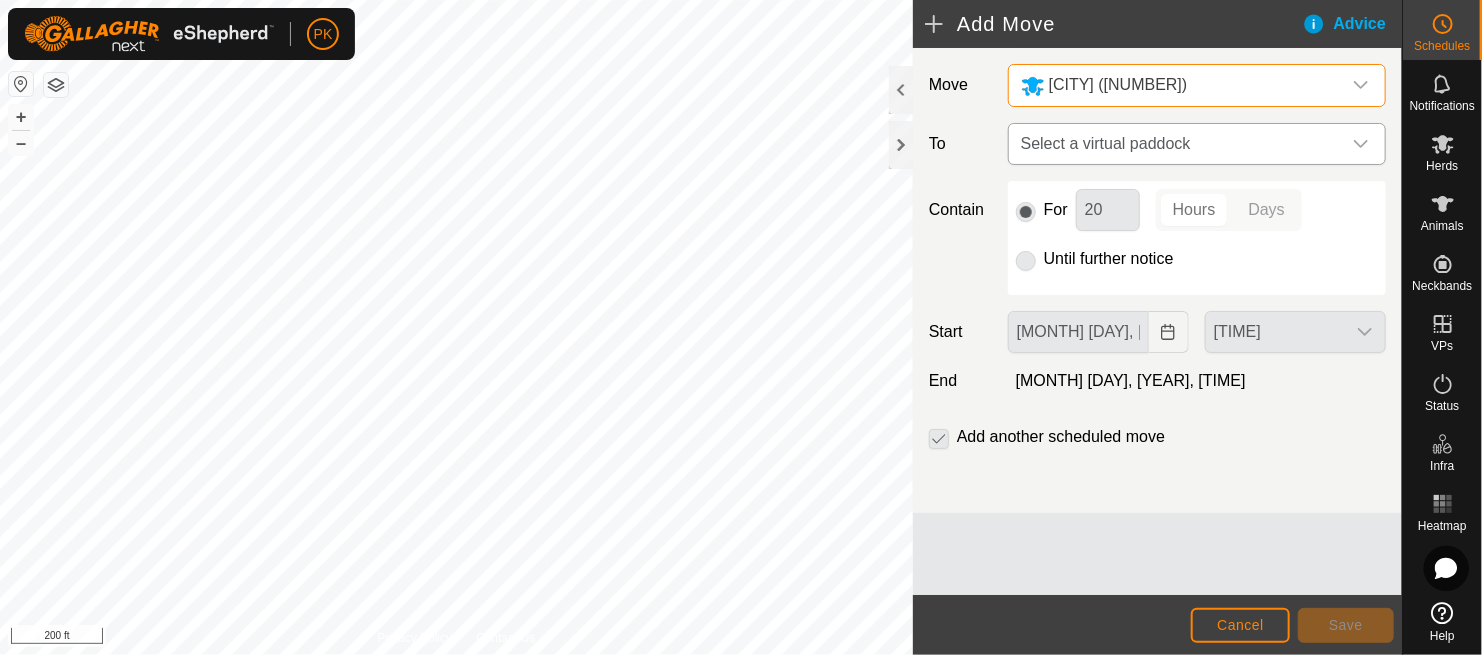 click on "Select a virtual paddock" at bounding box center [1177, 144] 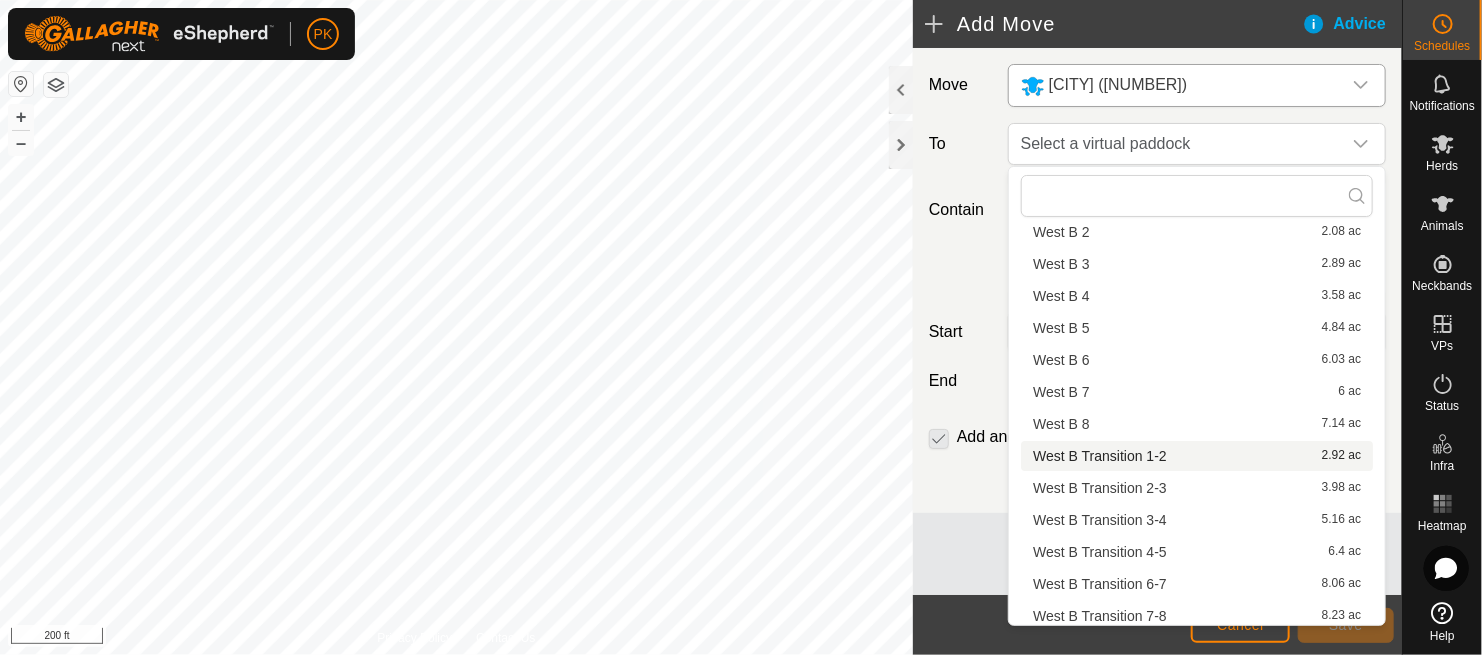 scroll, scrollTop: 123, scrollLeft: 0, axis: vertical 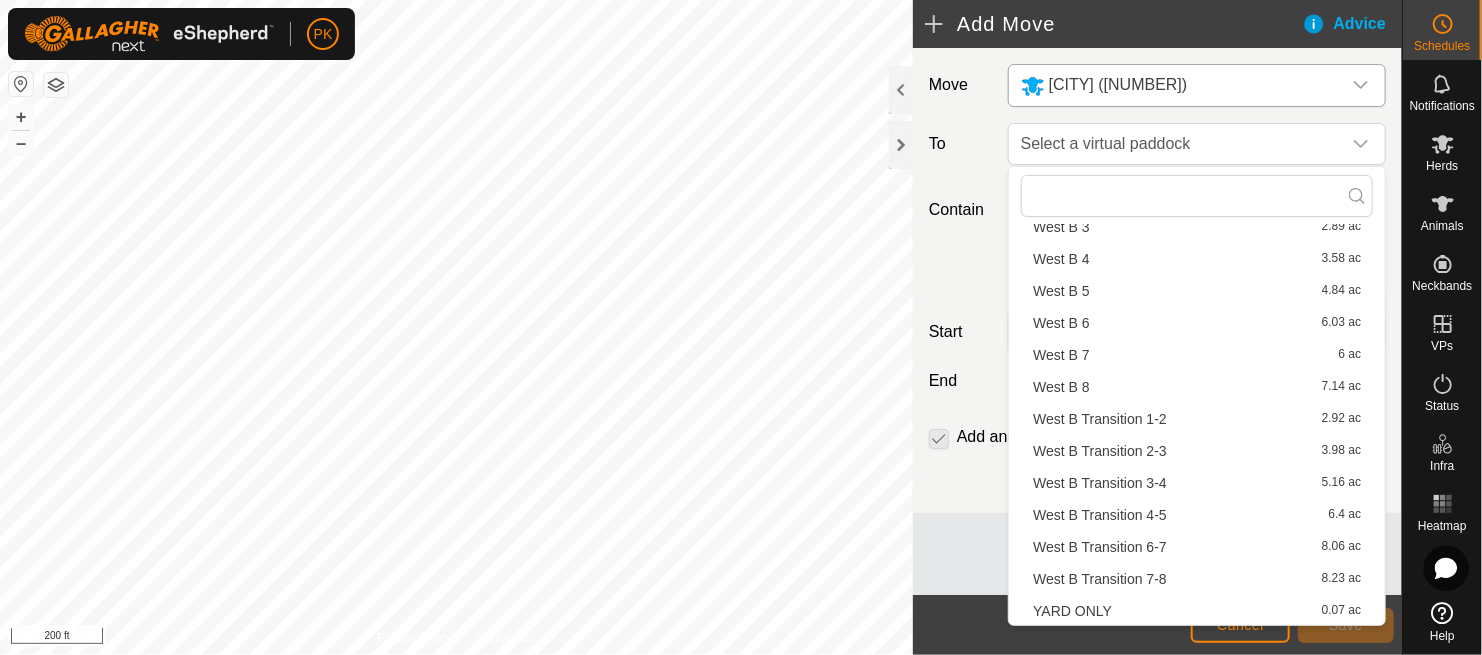 click on "West B Transition [NUMBER]-[NUMBER]  [AREA]" at bounding box center [1197, 547] 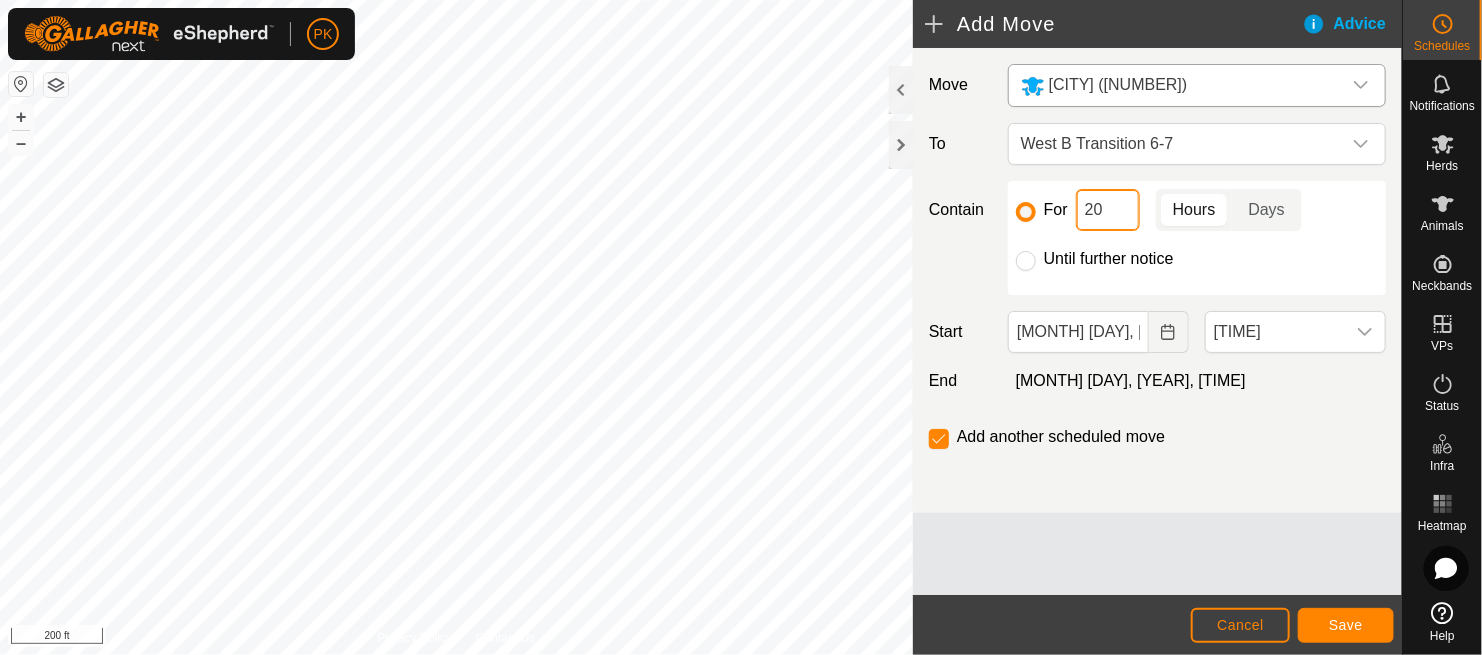 drag, startPoint x: 1109, startPoint y: 205, endPoint x: 1075, endPoint y: 213, distance: 34.928497 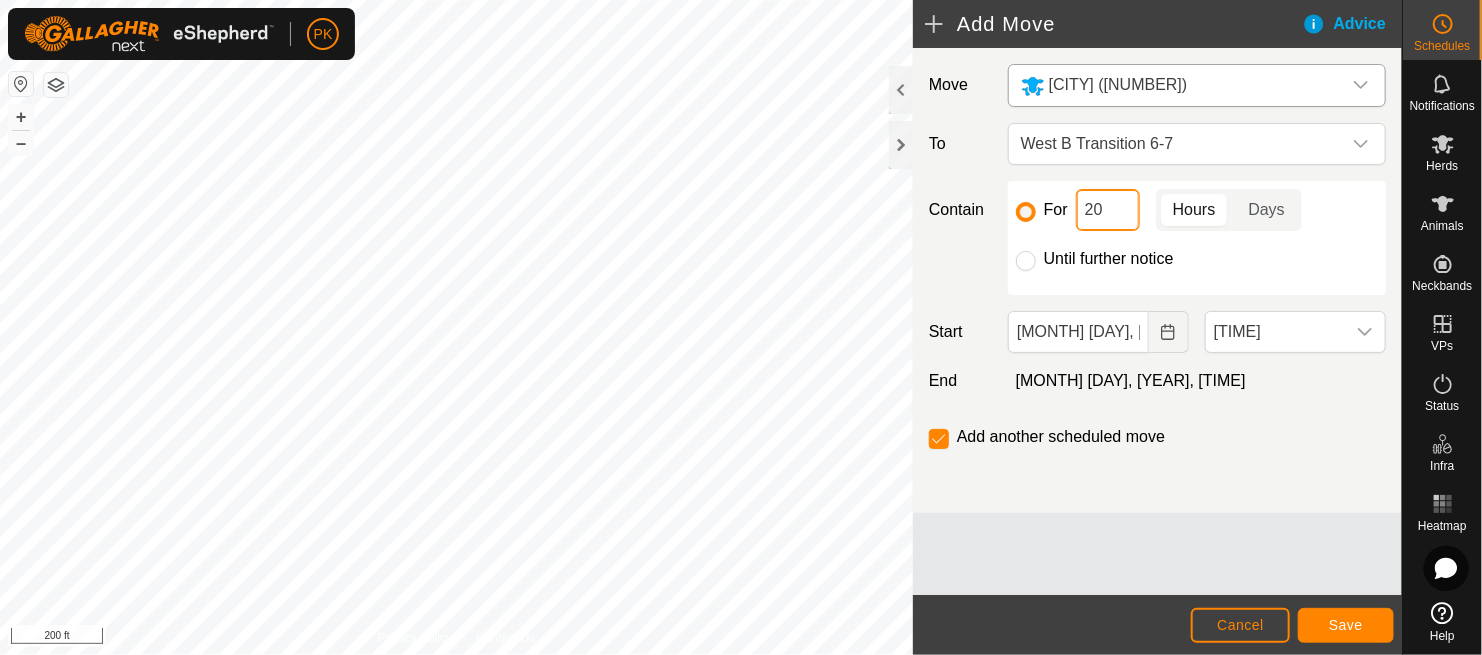 type on "1" 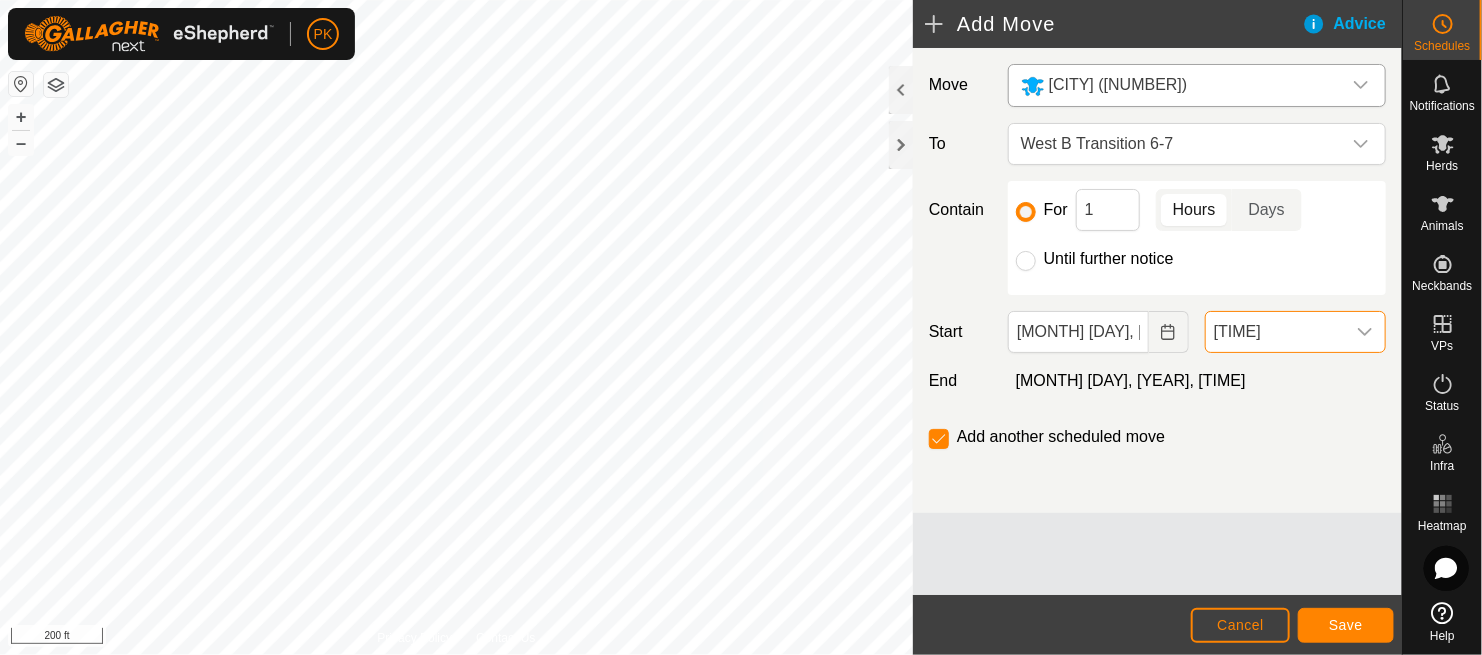 click on "[TIME]" at bounding box center [1275, 332] 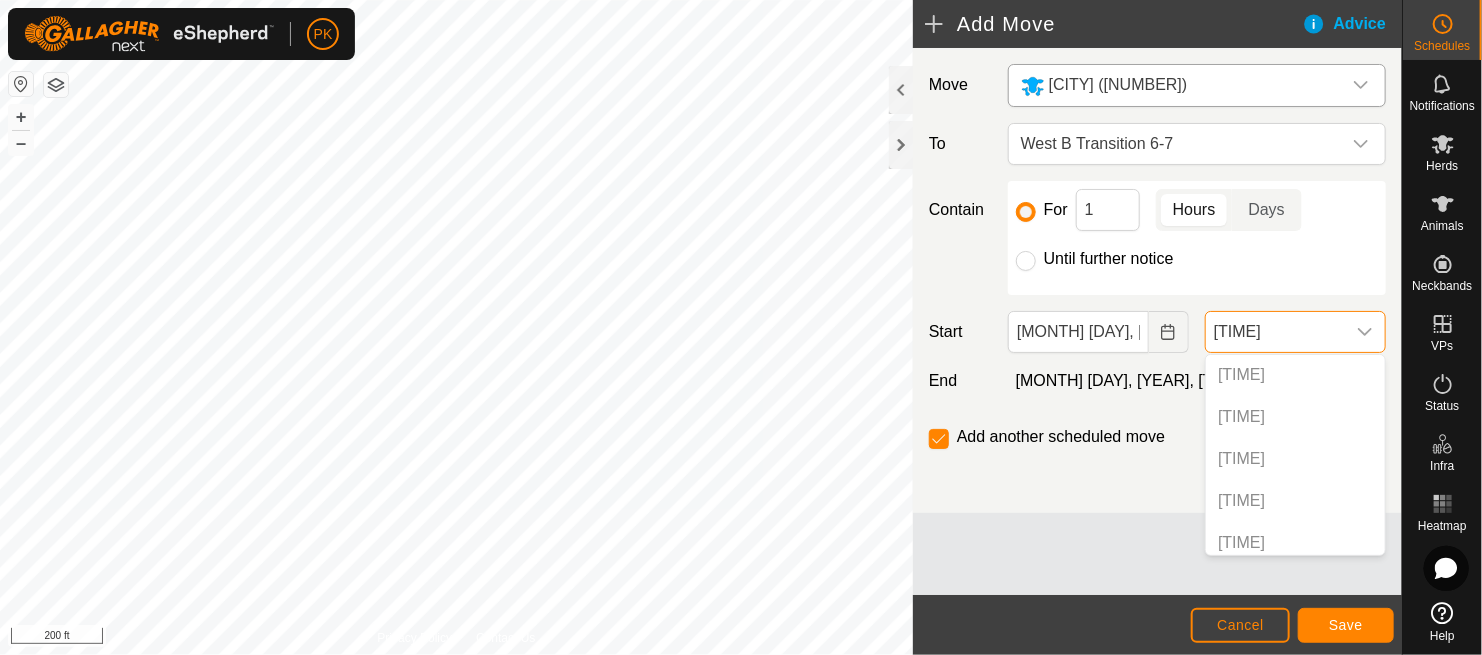 scroll, scrollTop: 595, scrollLeft: 0, axis: vertical 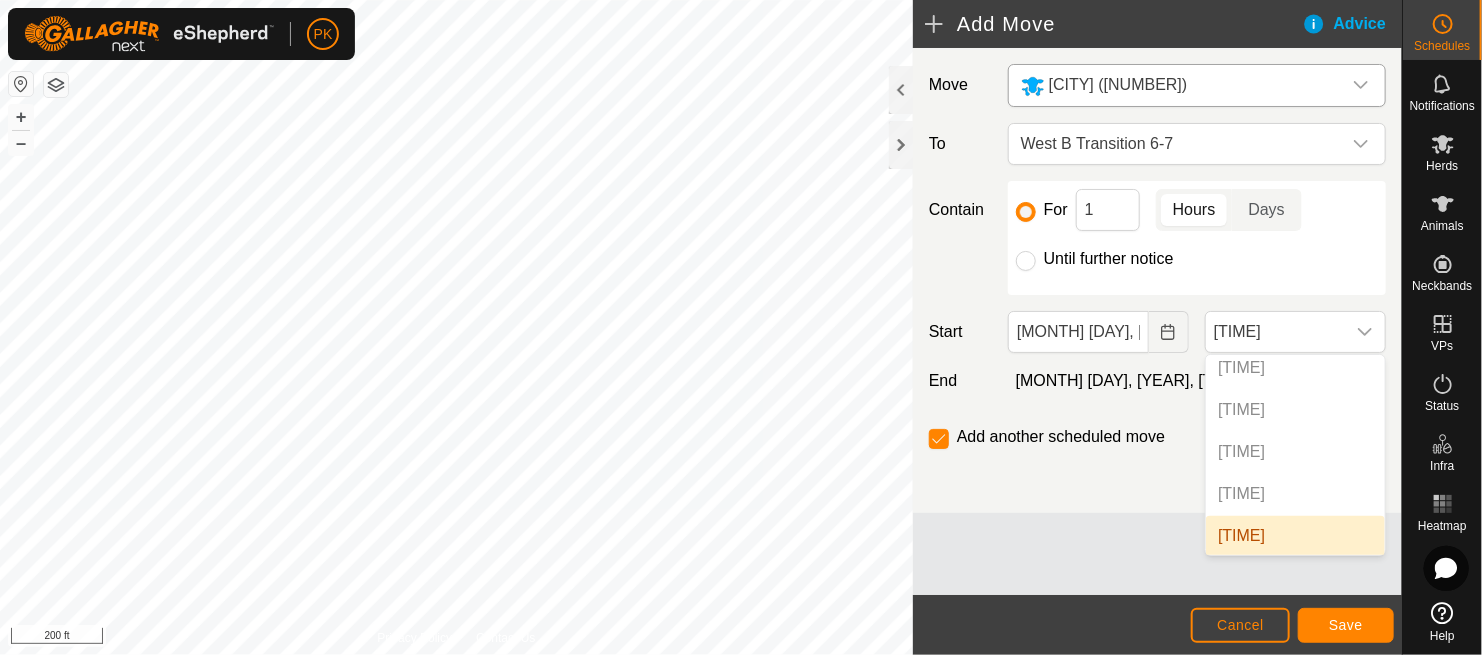 click on "[TIME]" at bounding box center (1295, 494) 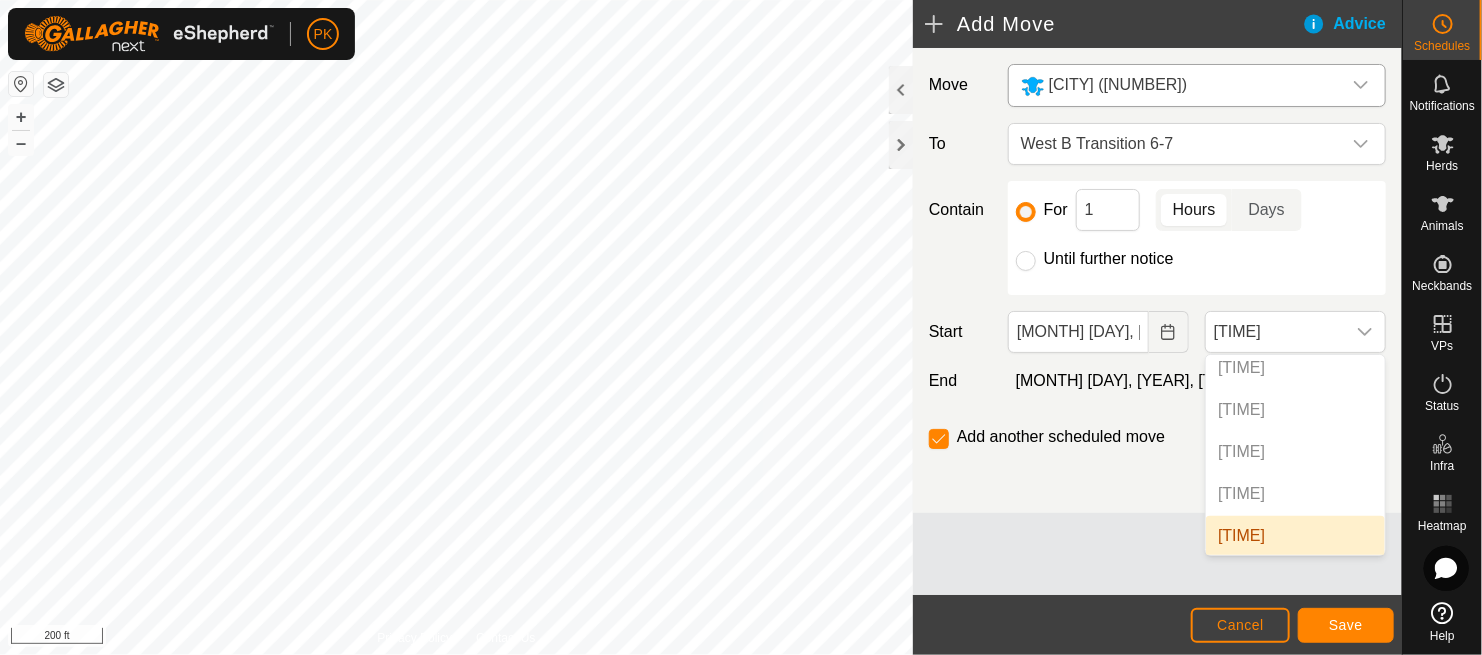 click on "Move [CITY] ([NUMBER]) To West B Transition [NUMBER]-[NUMBER] Contain For [NUMBER] Hours Days Until further notice Start [MONTH] [DAY], [YEAR] [TIME] End  [MONTH] [DAY], [YEAR], [TIME]  Add another scheduled move" 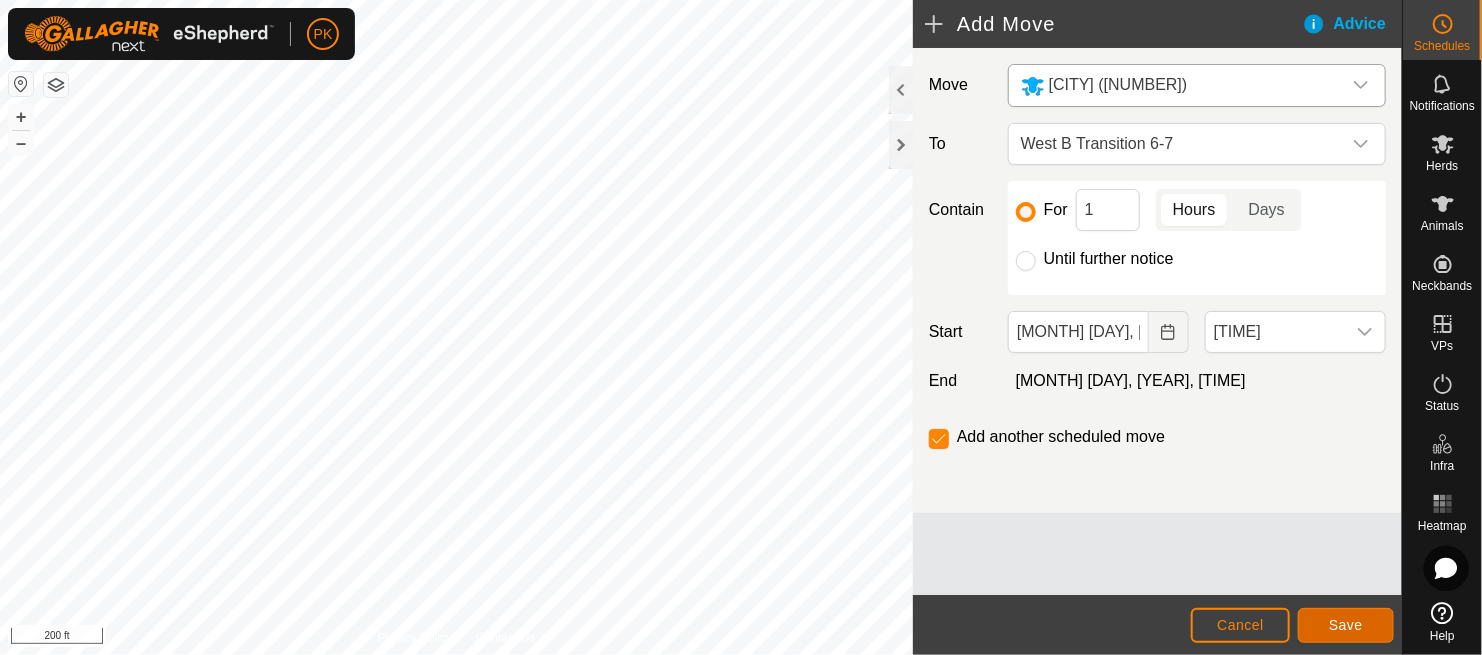 click on "Save" 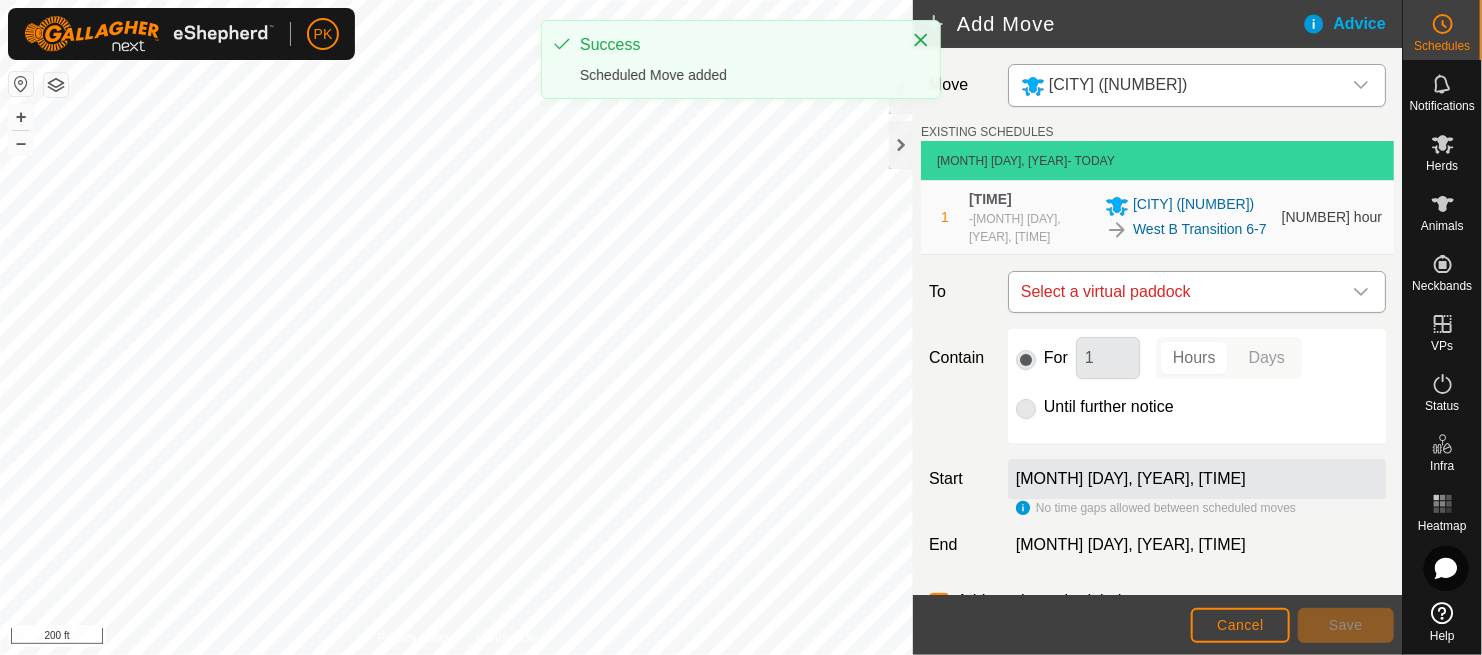 click at bounding box center [1361, 292] 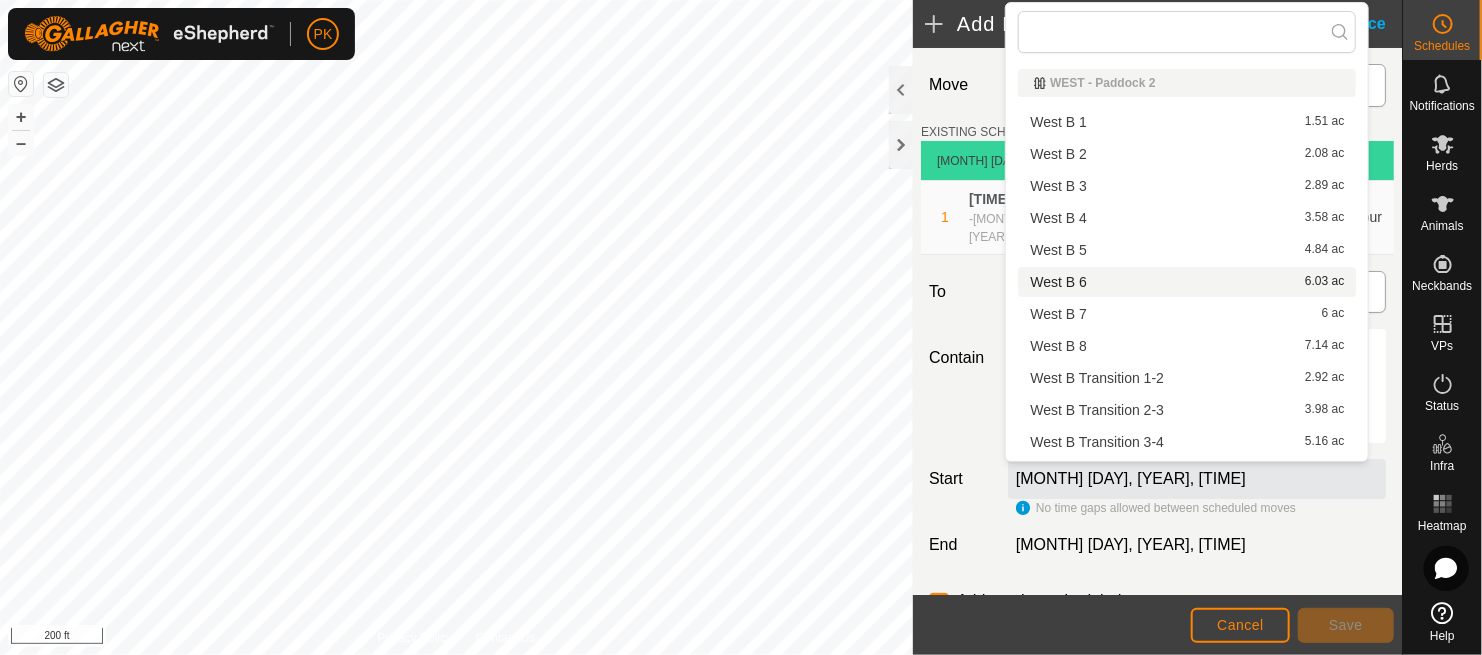 click on "West B 6  6.03 ac" at bounding box center (1187, 282) 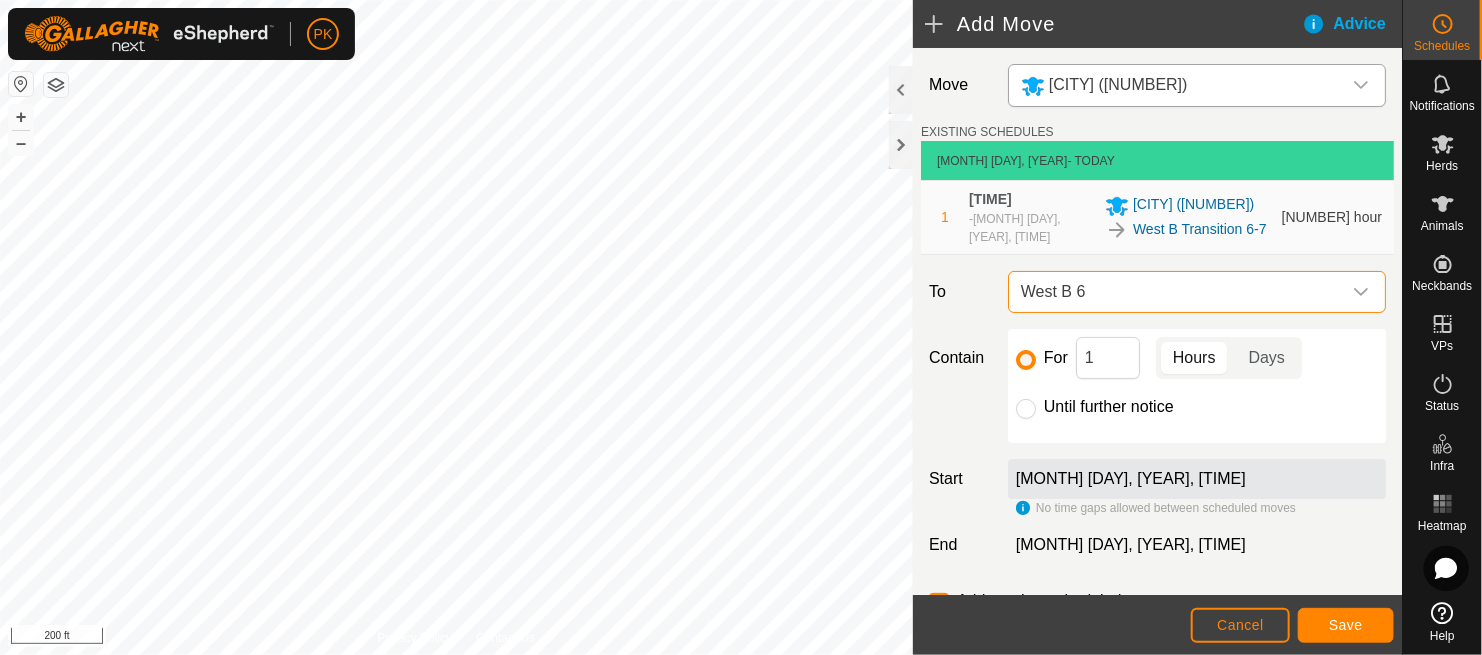 click at bounding box center (1361, 292) 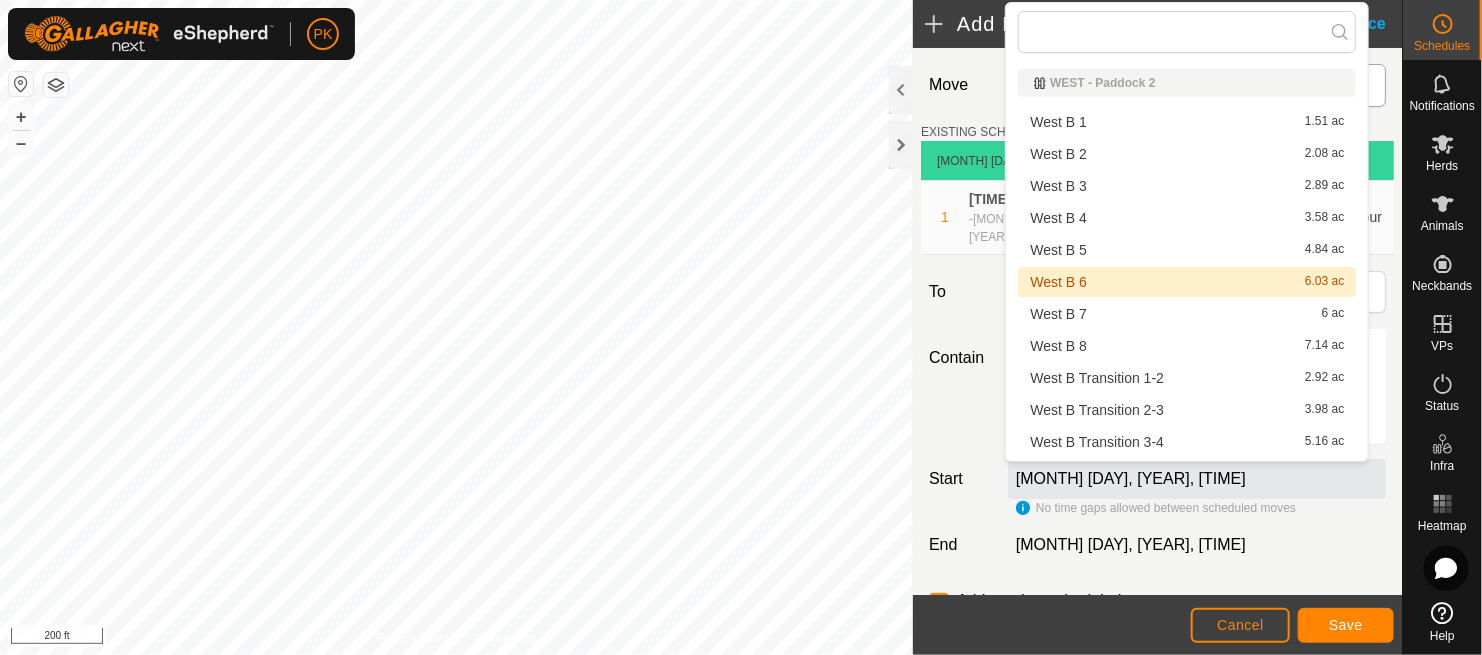 click on "West B 6  6.03 ac" at bounding box center [1187, 282] 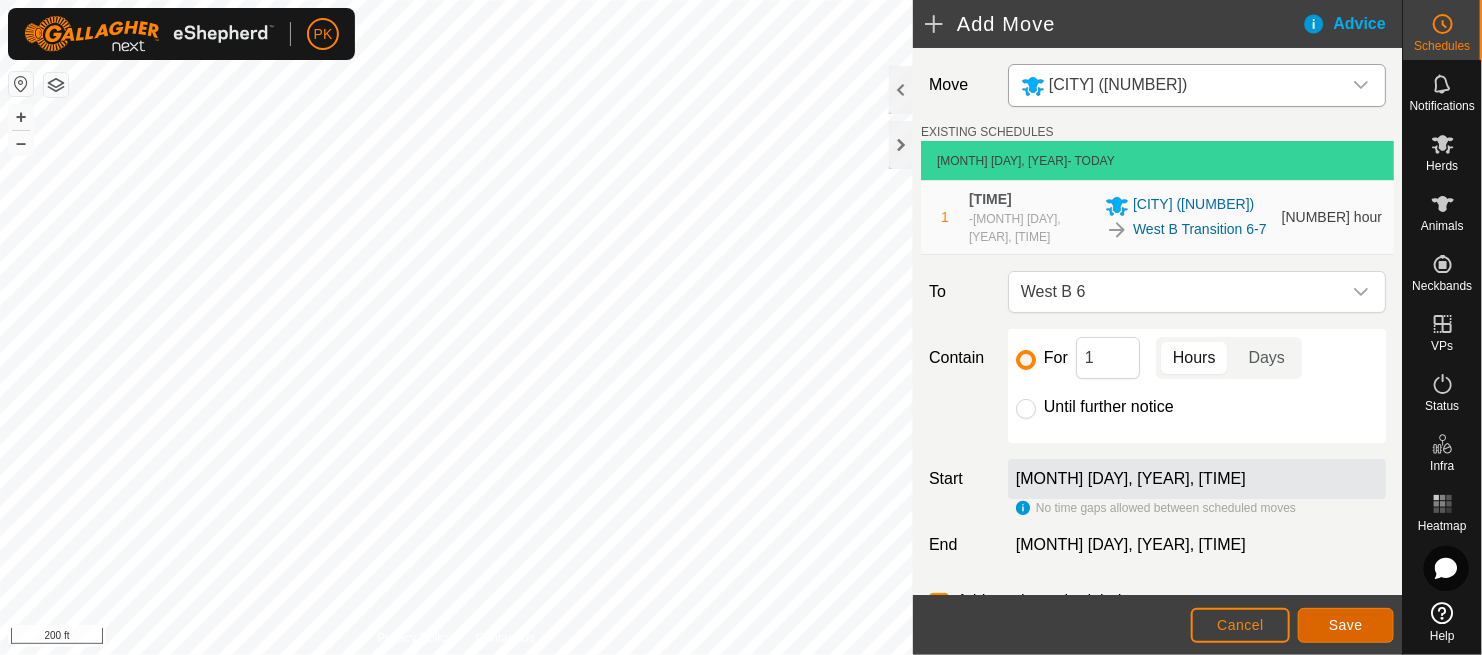click on "Save" 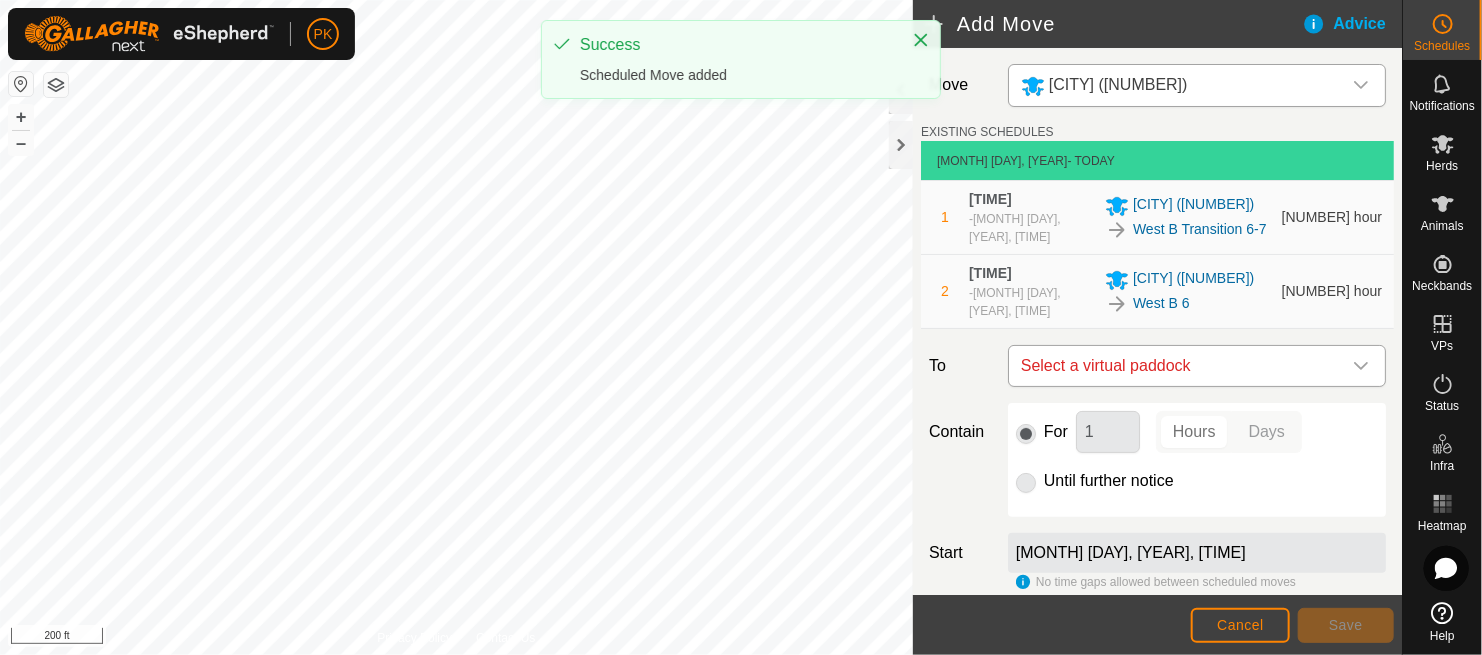 click on "Select a virtual paddock" at bounding box center [1177, 366] 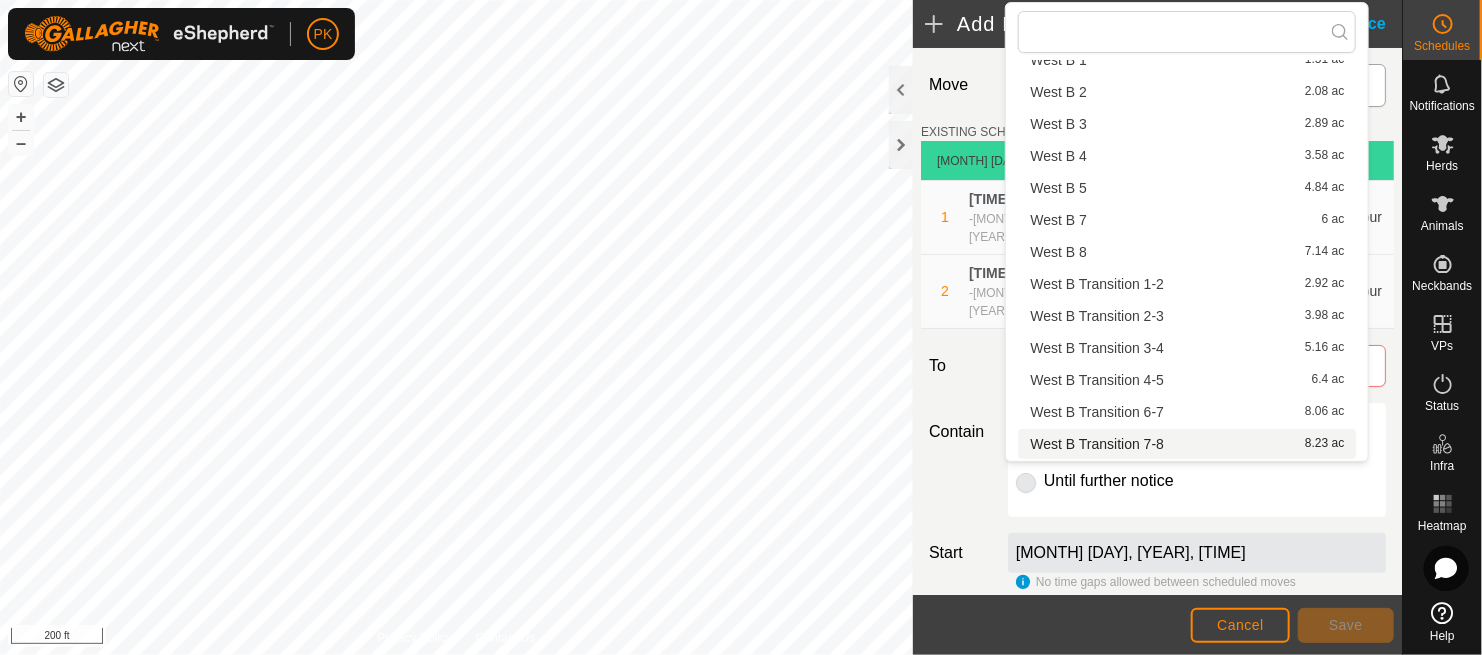scroll, scrollTop: 90, scrollLeft: 0, axis: vertical 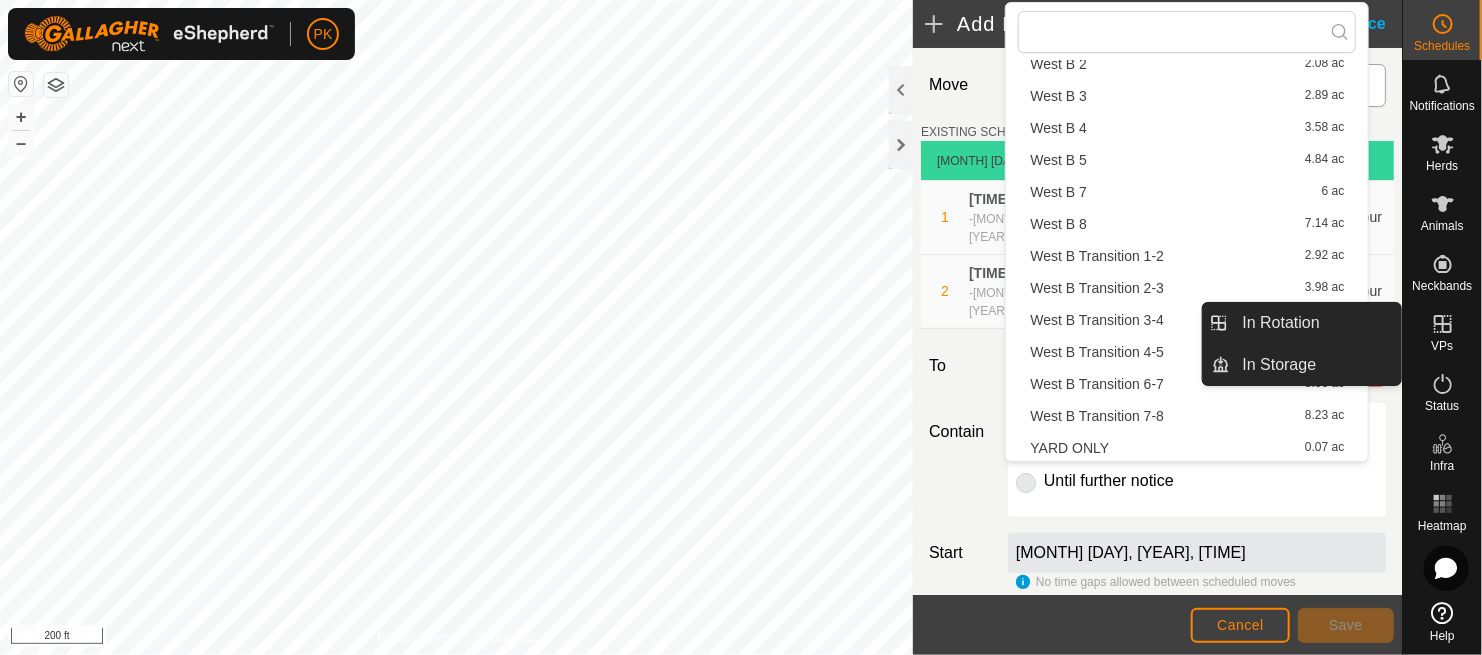 click at bounding box center (1443, 324) 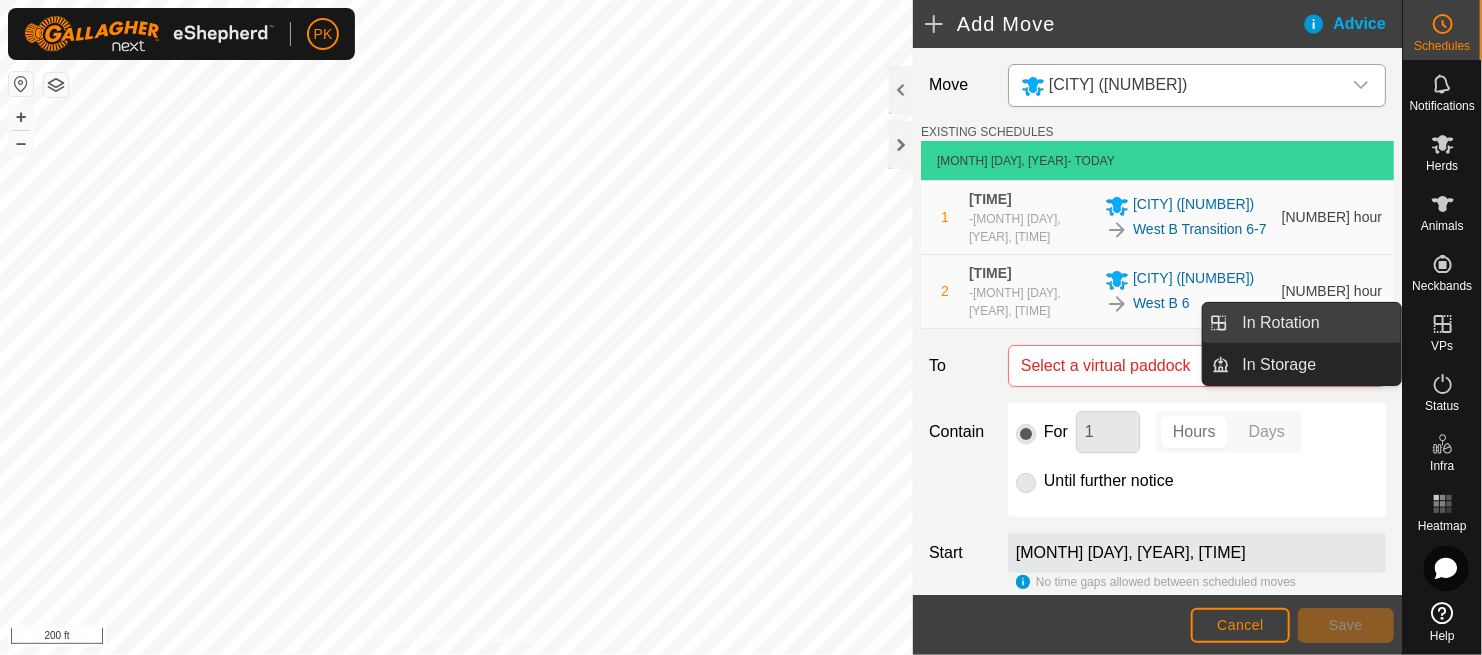 click on "In Rotation" at bounding box center (1316, 323) 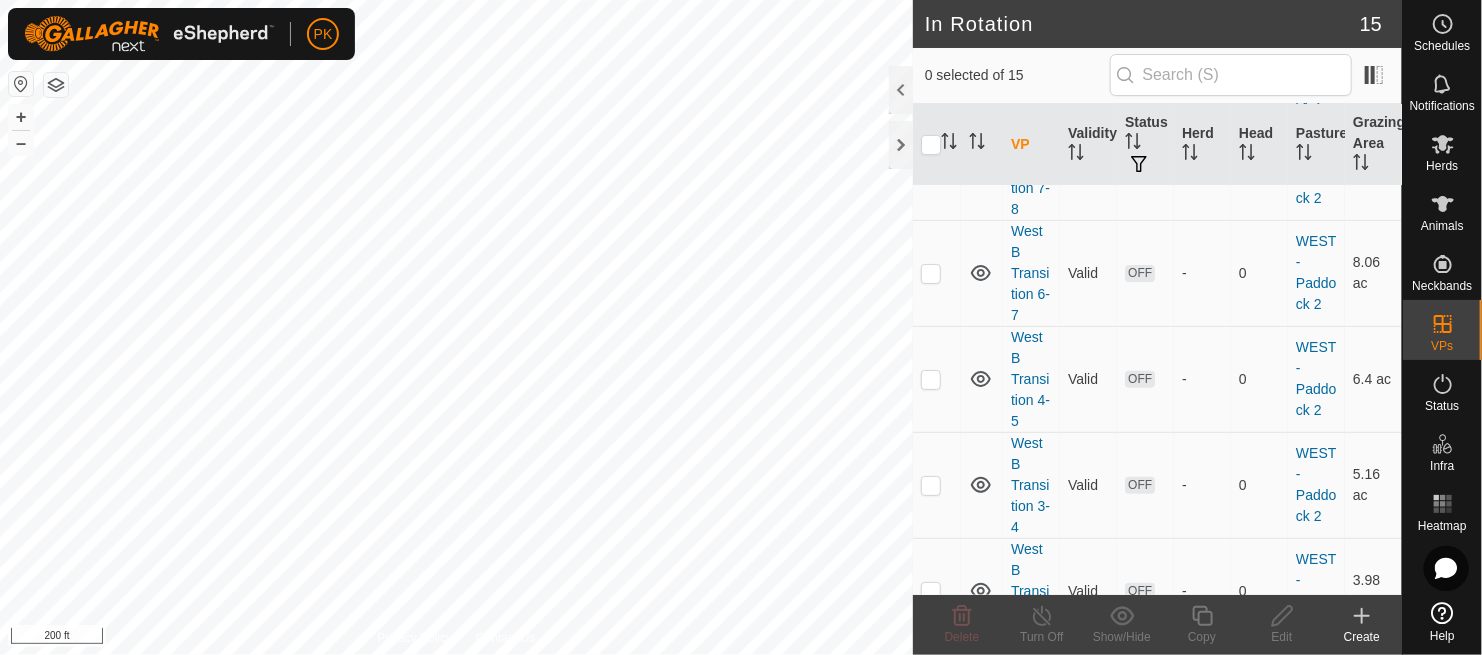 scroll, scrollTop: 185, scrollLeft: 0, axis: vertical 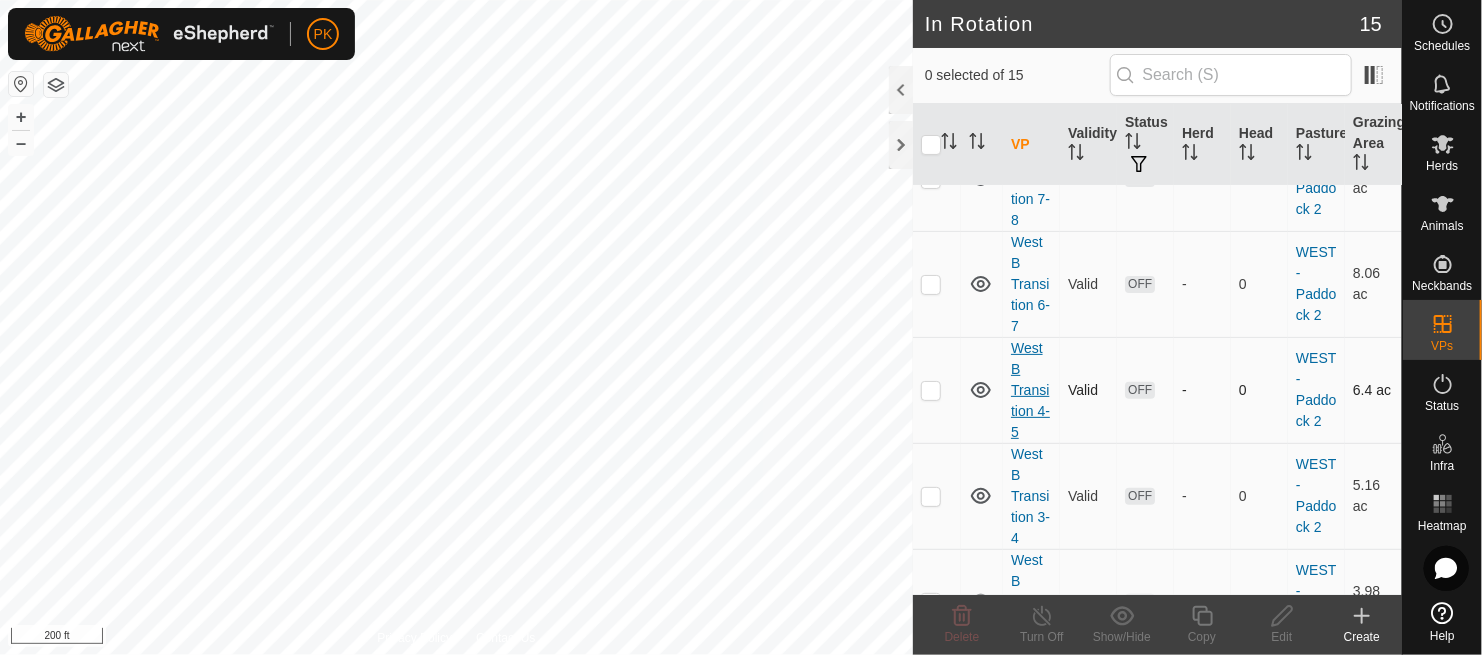 click on "West B Transition 4-5" at bounding box center [1030, 390] 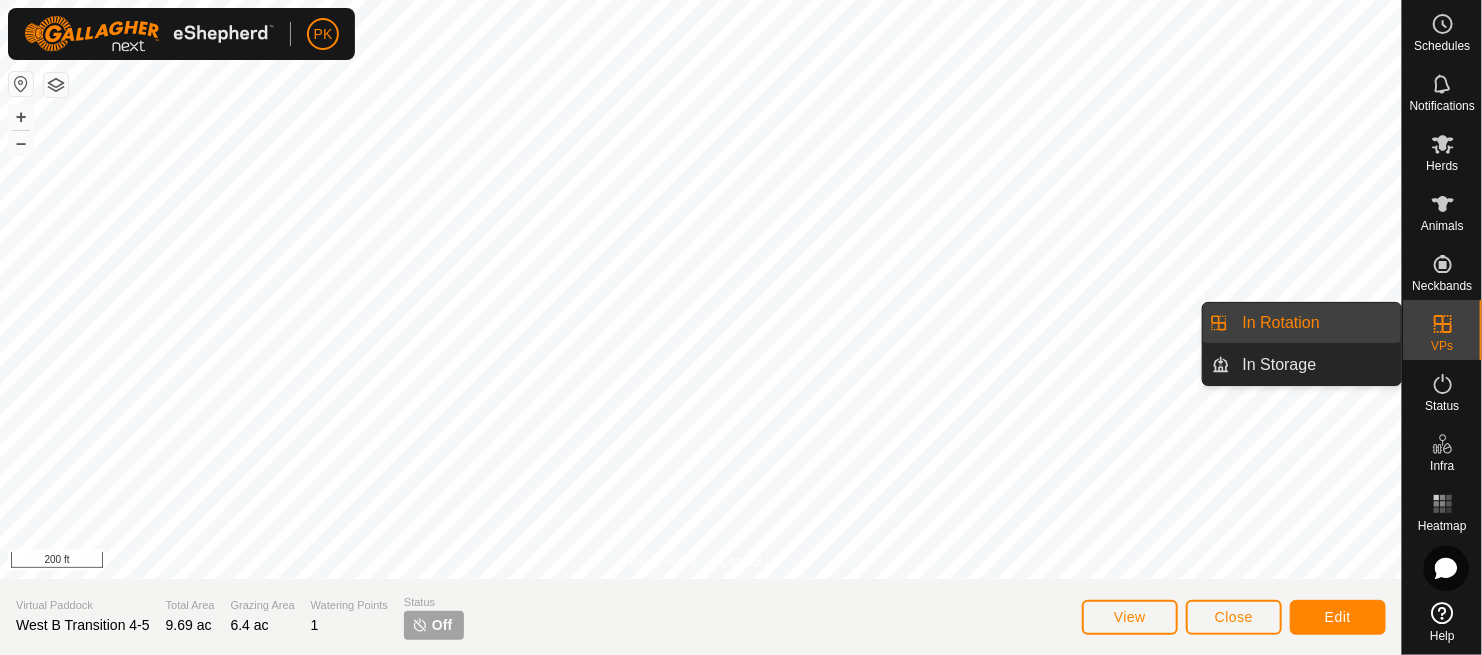 click on "In Rotation" at bounding box center (1316, 323) 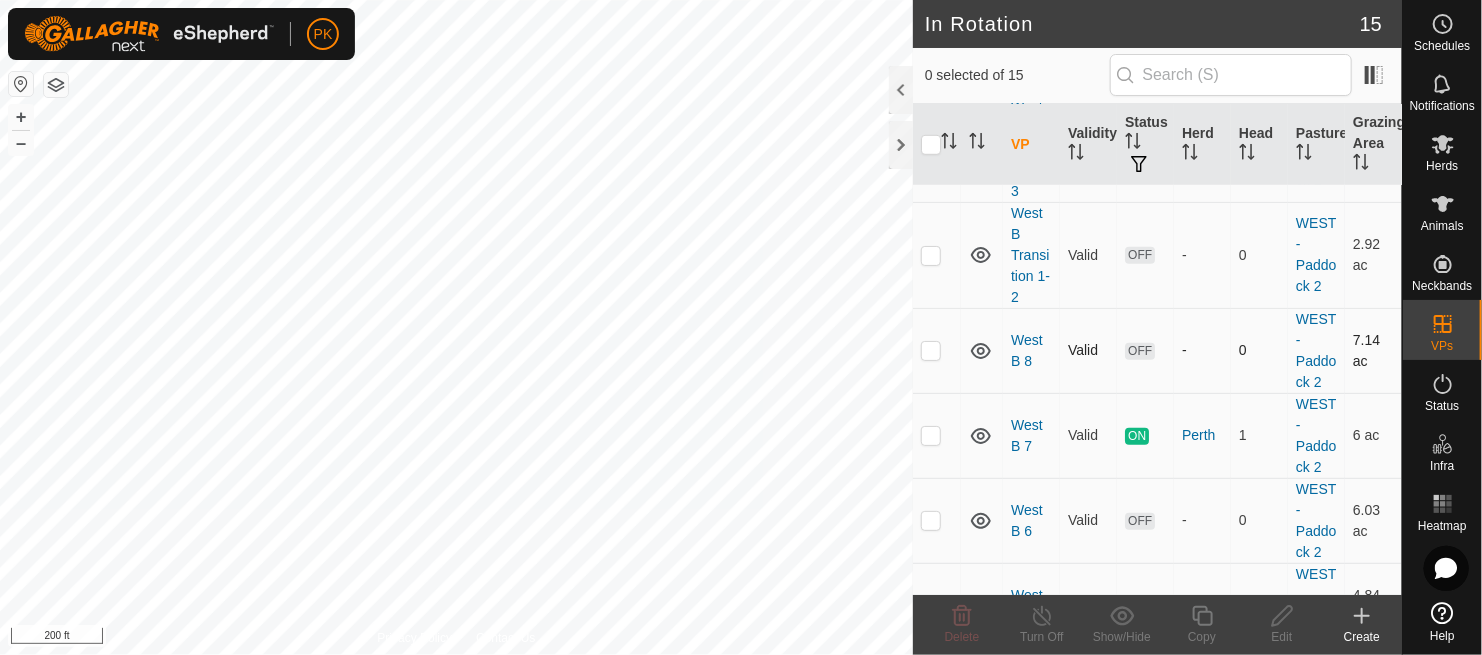 scroll, scrollTop: 740, scrollLeft: 0, axis: vertical 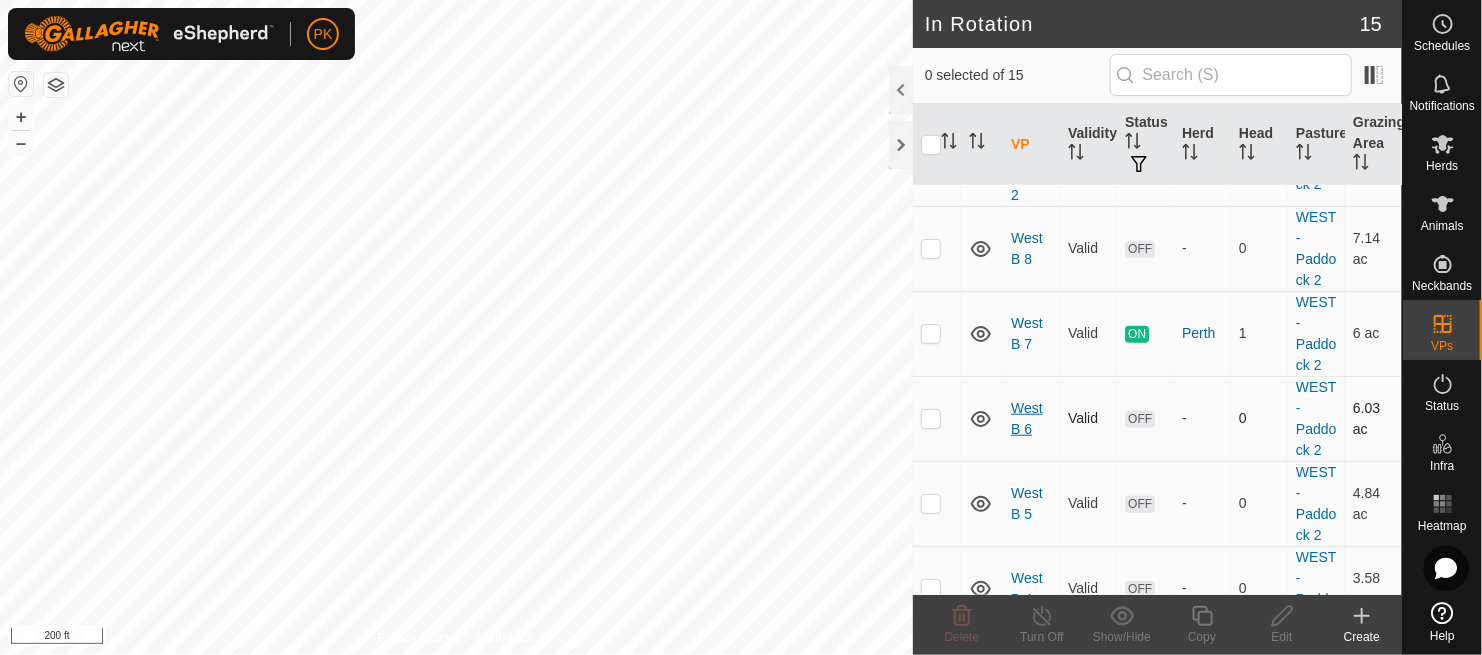 click on "West B 6" at bounding box center [1027, 418] 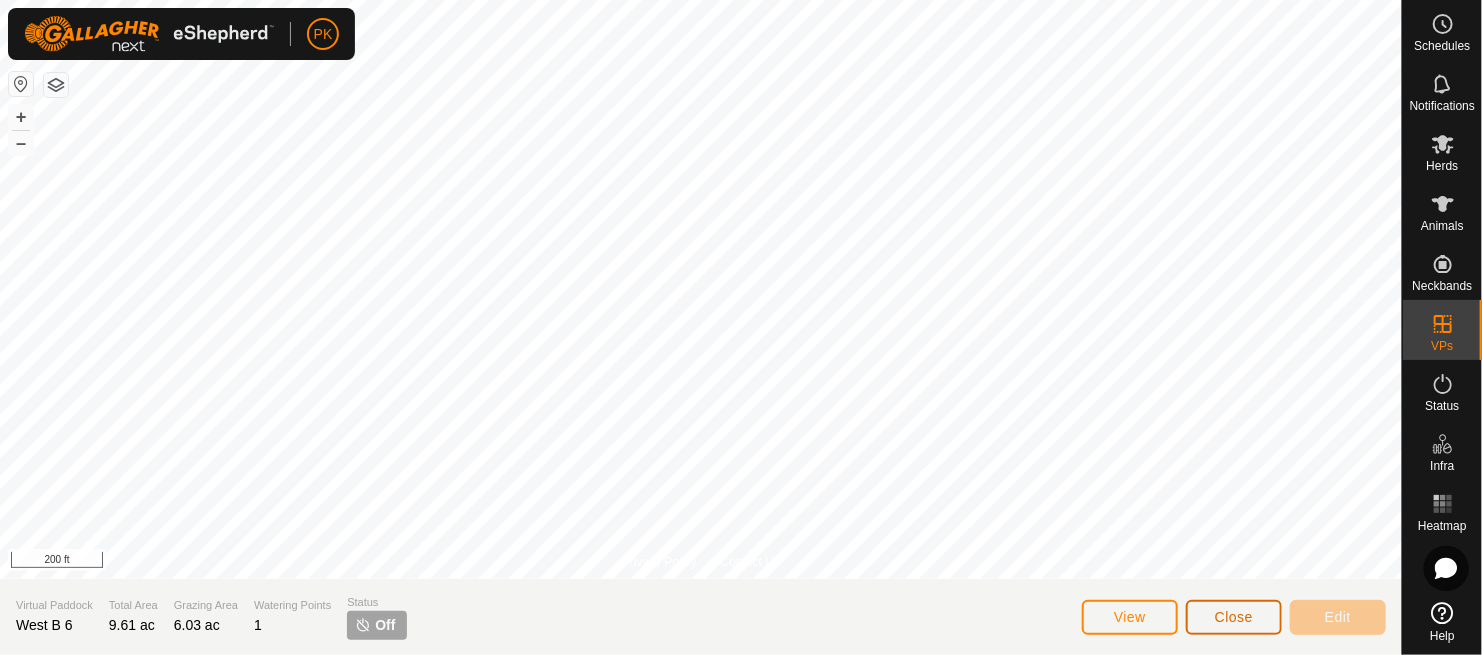 click on "Close" 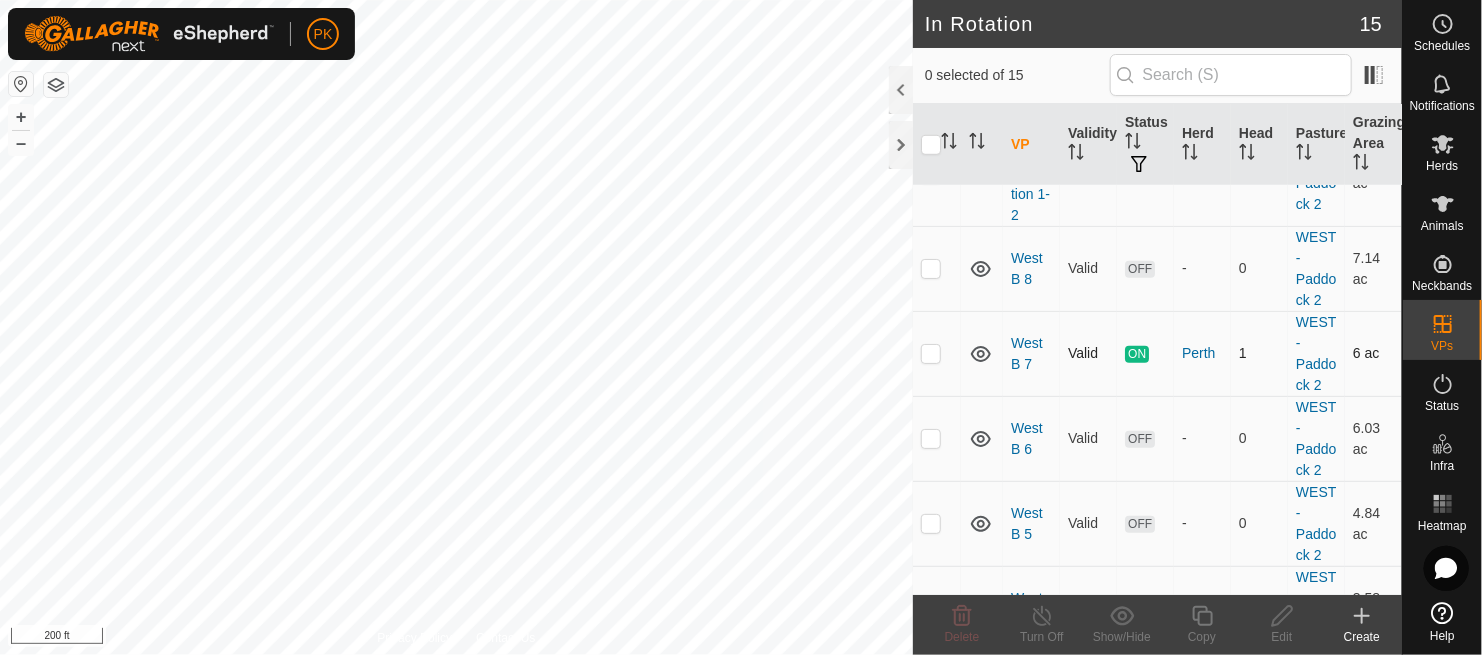scroll, scrollTop: 740, scrollLeft: 0, axis: vertical 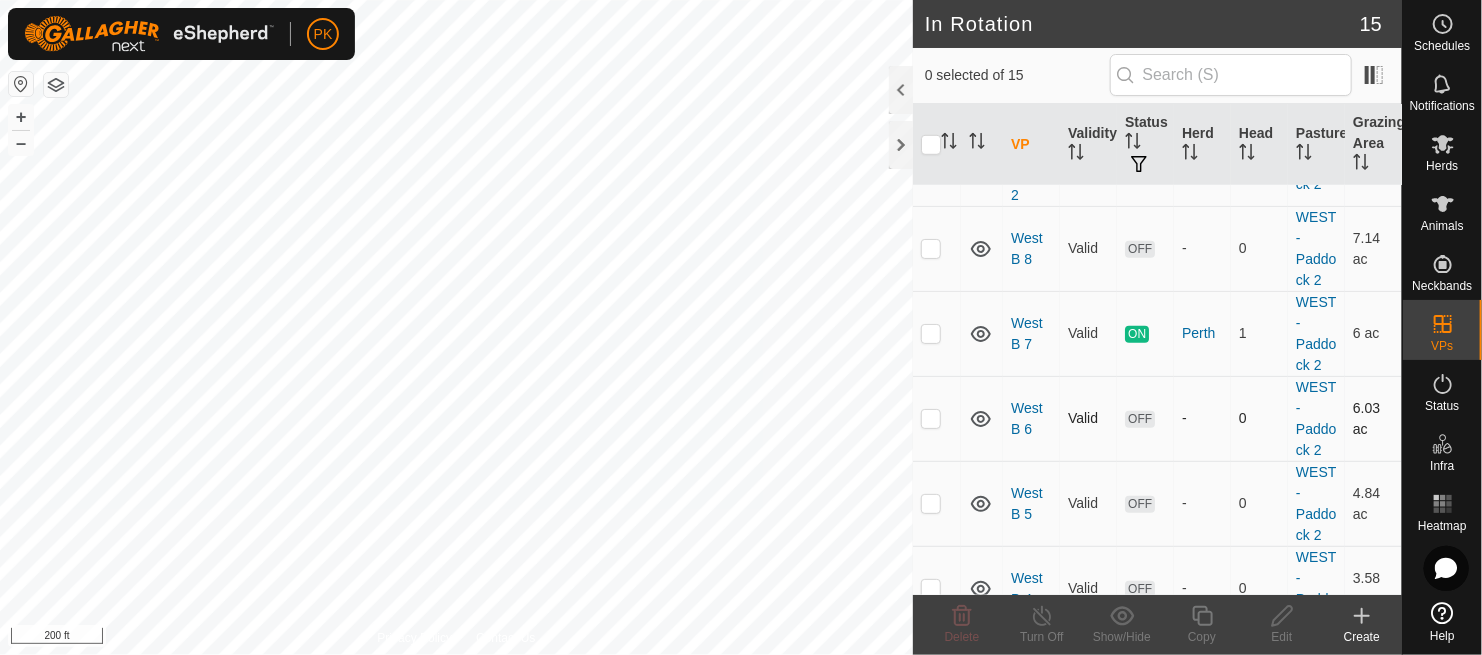 click at bounding box center [931, 418] 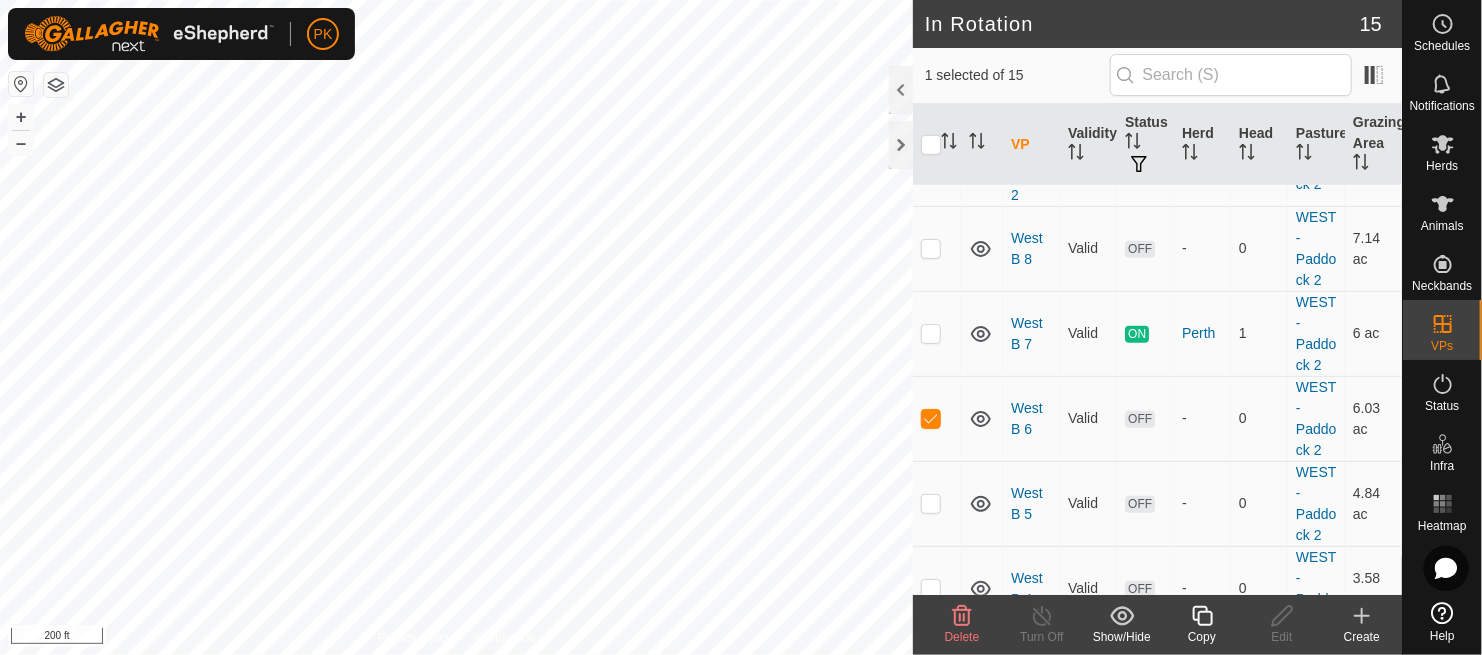 click 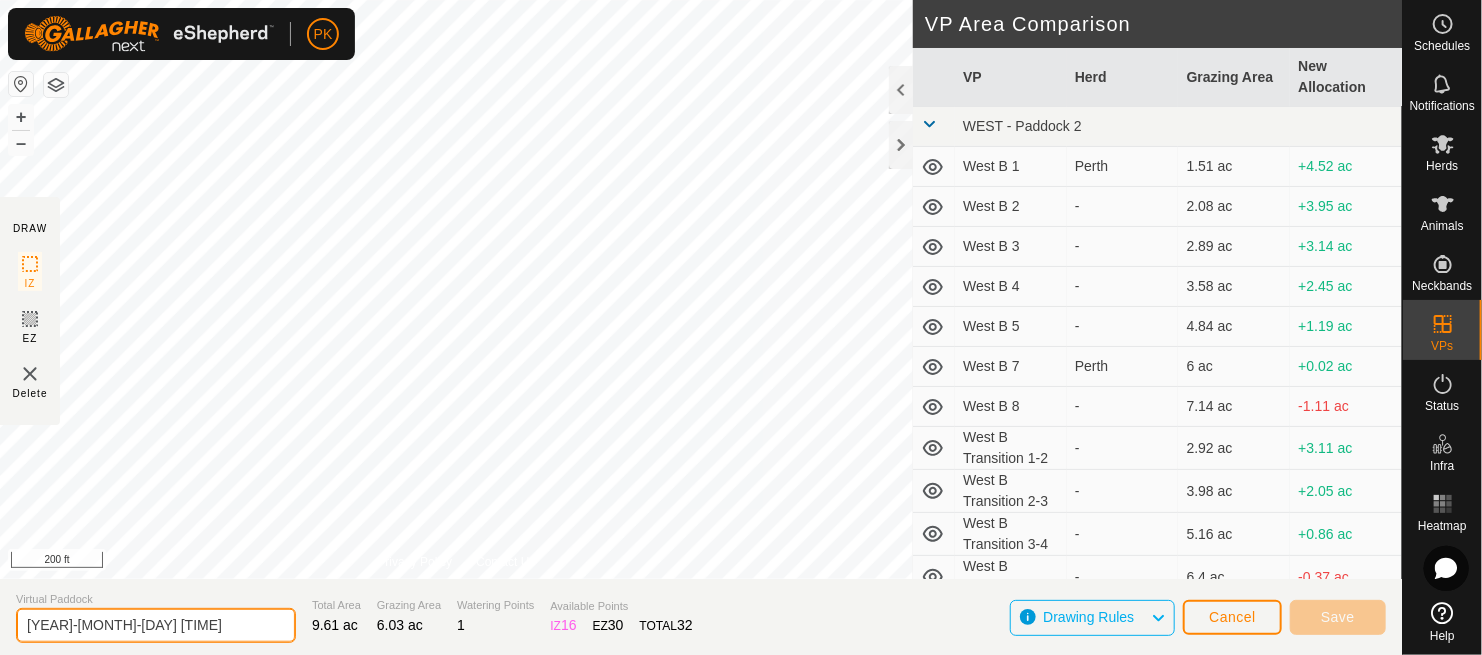 drag, startPoint x: 197, startPoint y: 623, endPoint x: 0, endPoint y: 613, distance: 197.25365 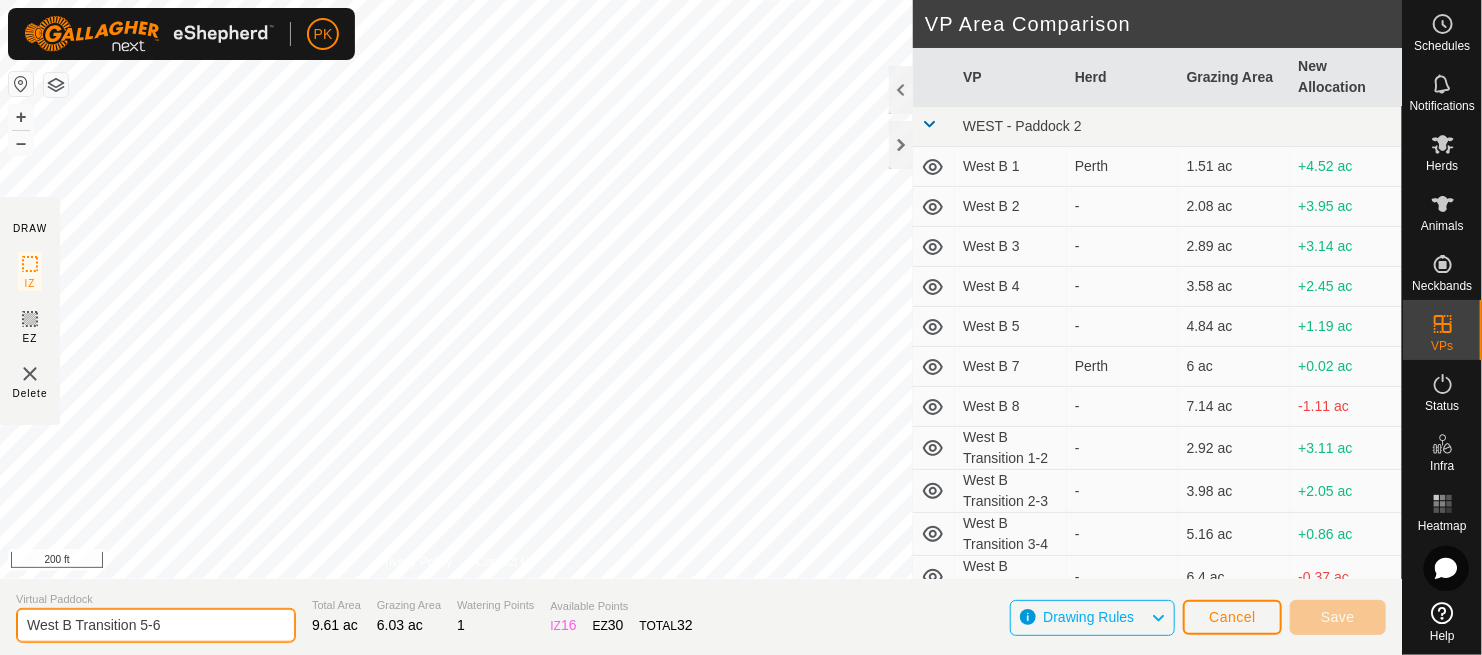 type on "West B Transition 5-6" 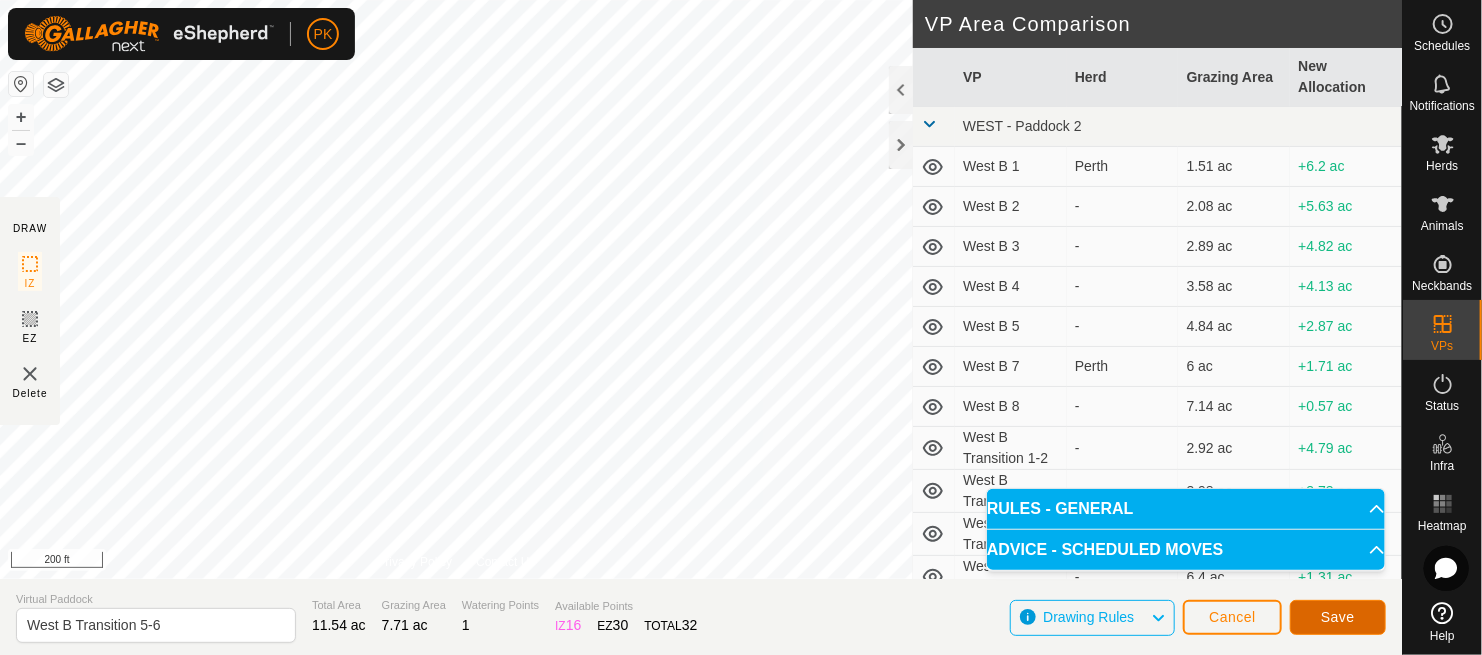click on "Save" 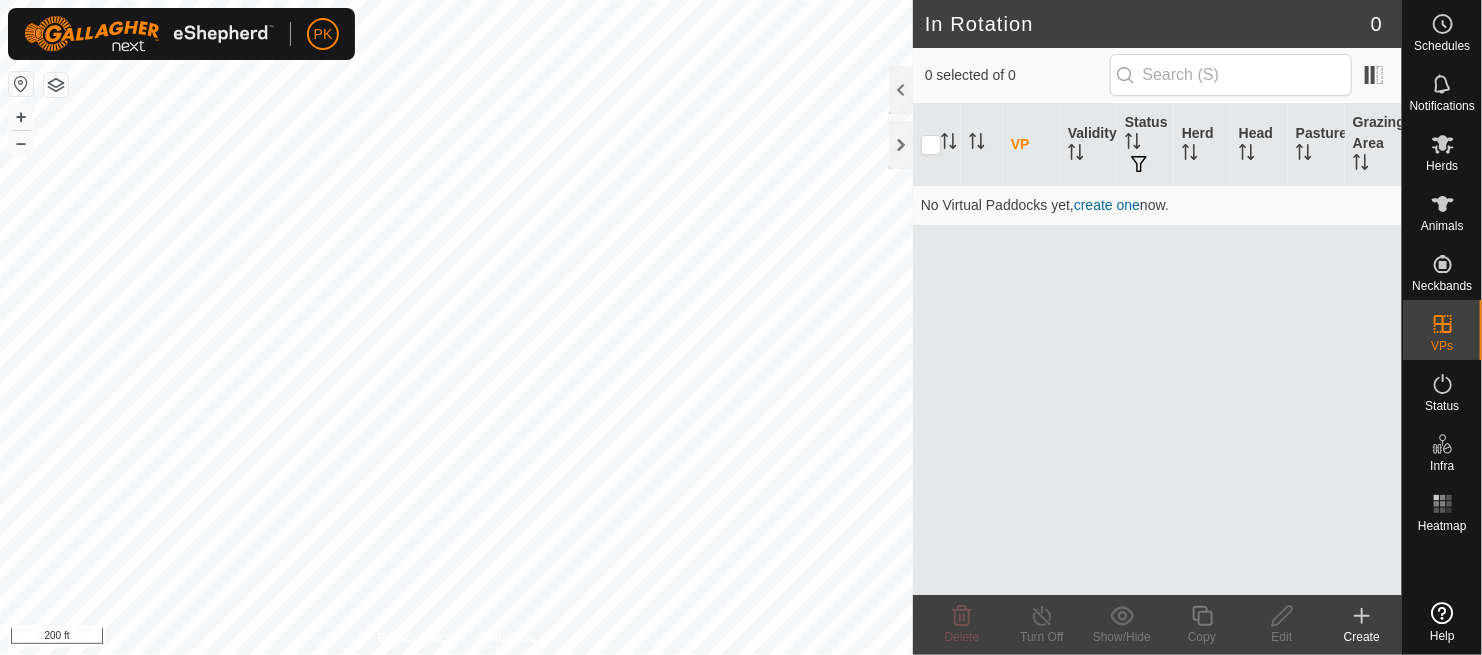 scroll, scrollTop: 0, scrollLeft: 0, axis: both 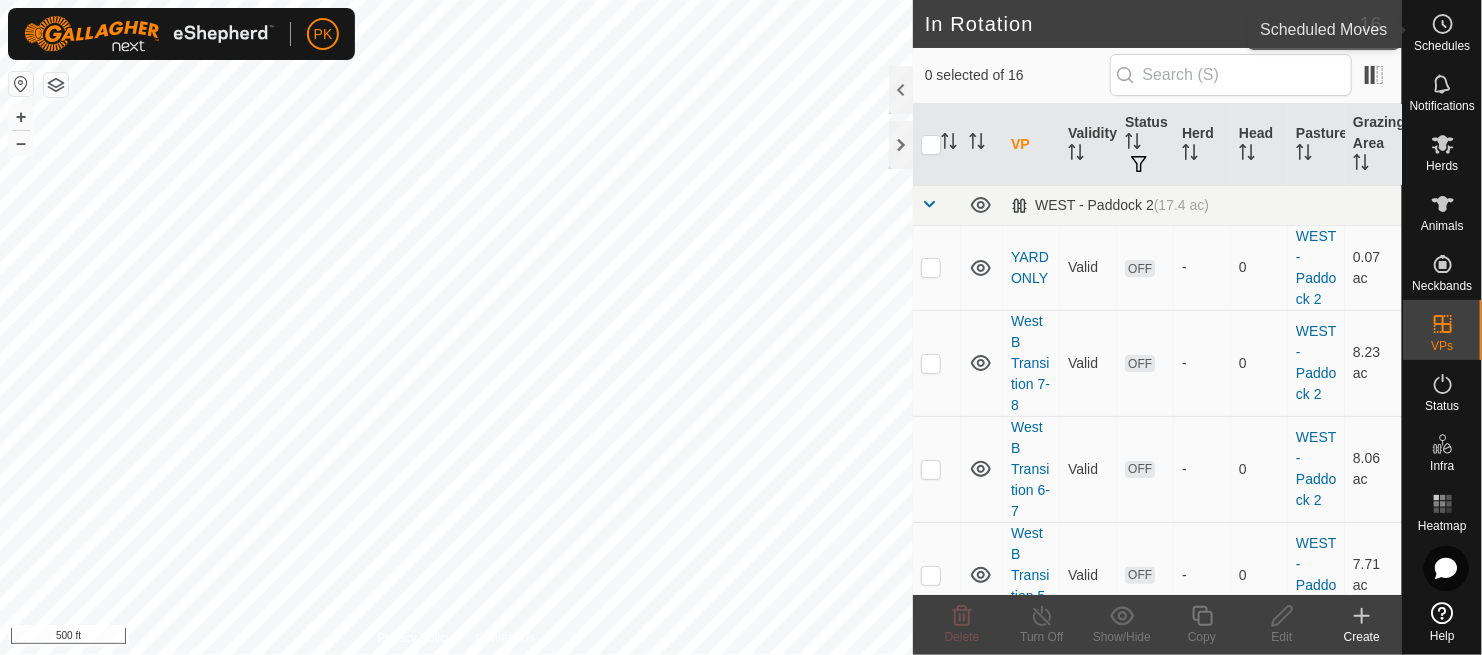click on "Schedules" at bounding box center [1442, 46] 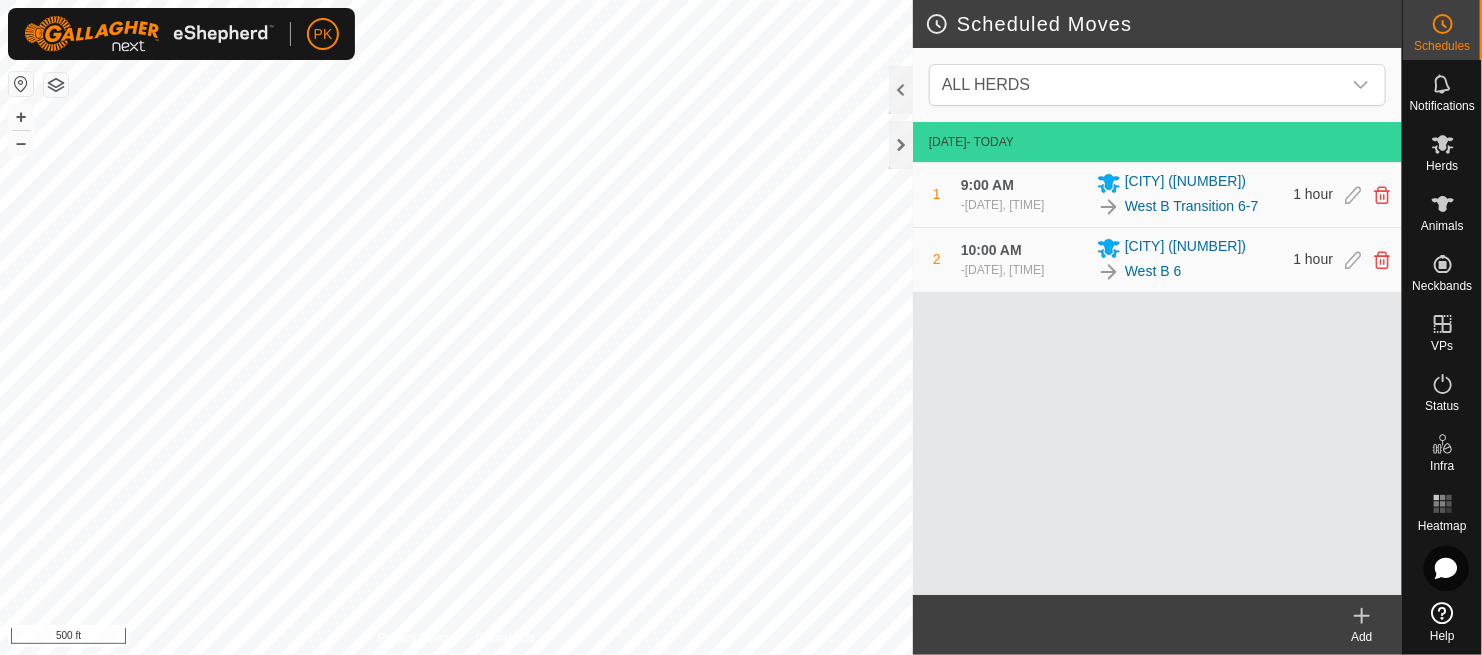 click 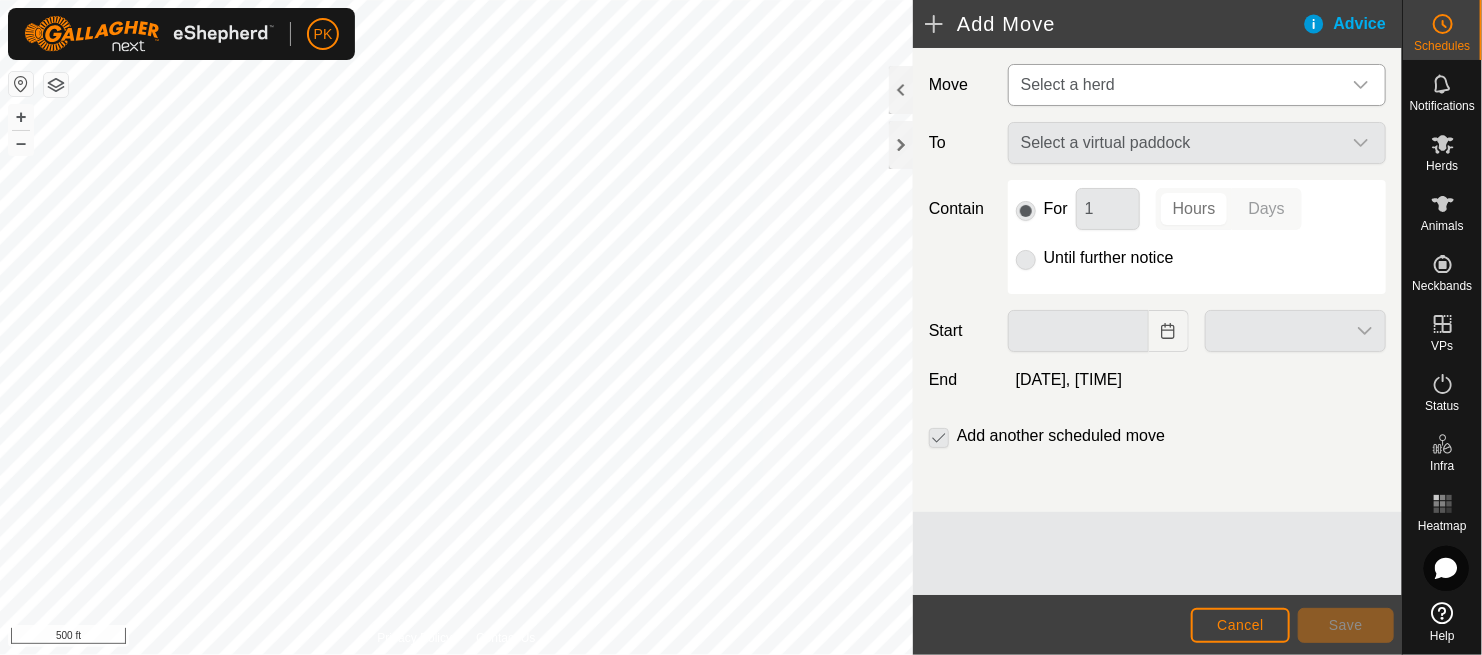 click on "Select a herd" at bounding box center [1177, 85] 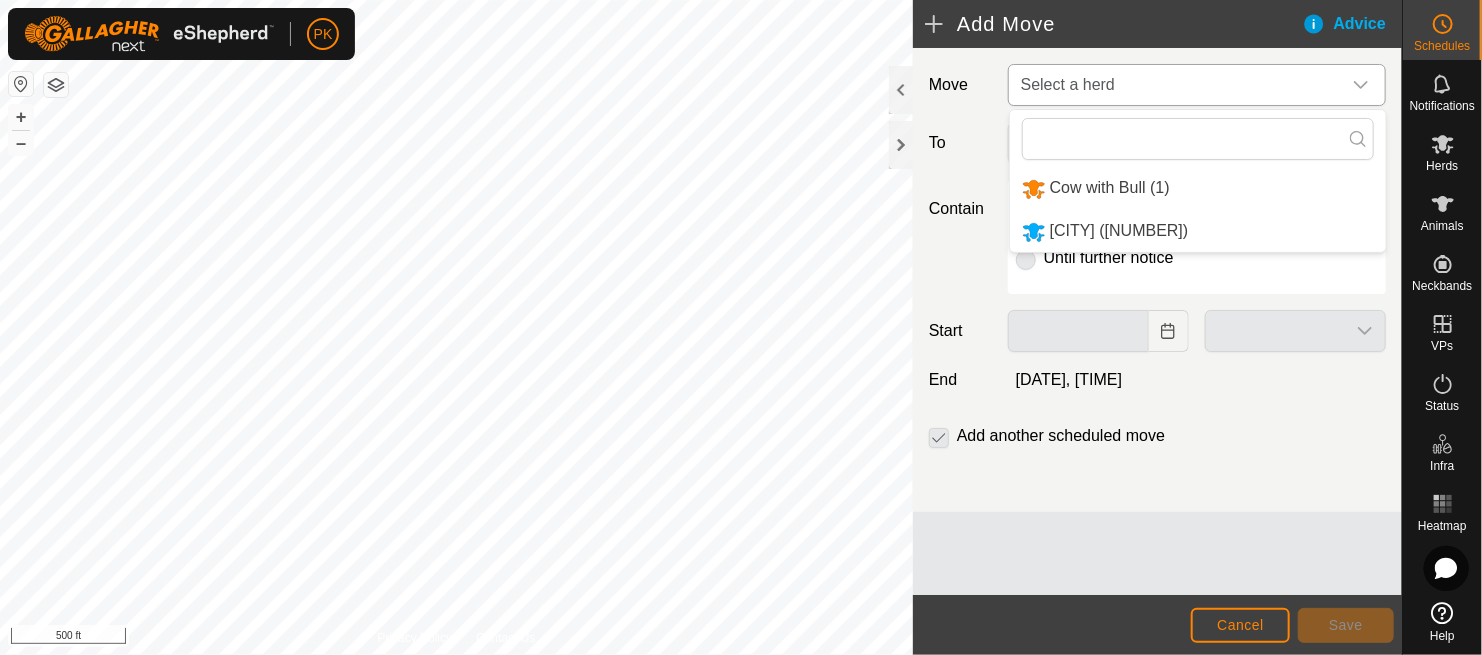 click on "[CITY] ([NUMBER])" at bounding box center (1198, 231) 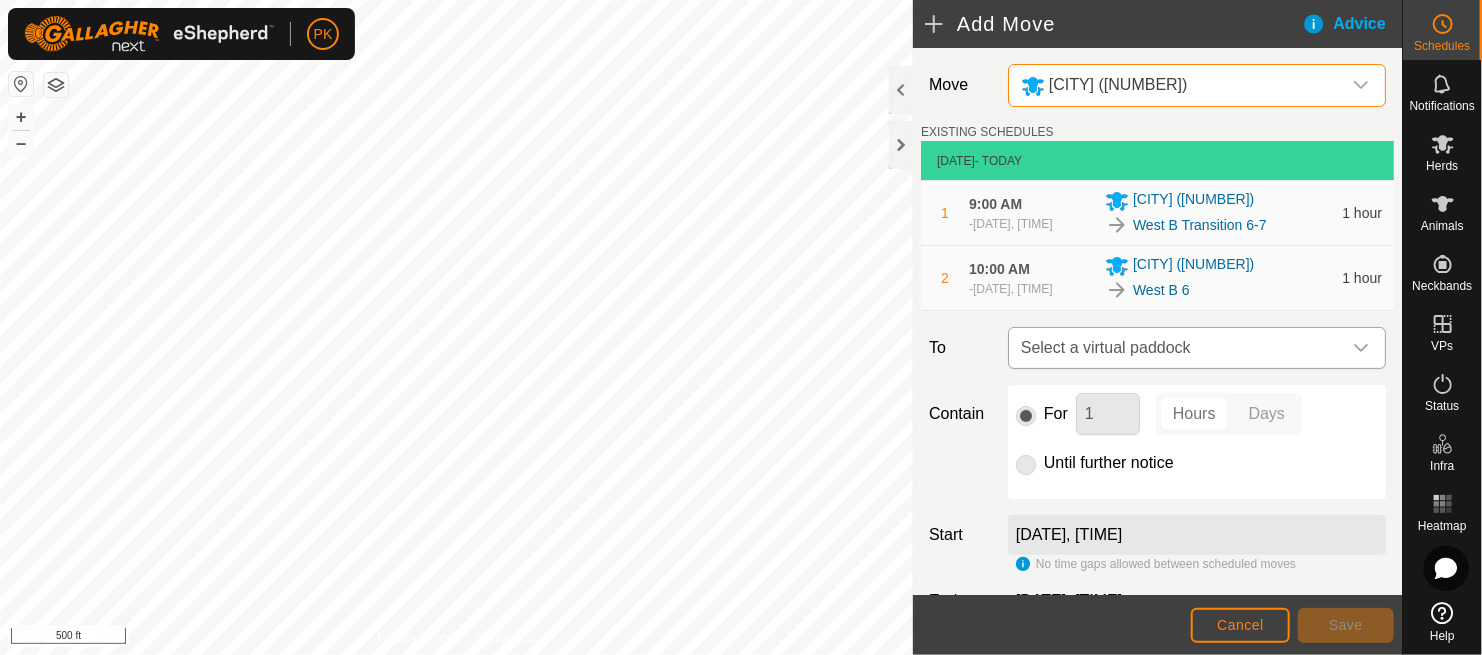 click on "Select a virtual paddock" at bounding box center [1177, 348] 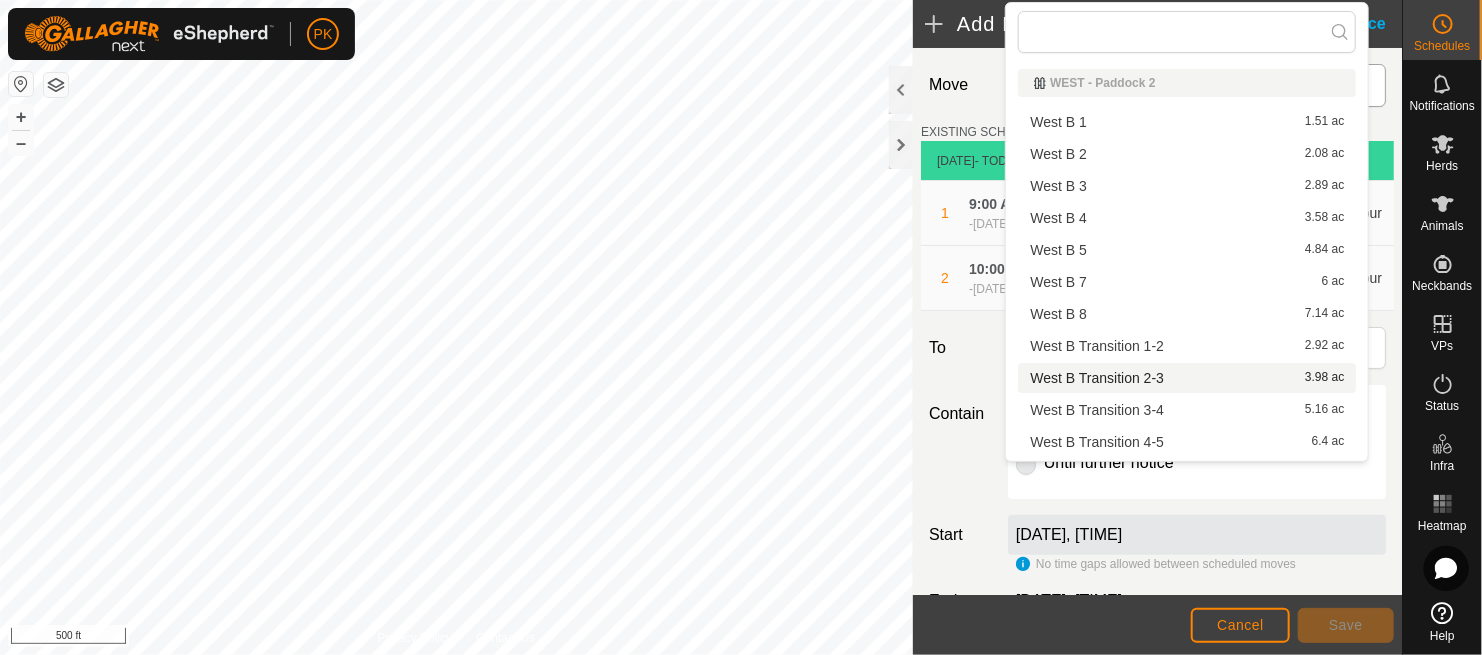 scroll, scrollTop: 123, scrollLeft: 0, axis: vertical 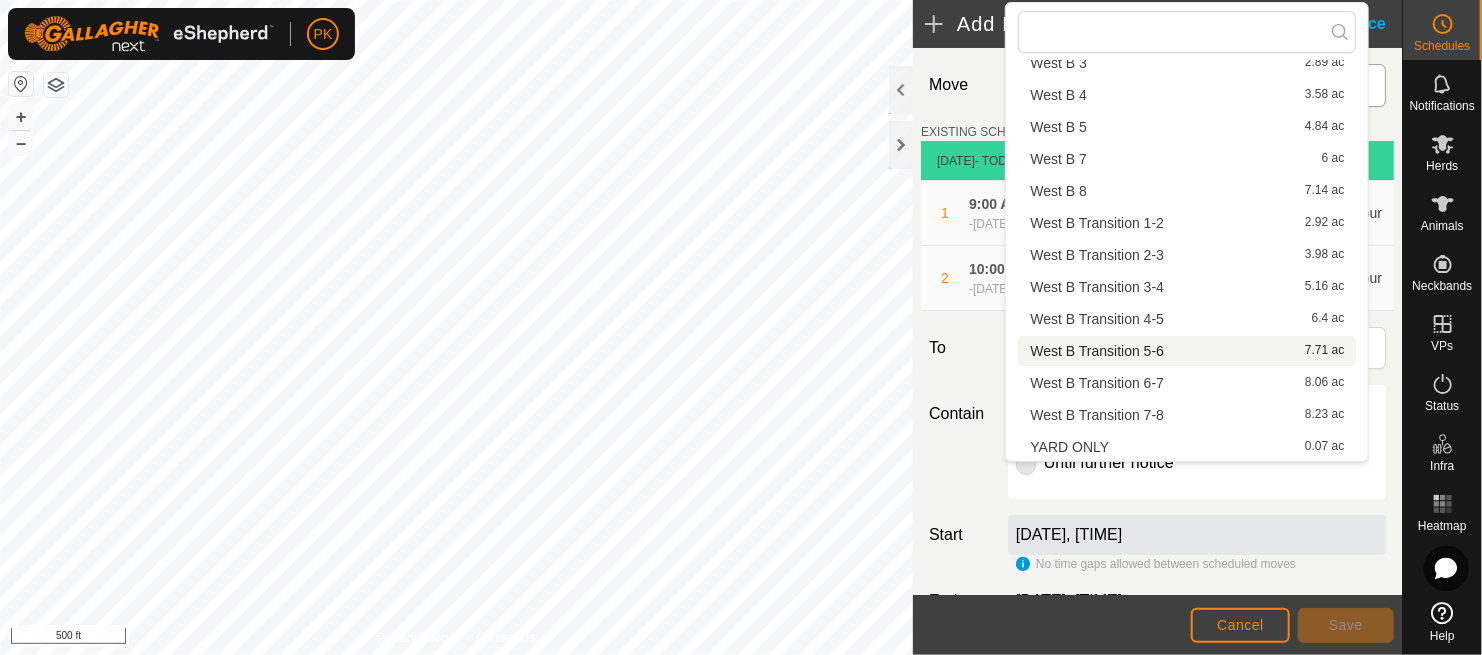 click on "[STREET] [TRANSITION] [NUMBER]-[NUMBER]  [NUMBER] ac" at bounding box center [1187, 351] 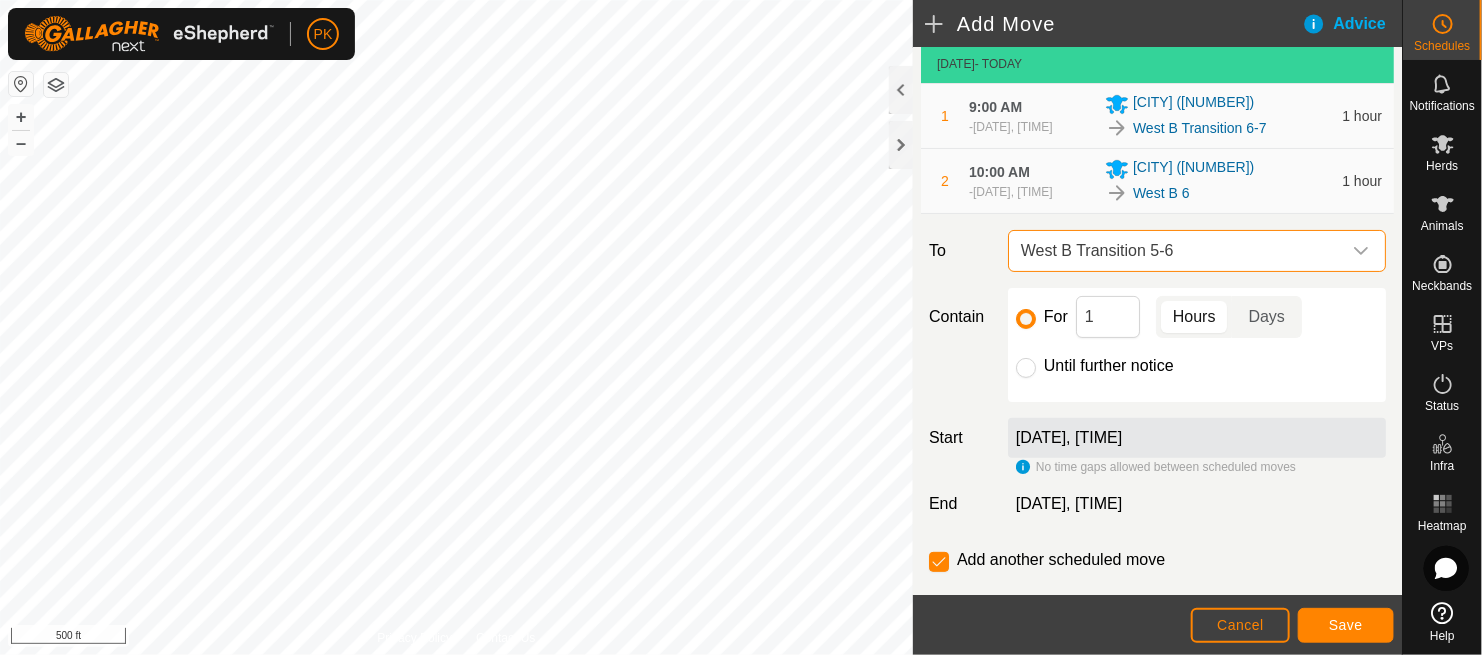 scroll, scrollTop: 155, scrollLeft: 0, axis: vertical 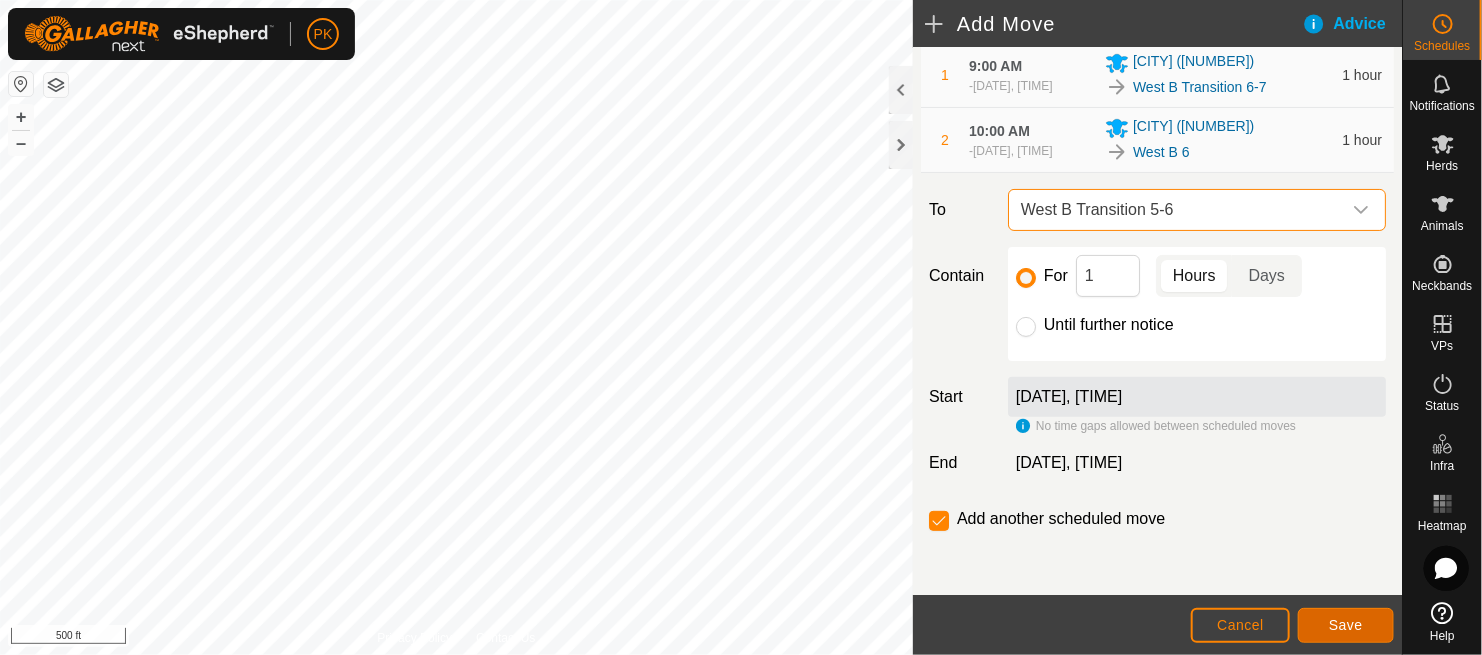 click on "Save" 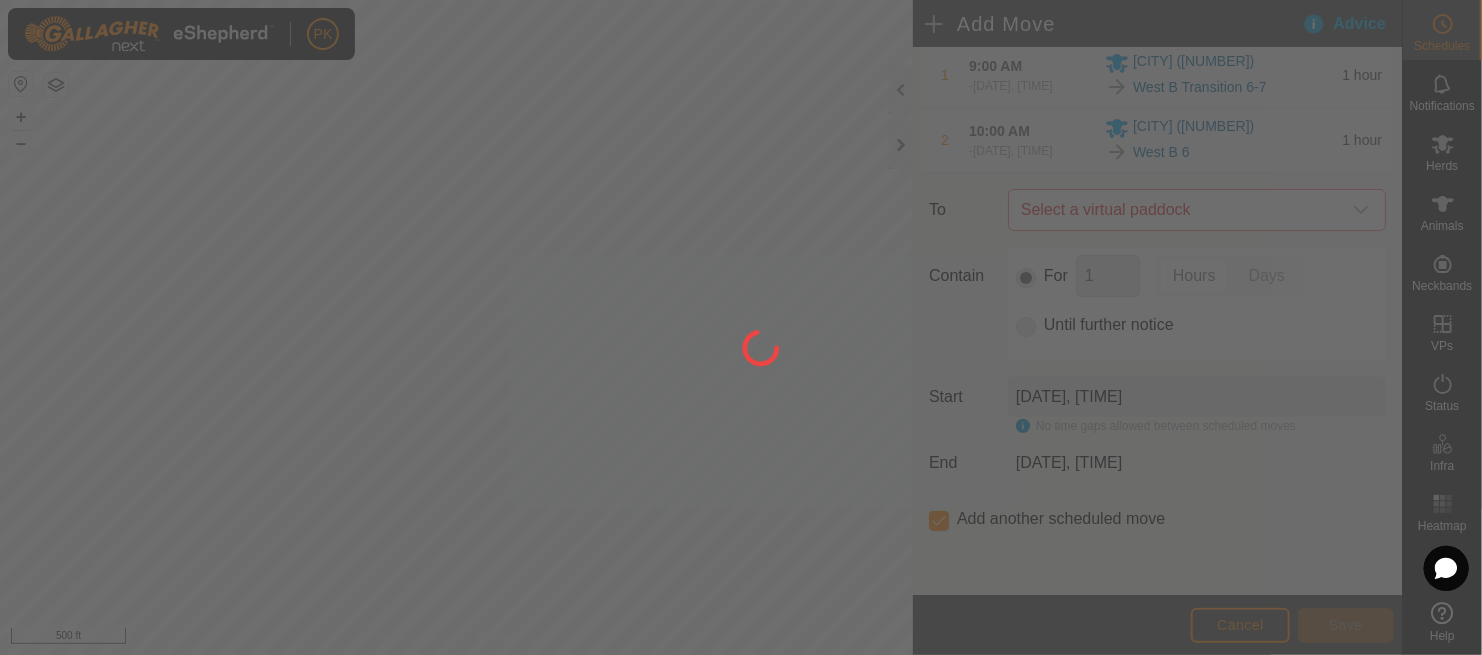 scroll, scrollTop: 0, scrollLeft: 0, axis: both 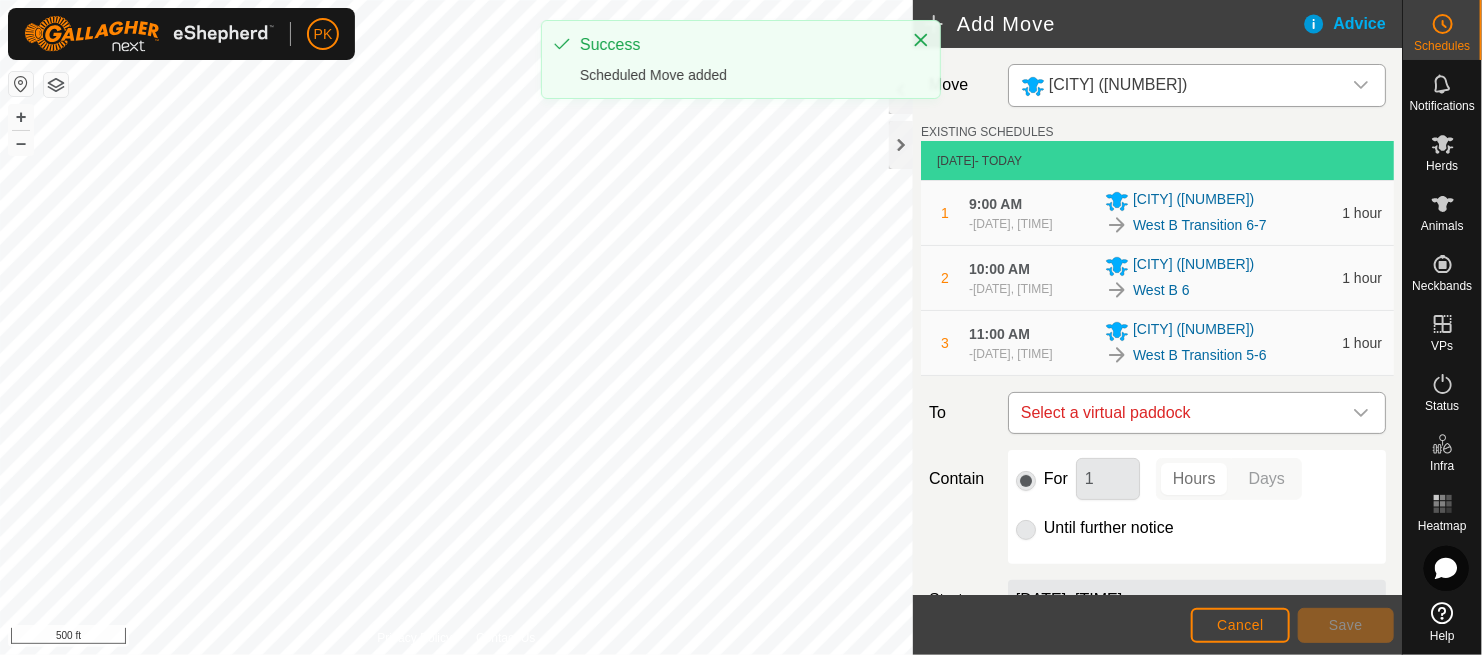 click at bounding box center (1361, 413) 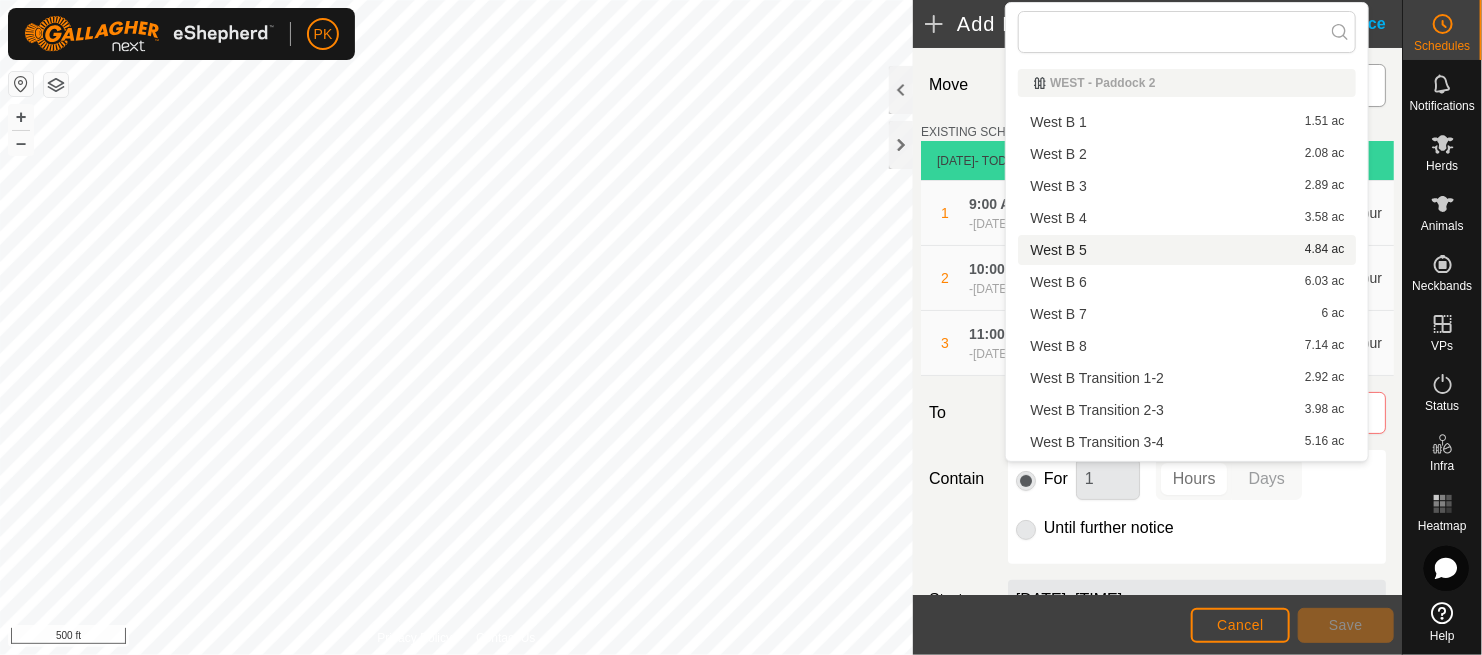 click on "[STREET] [NUMBER]  [NUMBER] ac" at bounding box center (1187, 250) 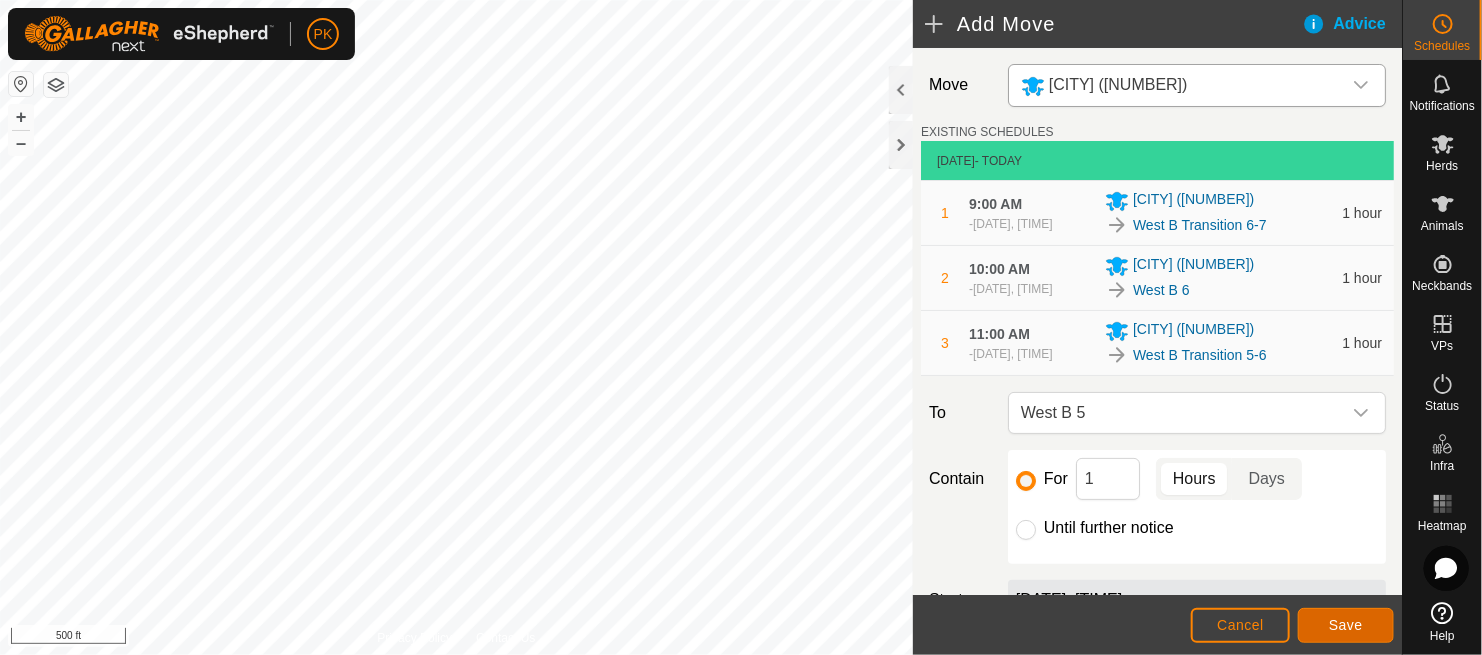 click on "Save" 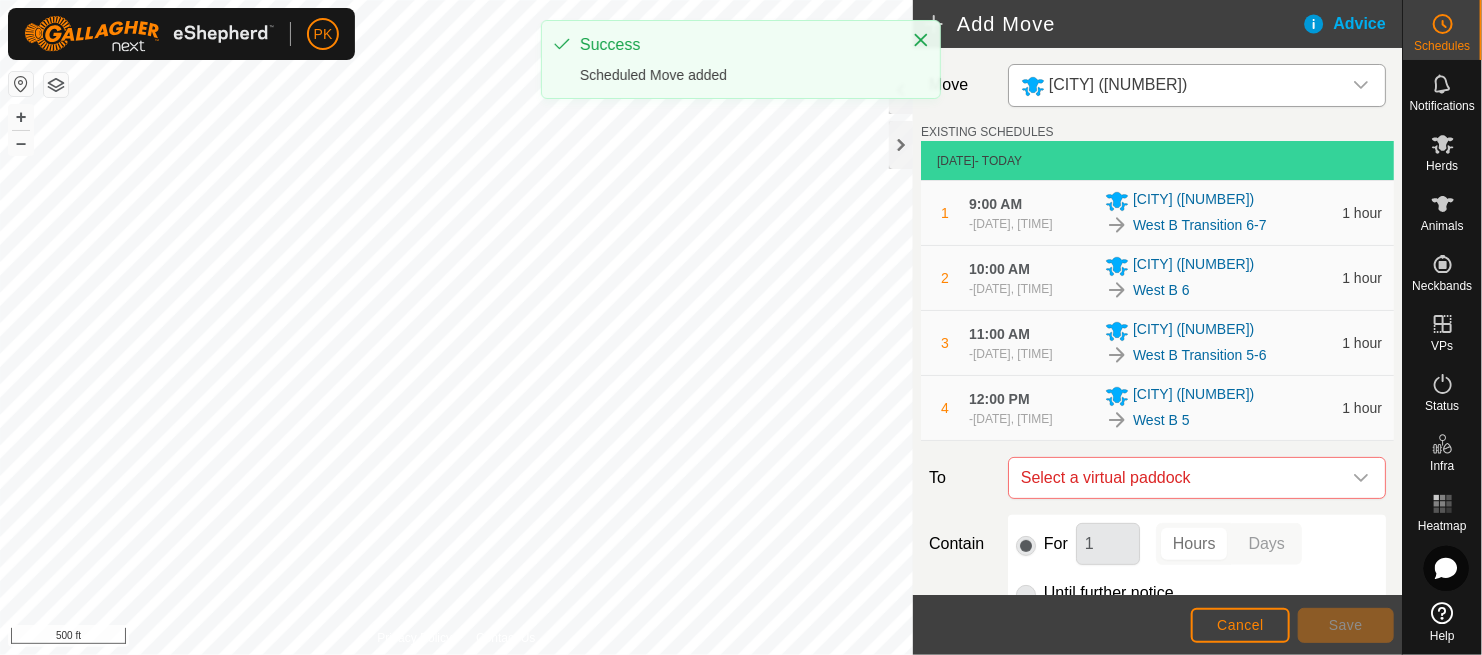 scroll, scrollTop: 185, scrollLeft: 0, axis: vertical 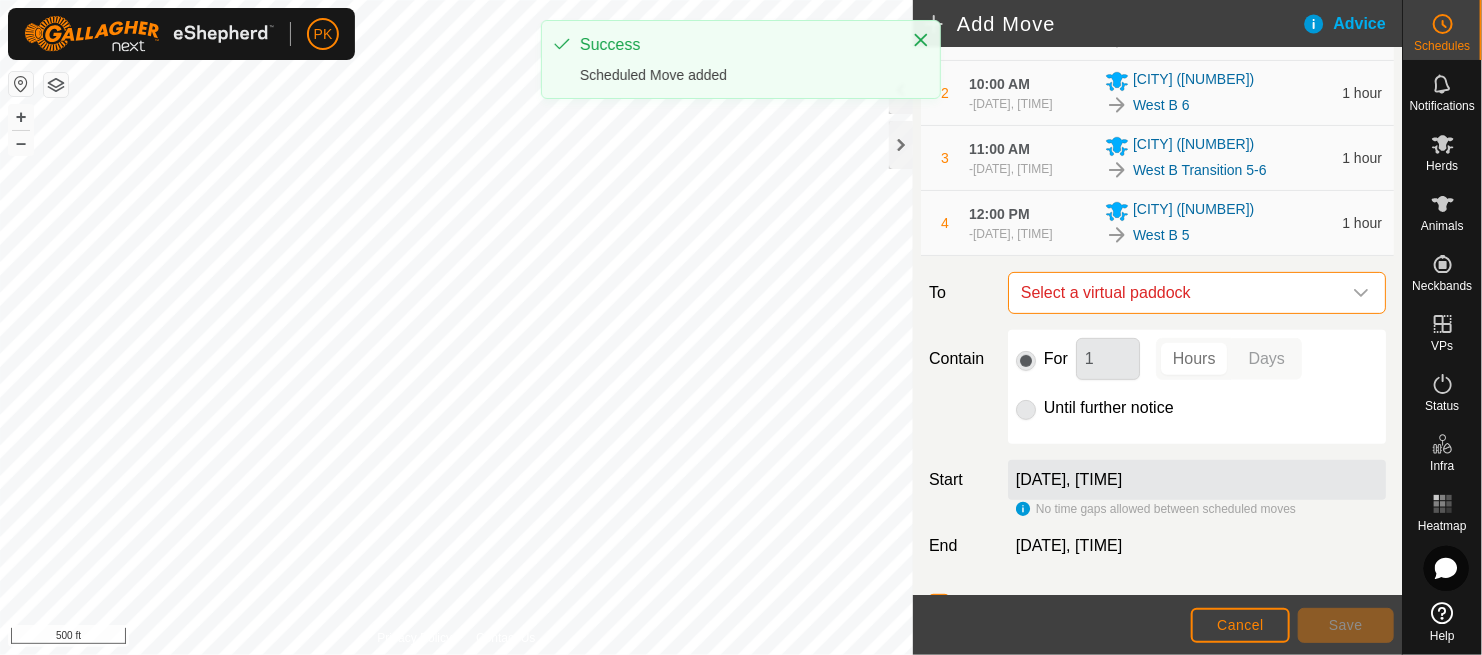 click on "Select a virtual paddock" at bounding box center (1177, 293) 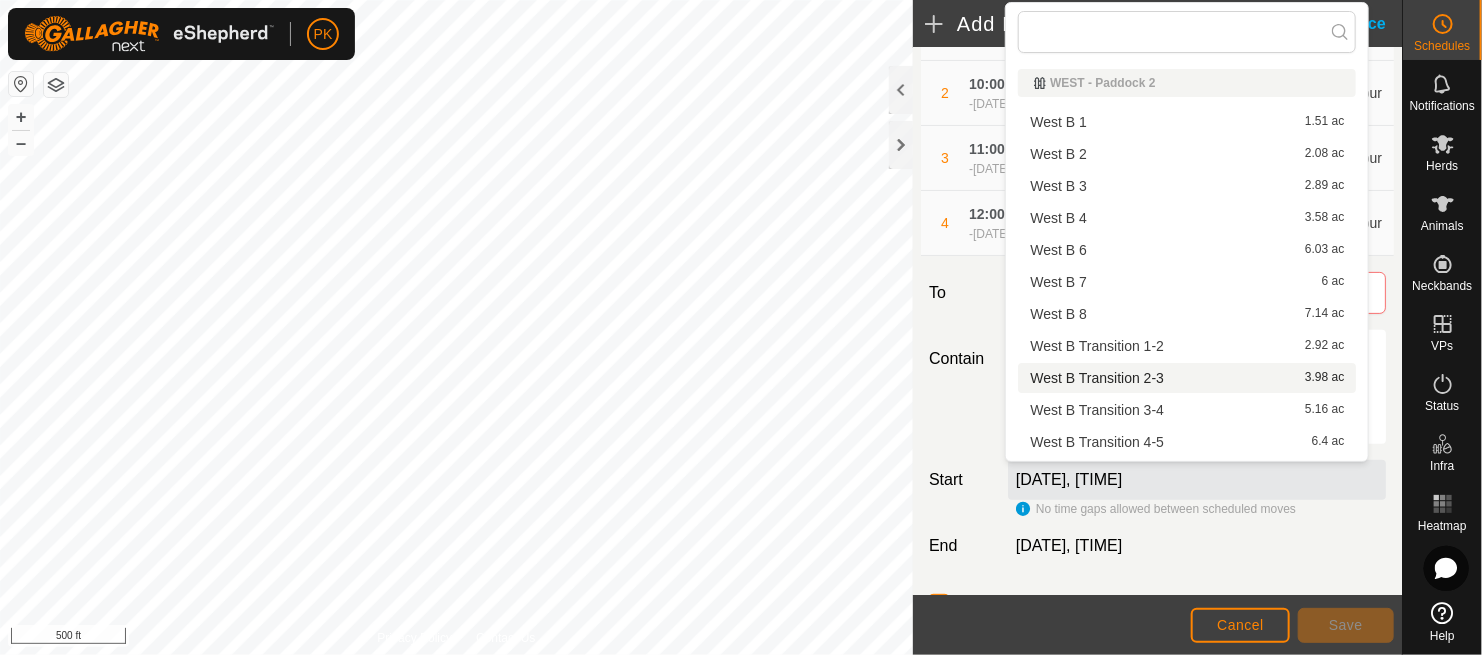 scroll, scrollTop: 123, scrollLeft: 0, axis: vertical 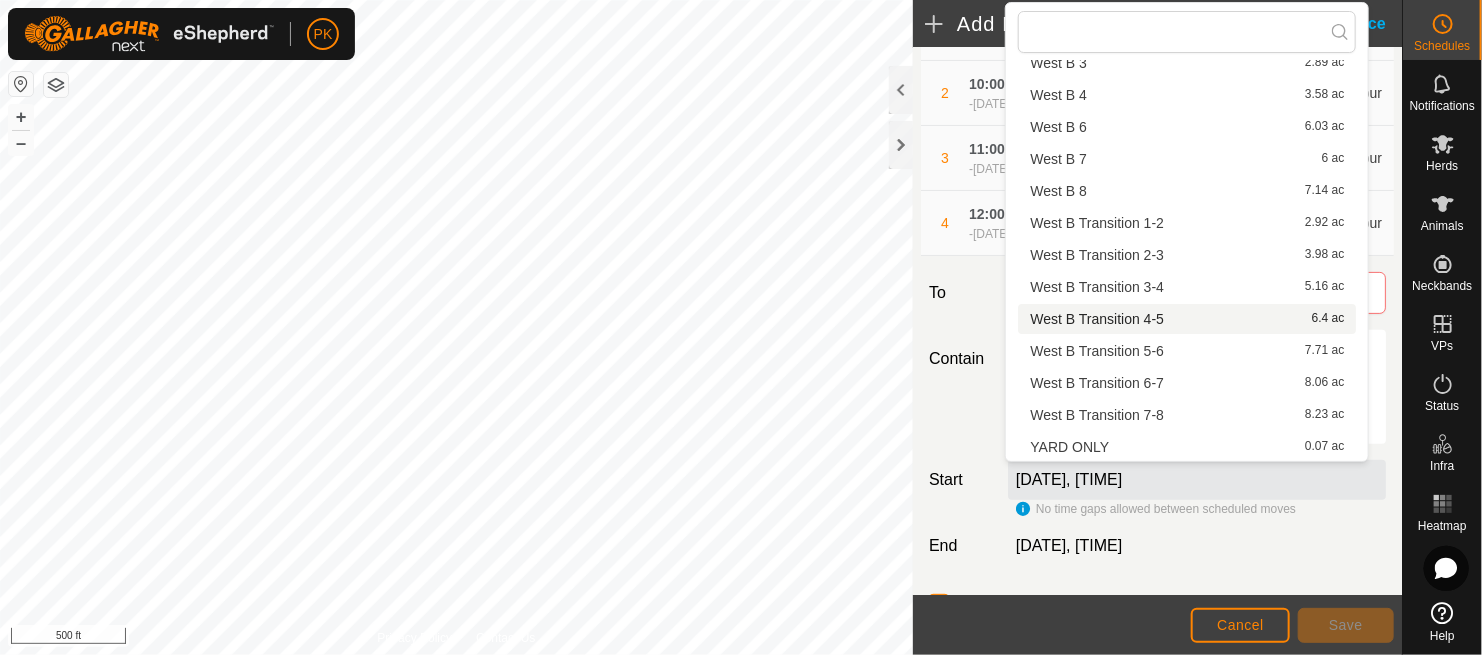 click on "[STREET] [TRANSITION] [NUMBER]-[NUMBER]  [NUMBER] ac" at bounding box center [1187, 319] 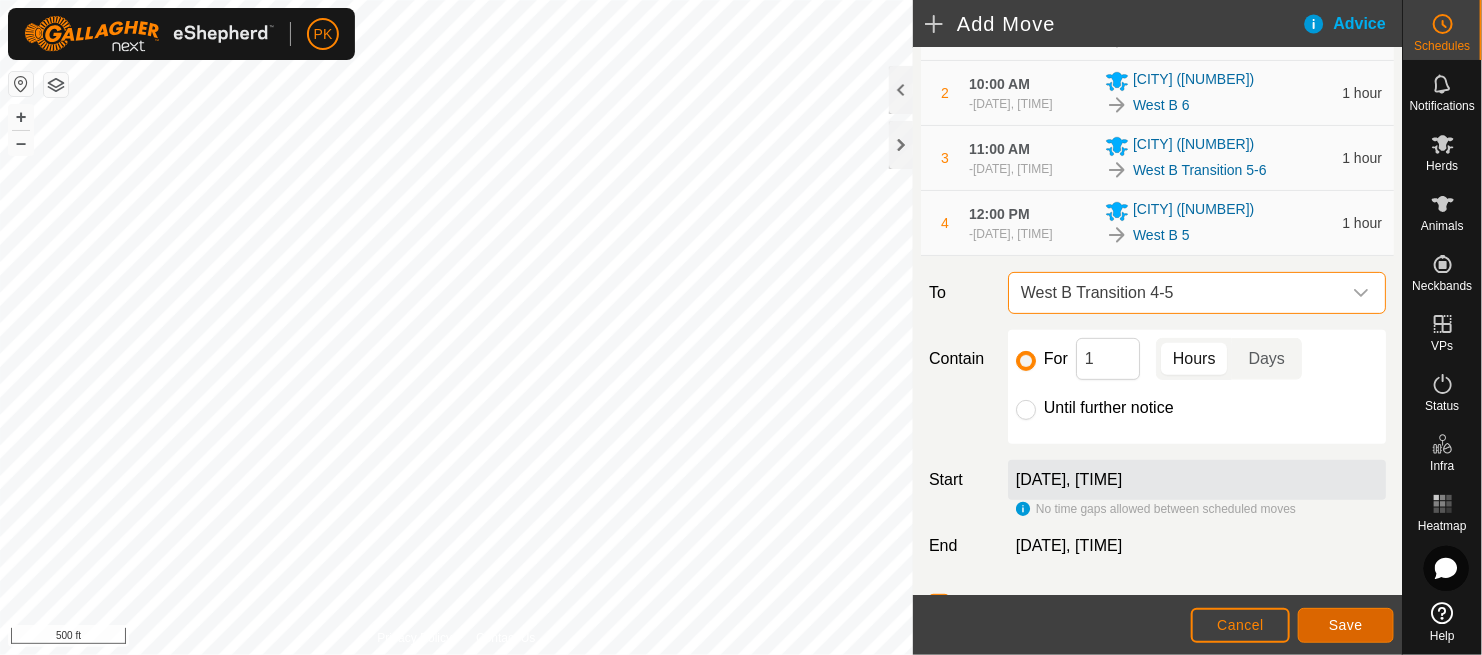click on "Save" 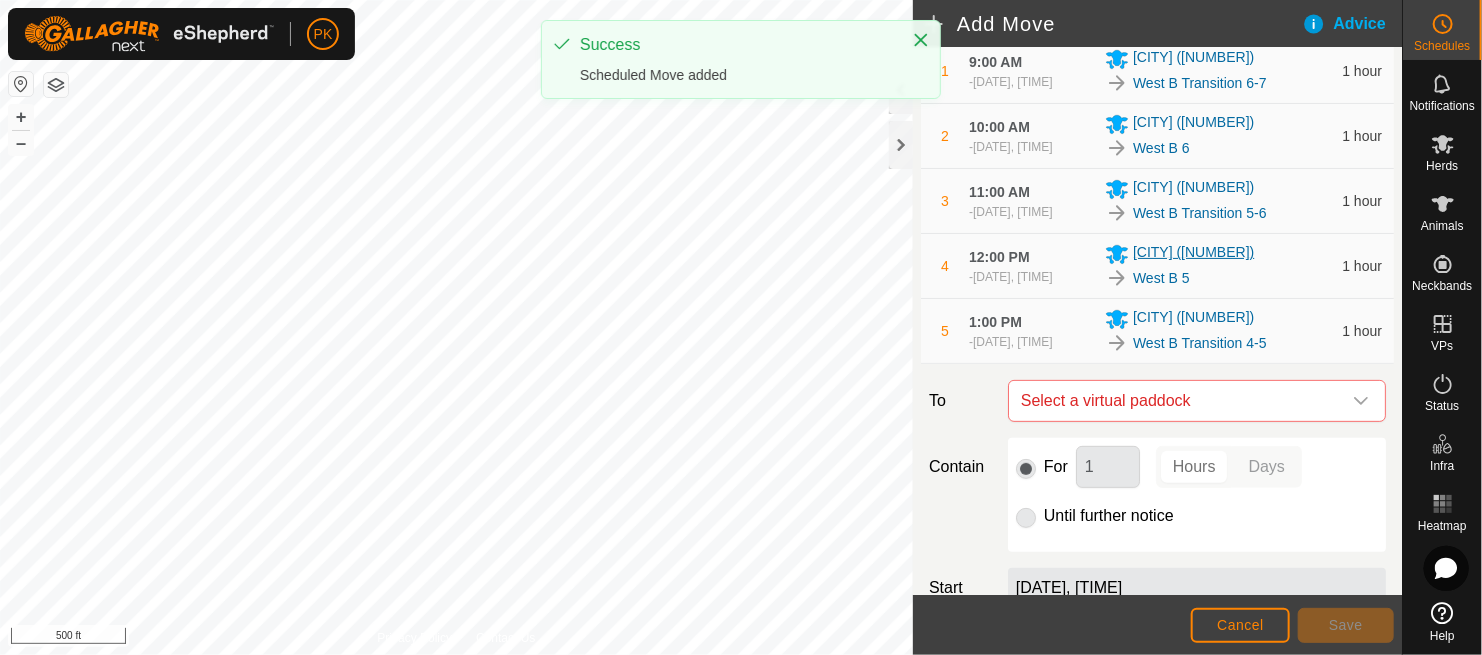 scroll, scrollTop: 185, scrollLeft: 0, axis: vertical 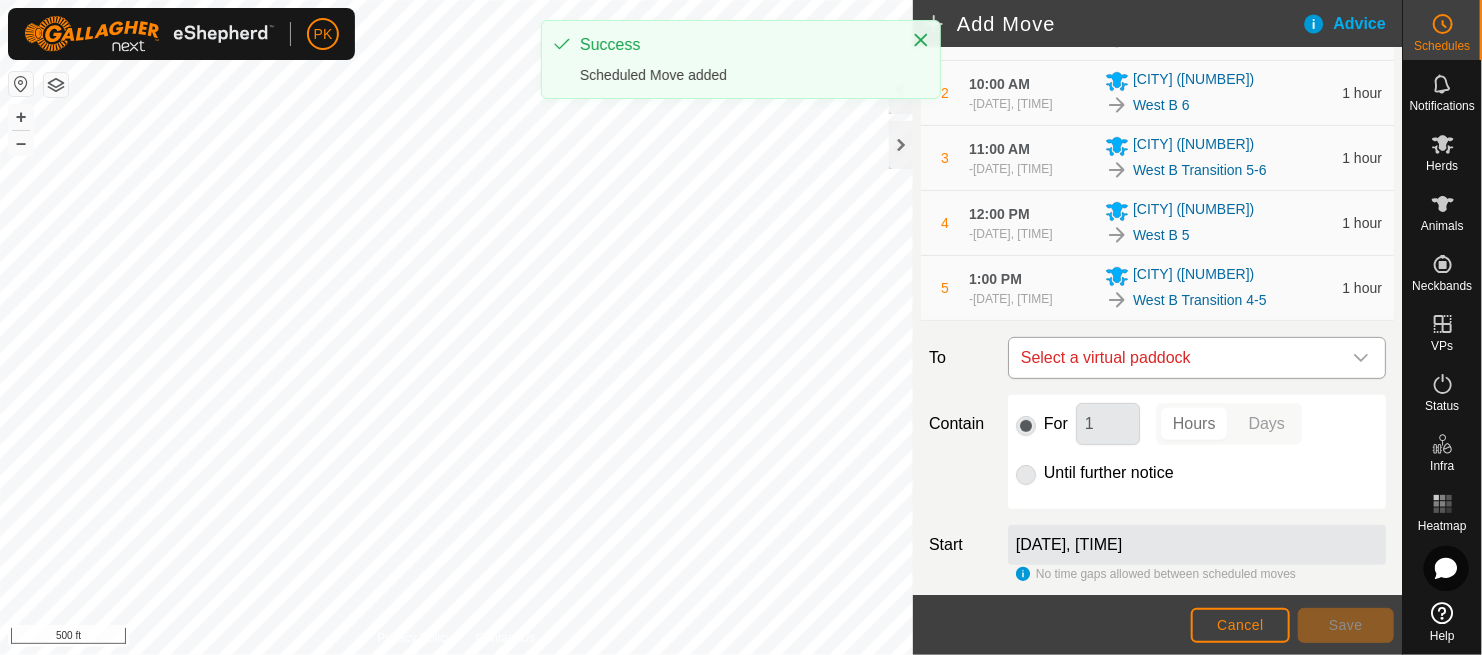 click on "Select a virtual paddock" at bounding box center (1177, 358) 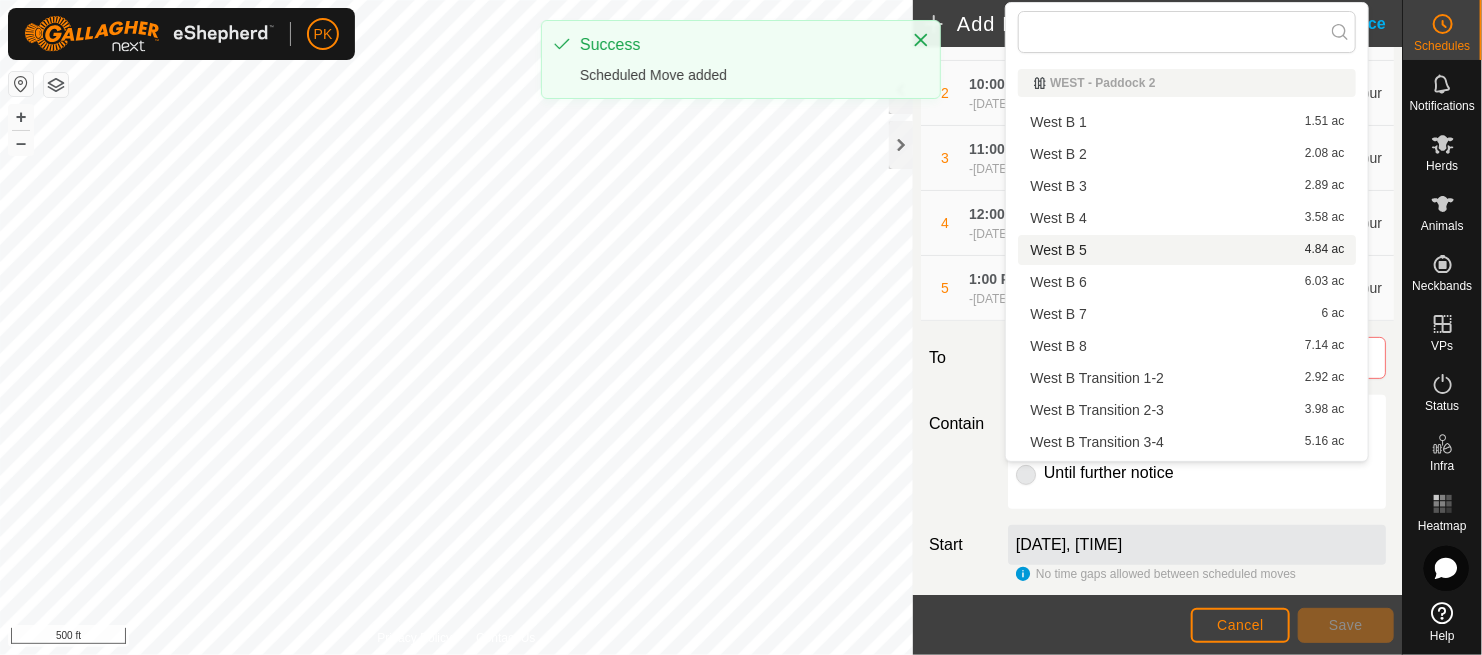 click on "[STREET] [NUMBER]  [NUMBER] ac" at bounding box center (1187, 218) 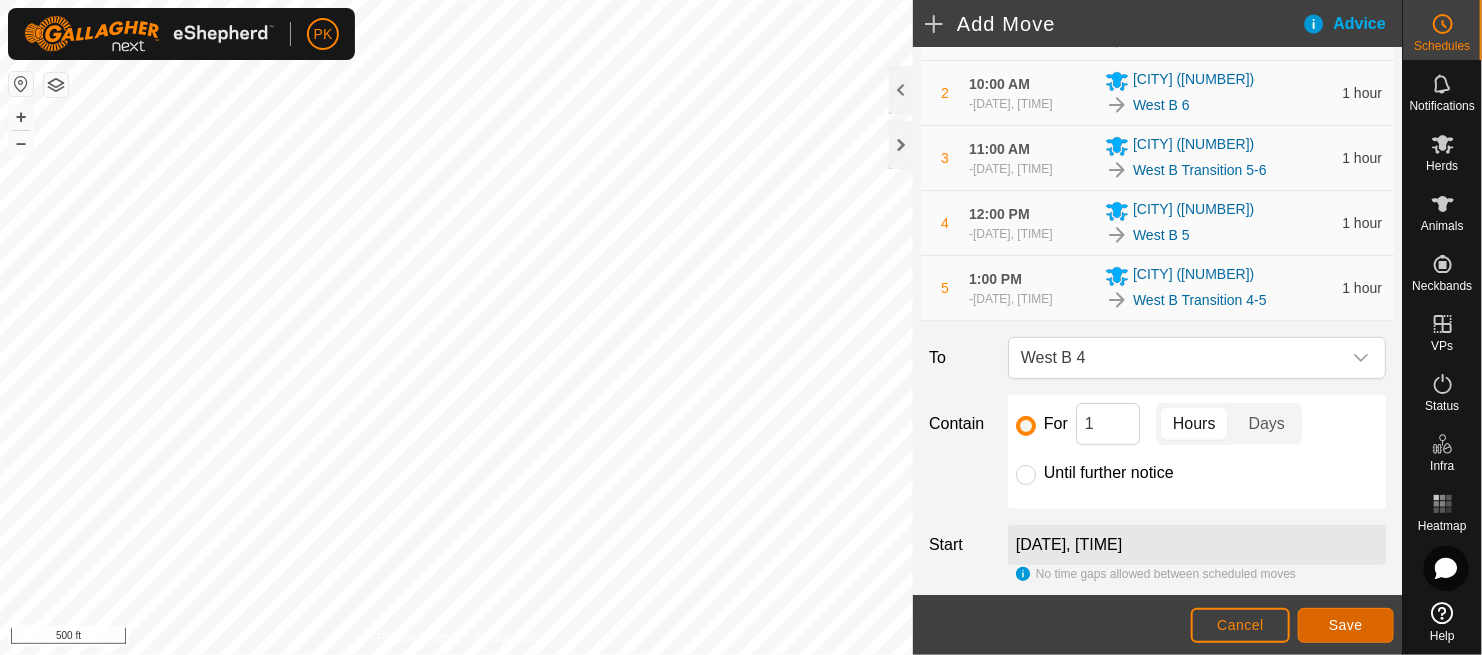 click on "Save" 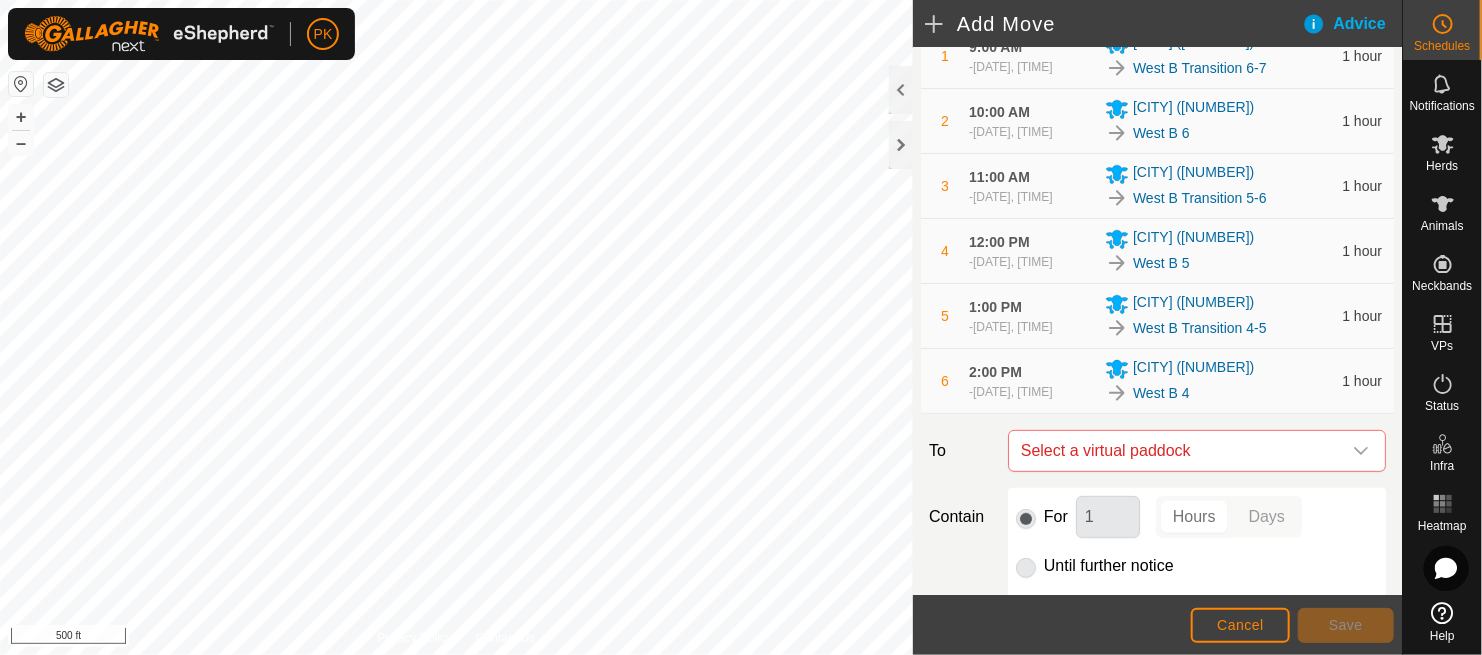 scroll, scrollTop: 185, scrollLeft: 0, axis: vertical 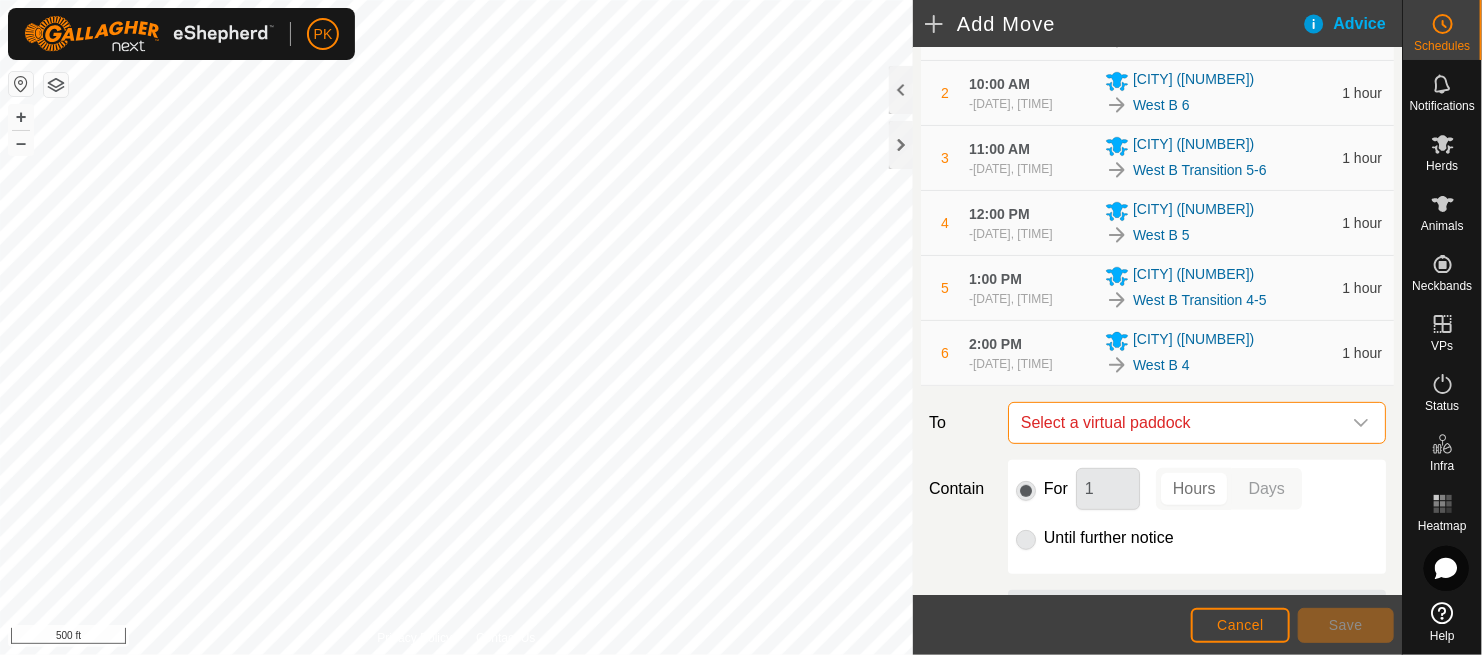 click on "Select a virtual paddock" at bounding box center [1177, 423] 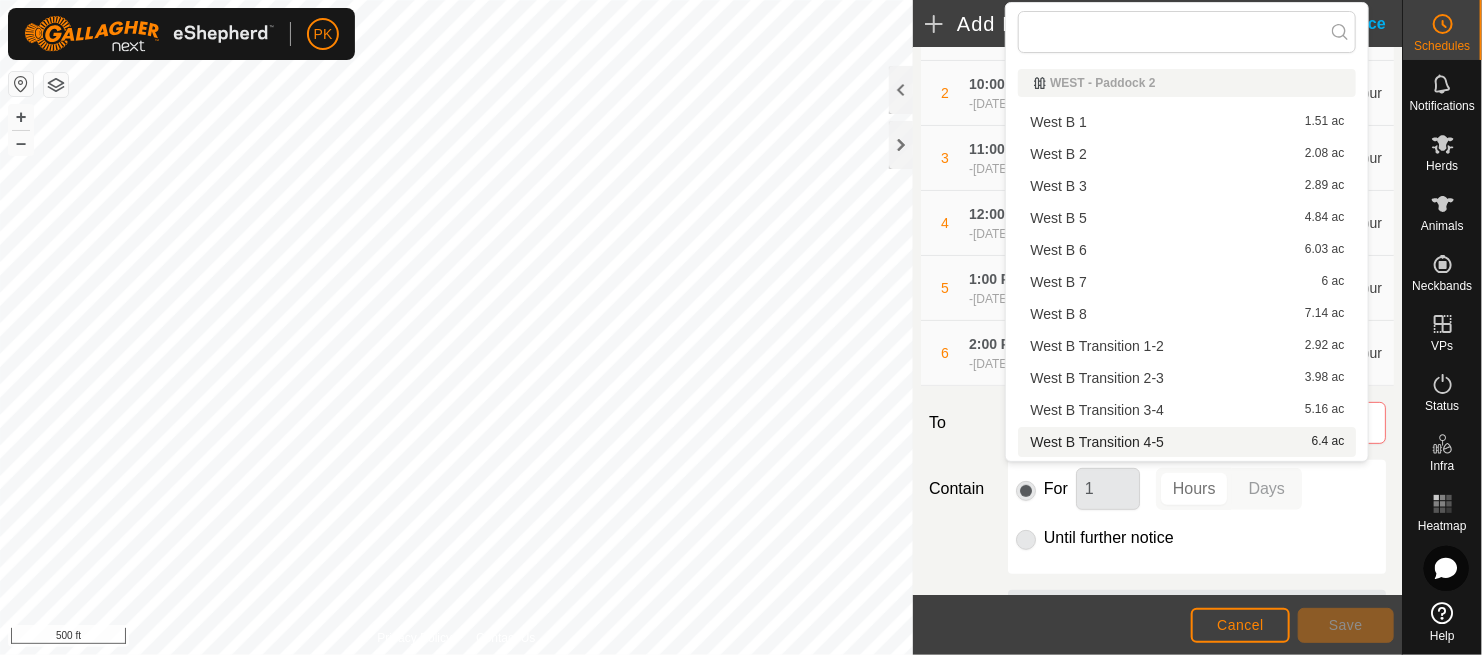 scroll, scrollTop: 123, scrollLeft: 0, axis: vertical 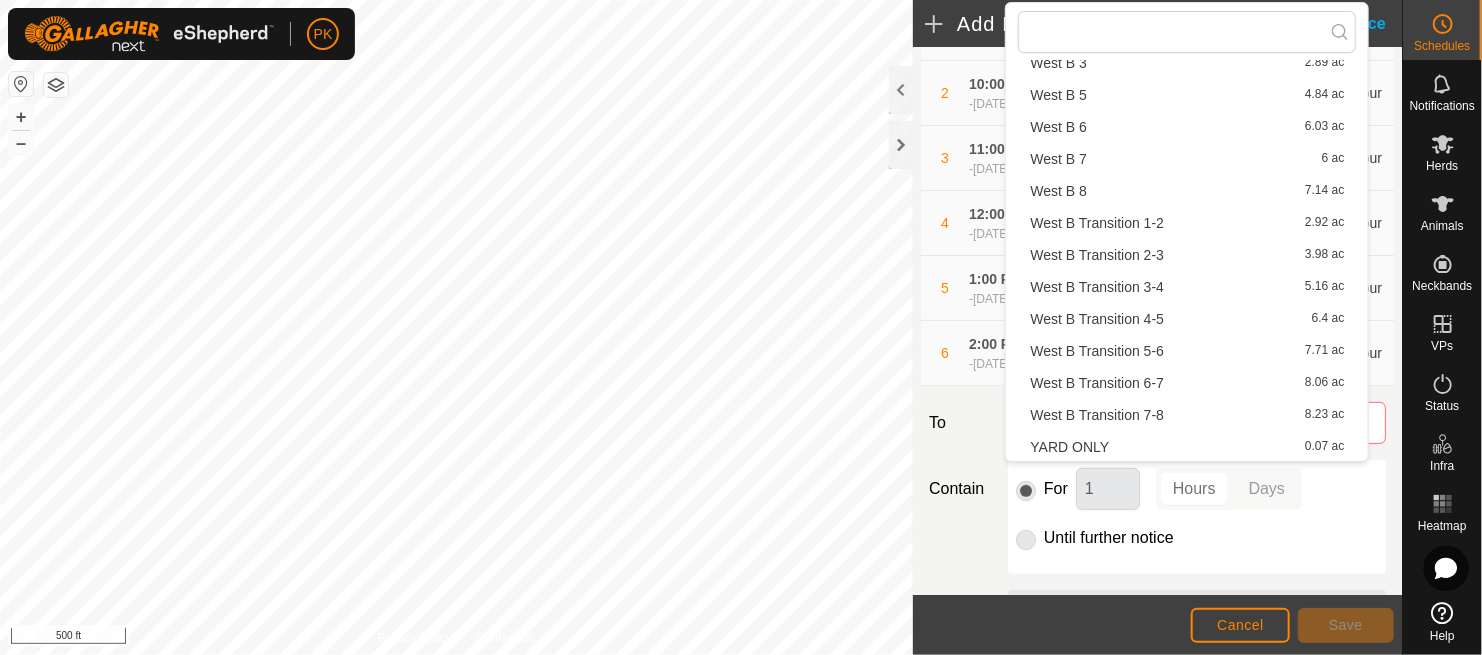 click on "To" 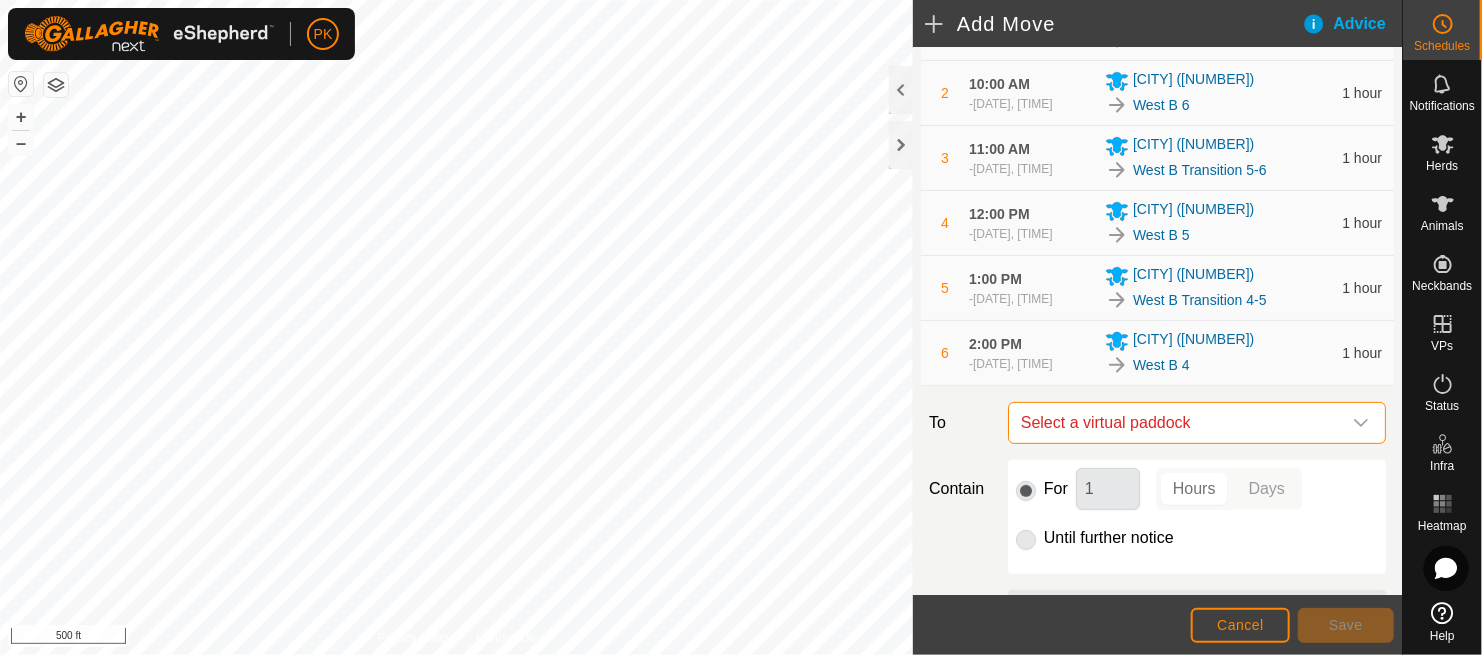 click on "Select a virtual paddock" at bounding box center (1177, 423) 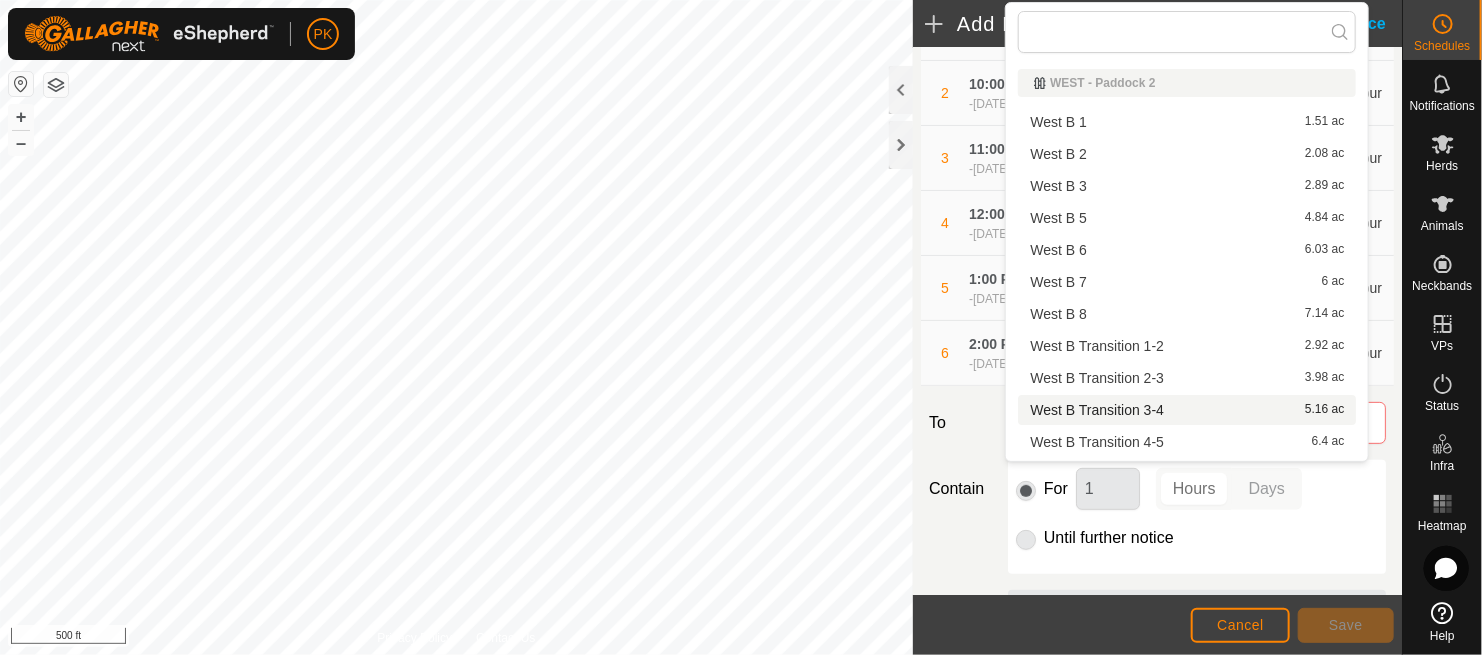 click on "West B Transition 3-4  5.16 ac" at bounding box center (1187, 410) 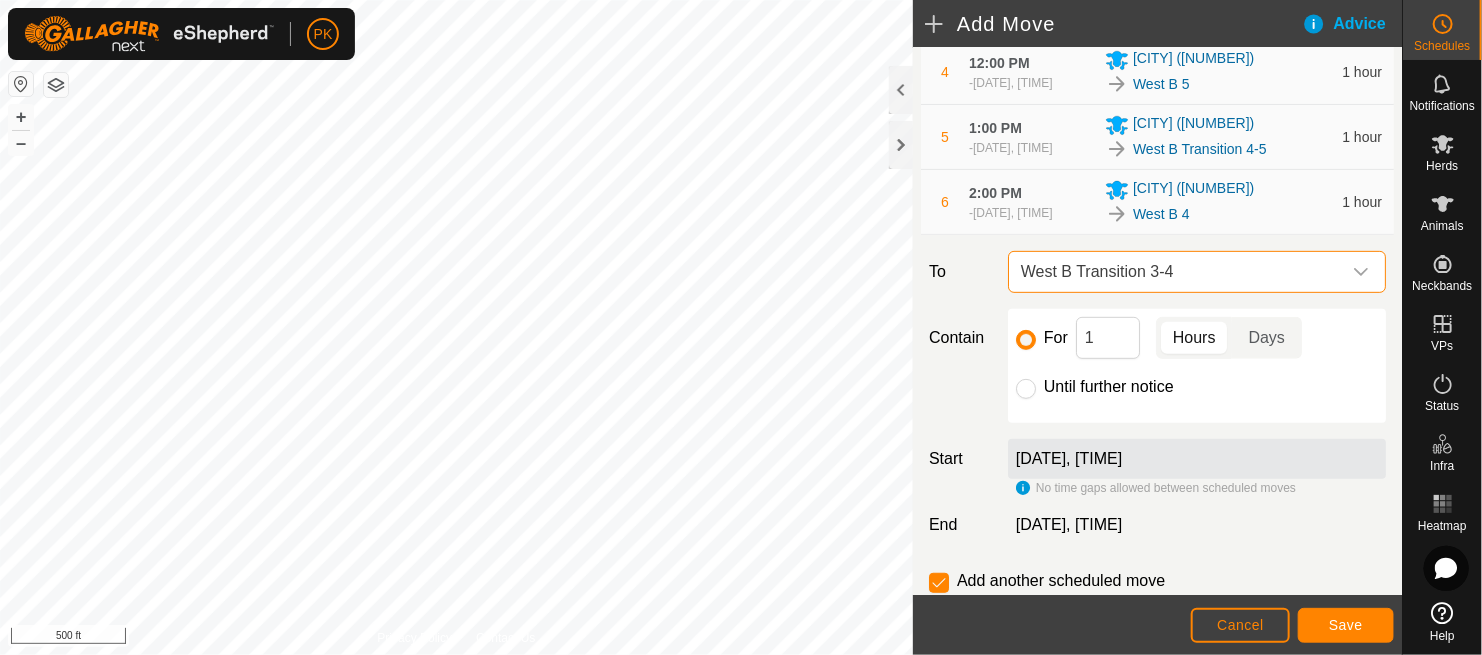 scroll, scrollTop: 370, scrollLeft: 0, axis: vertical 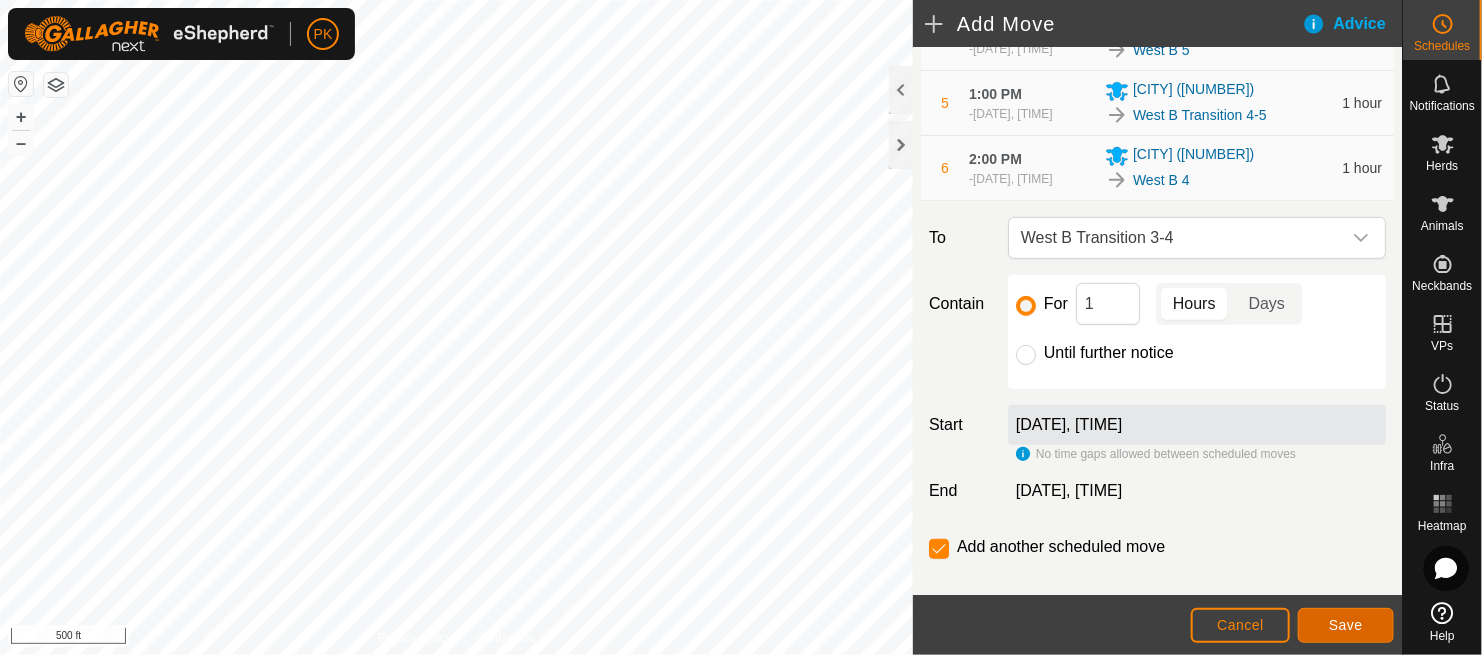 click on "Save" 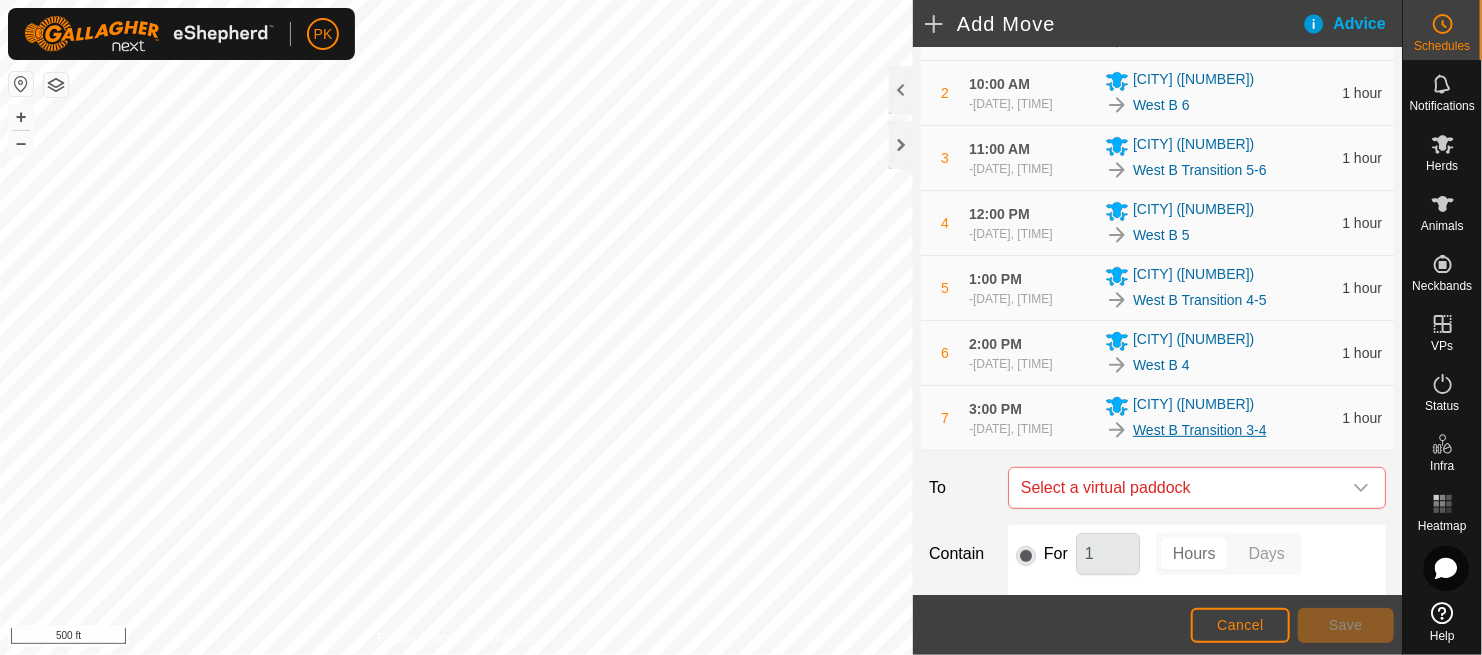 scroll, scrollTop: 0, scrollLeft: 0, axis: both 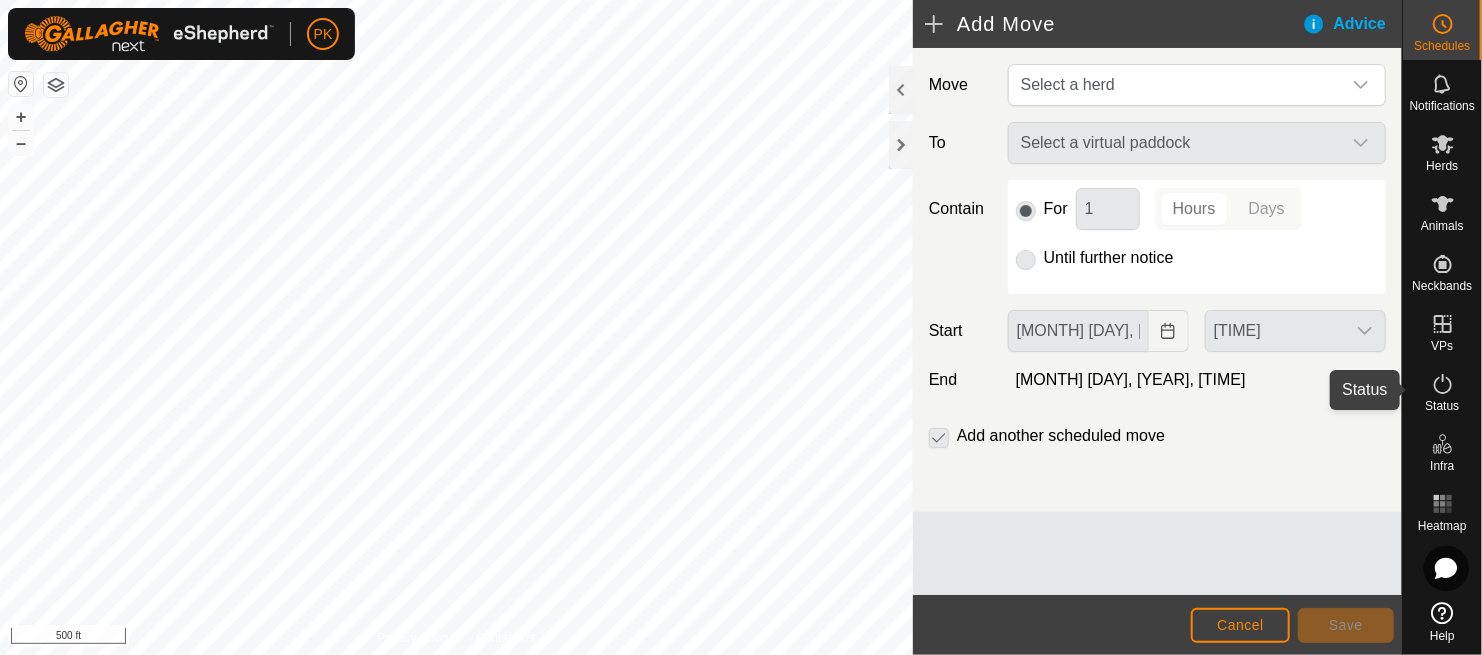 click 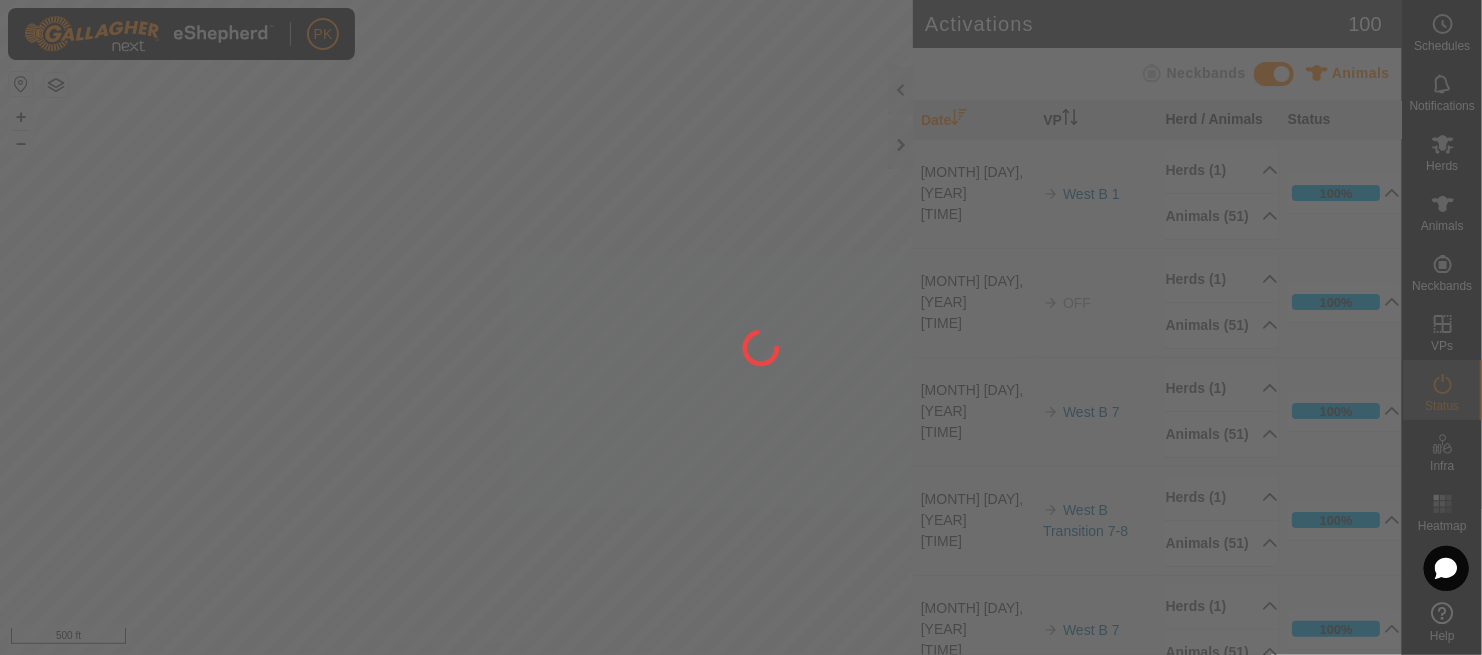 click 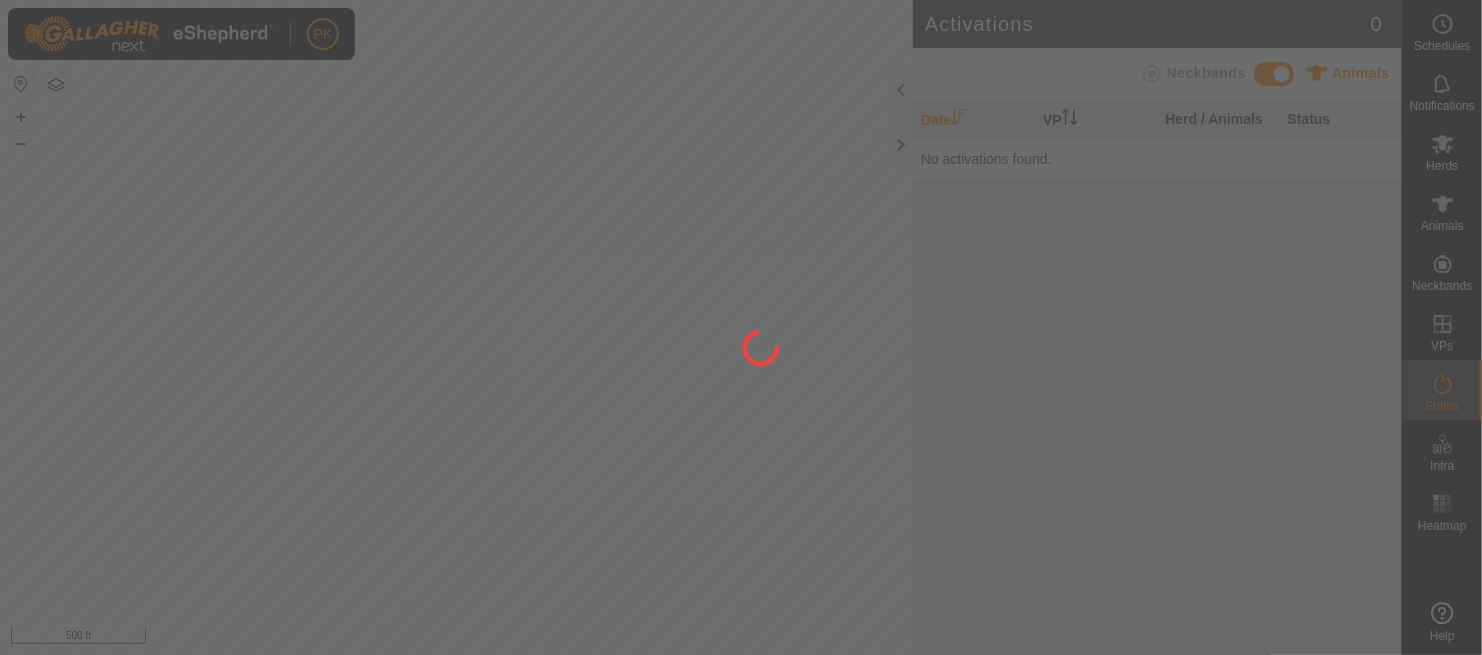 scroll, scrollTop: 0, scrollLeft: 0, axis: both 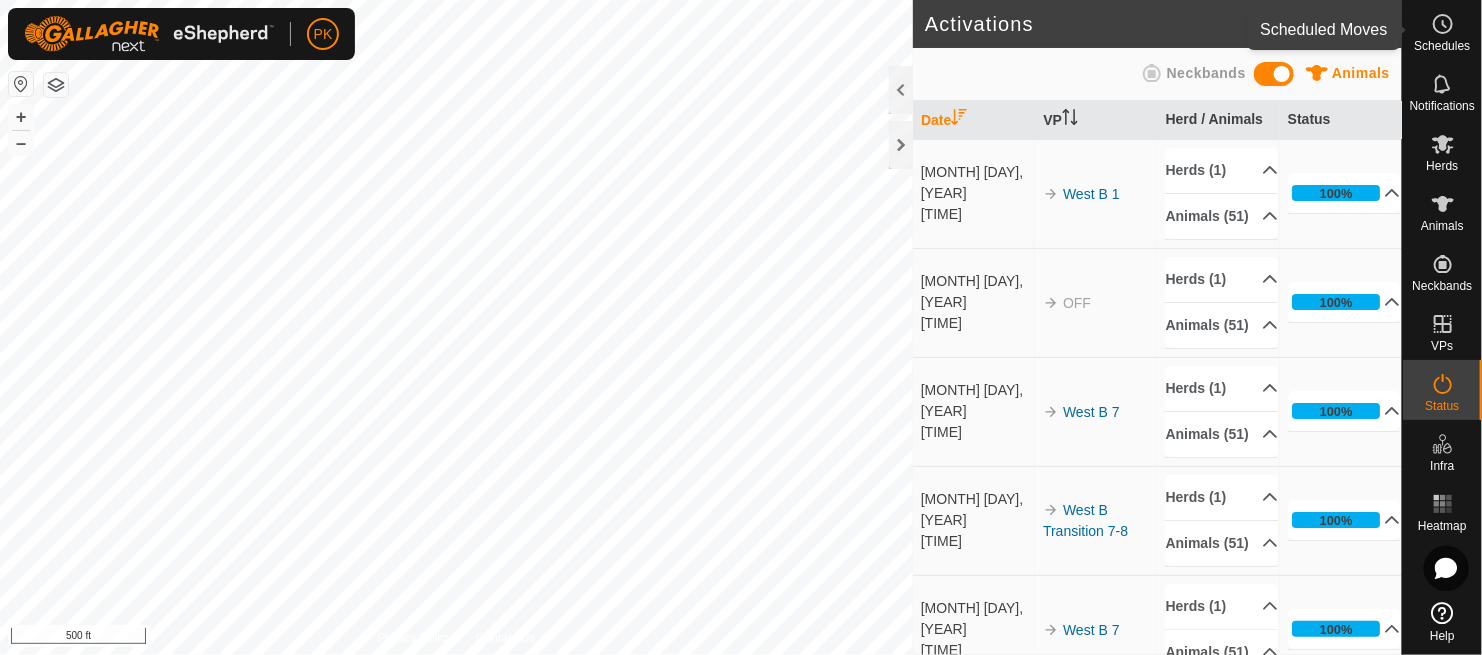click 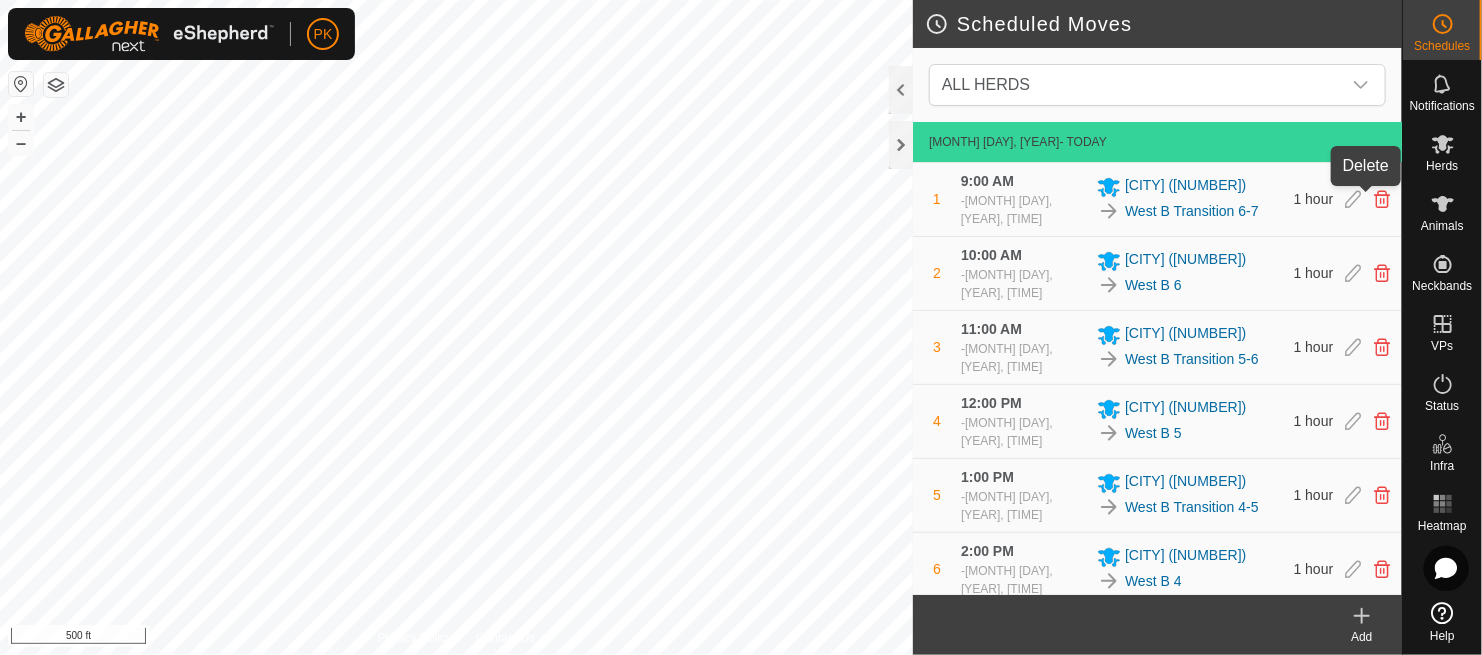 click at bounding box center [1382, 199] 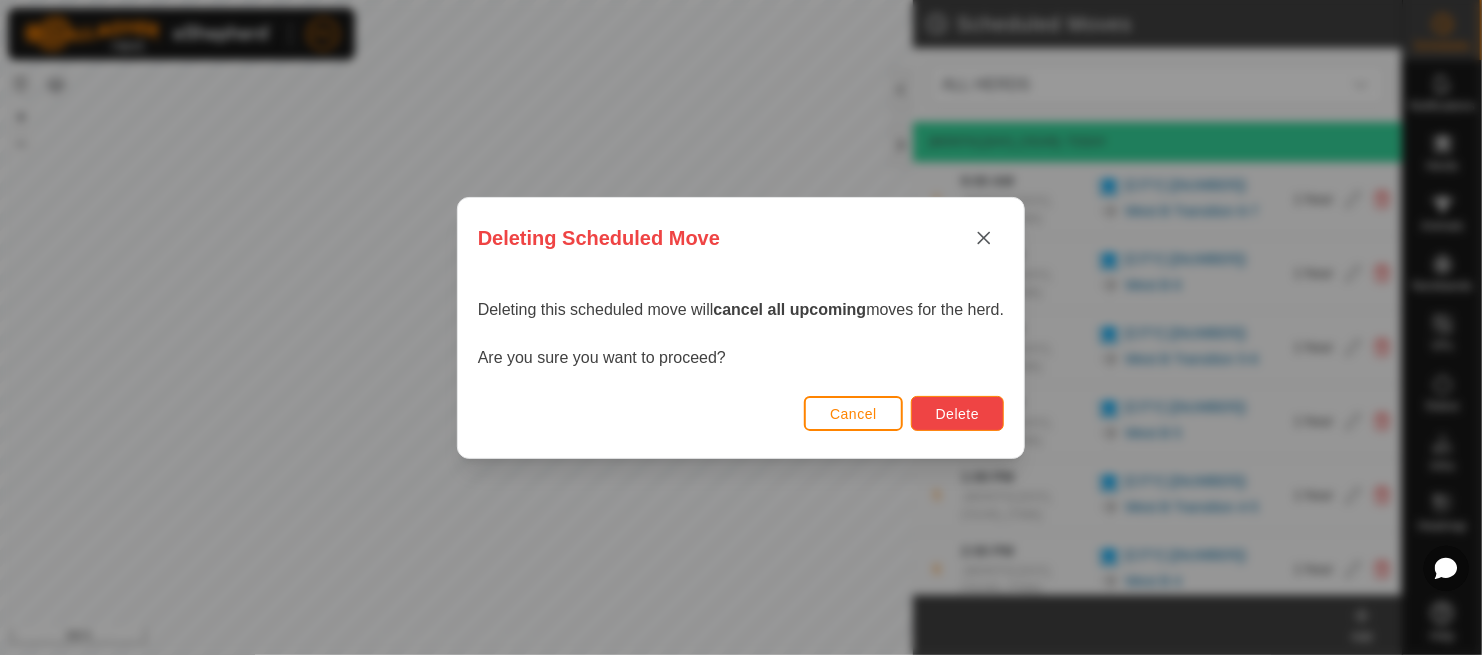 click on "Delete" at bounding box center (957, 414) 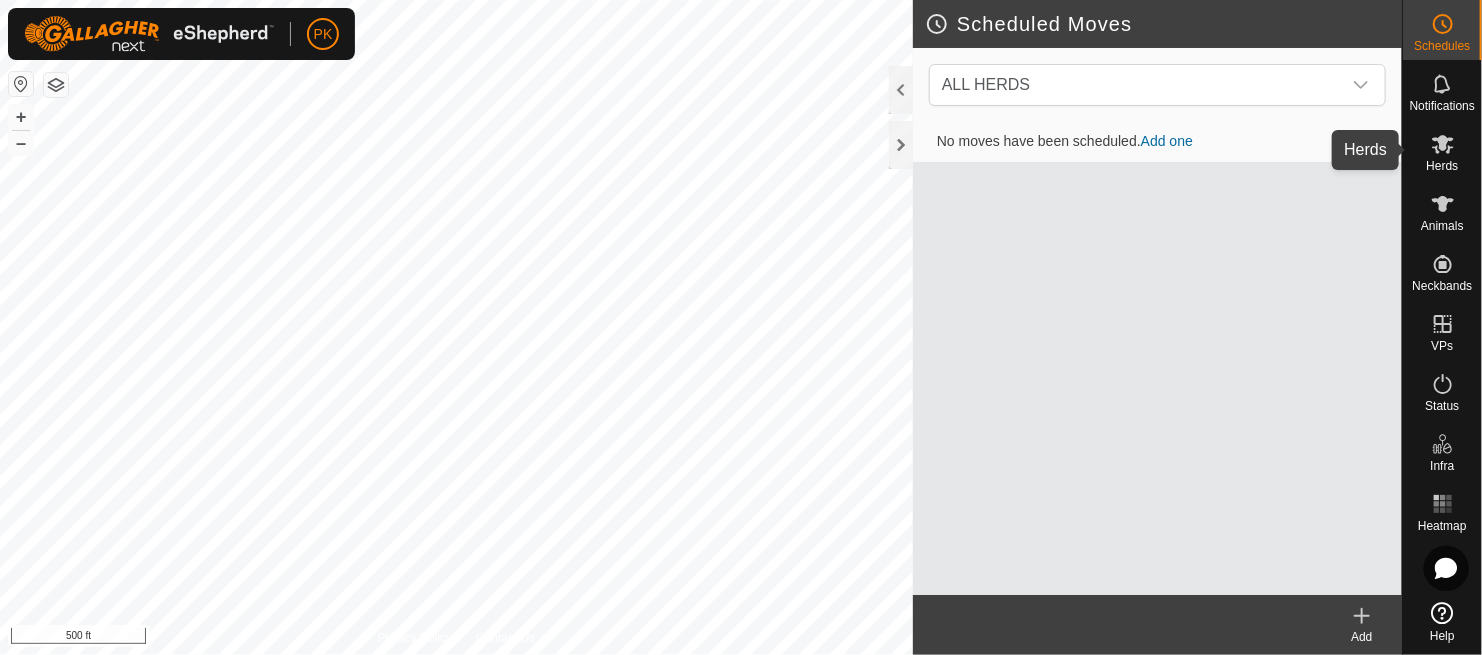 click 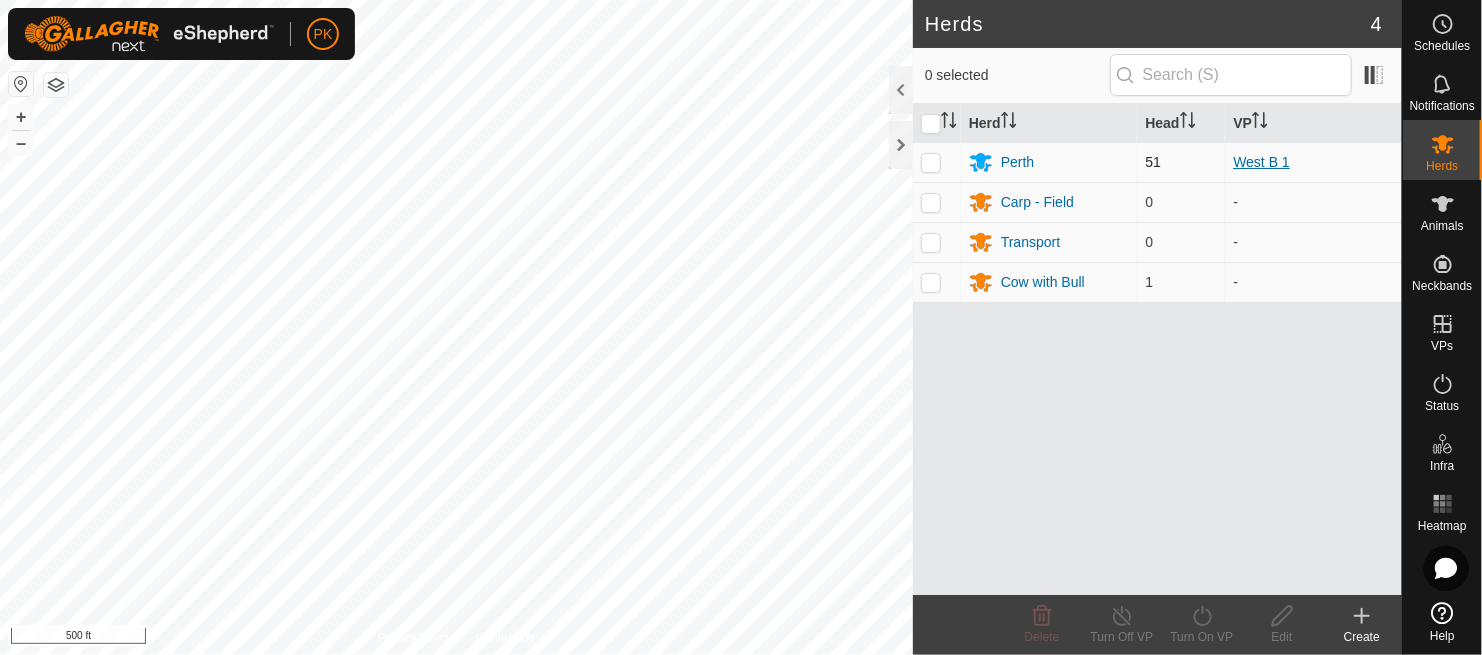 click on "West B 1" at bounding box center (1261, 162) 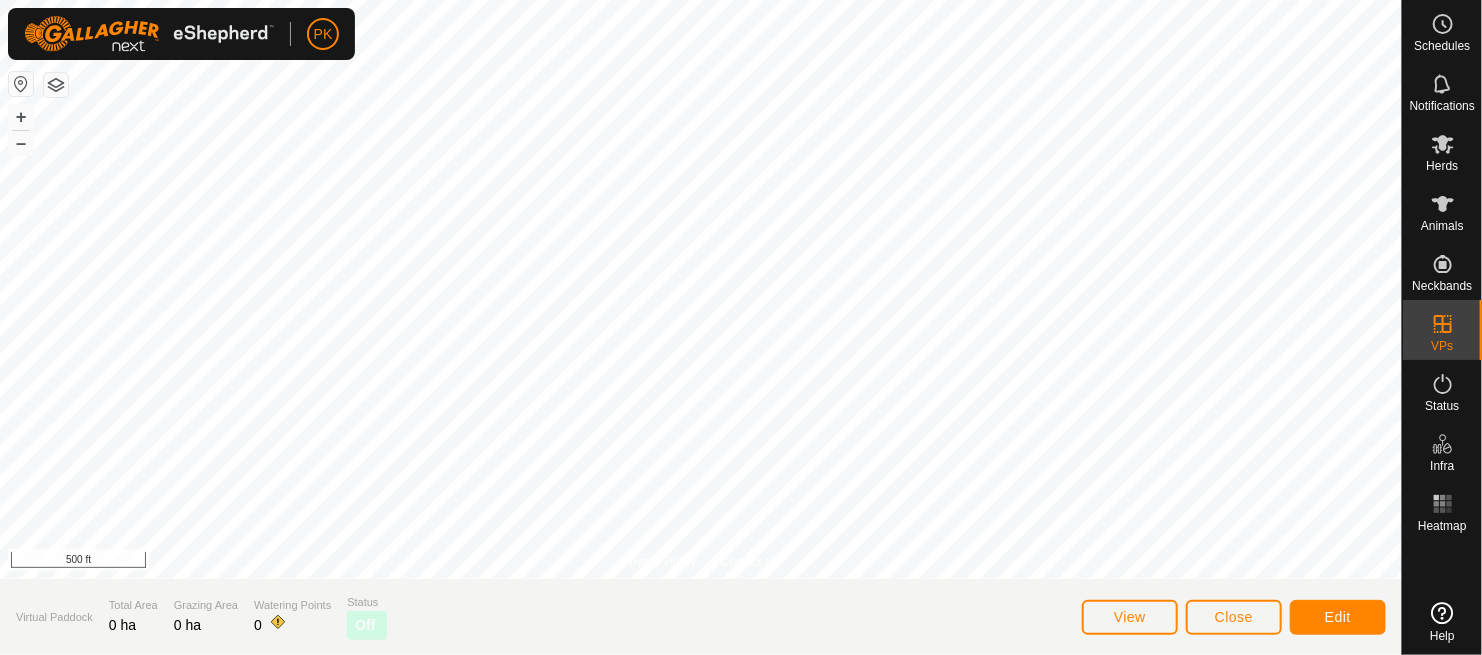 scroll, scrollTop: 0, scrollLeft: 0, axis: both 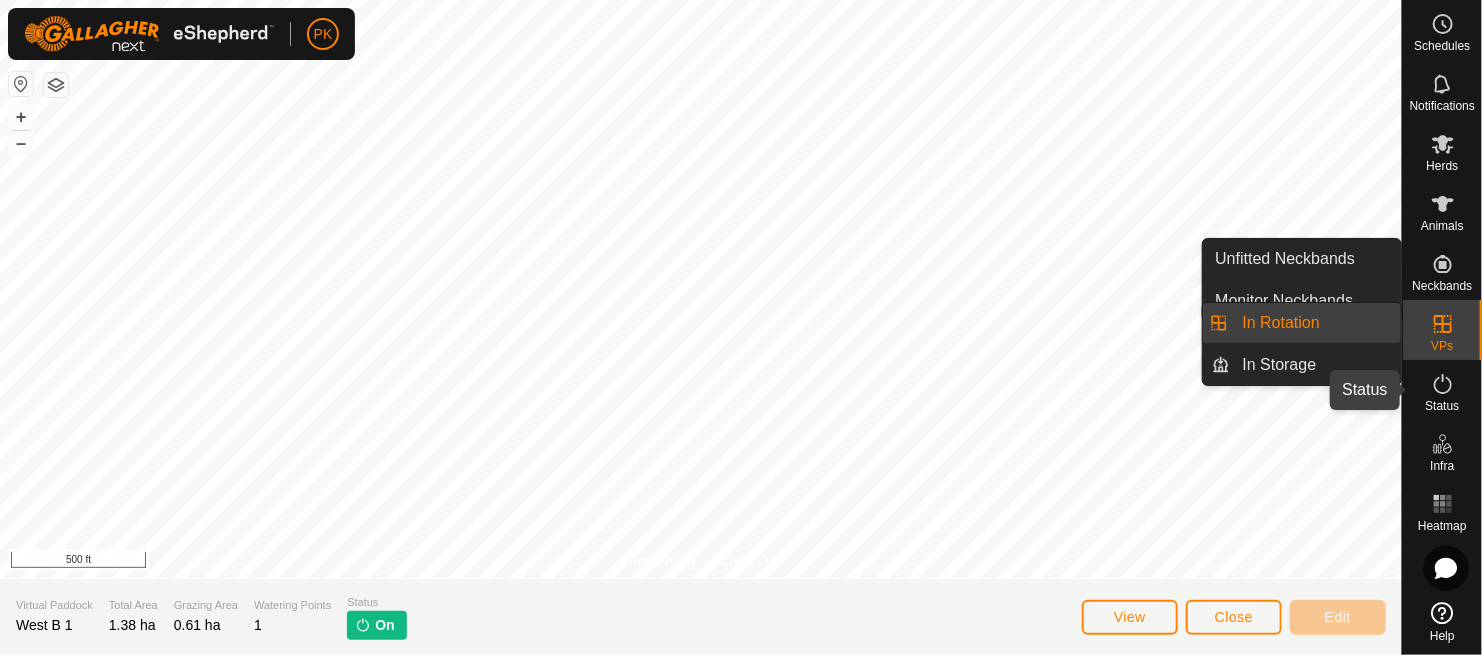 click 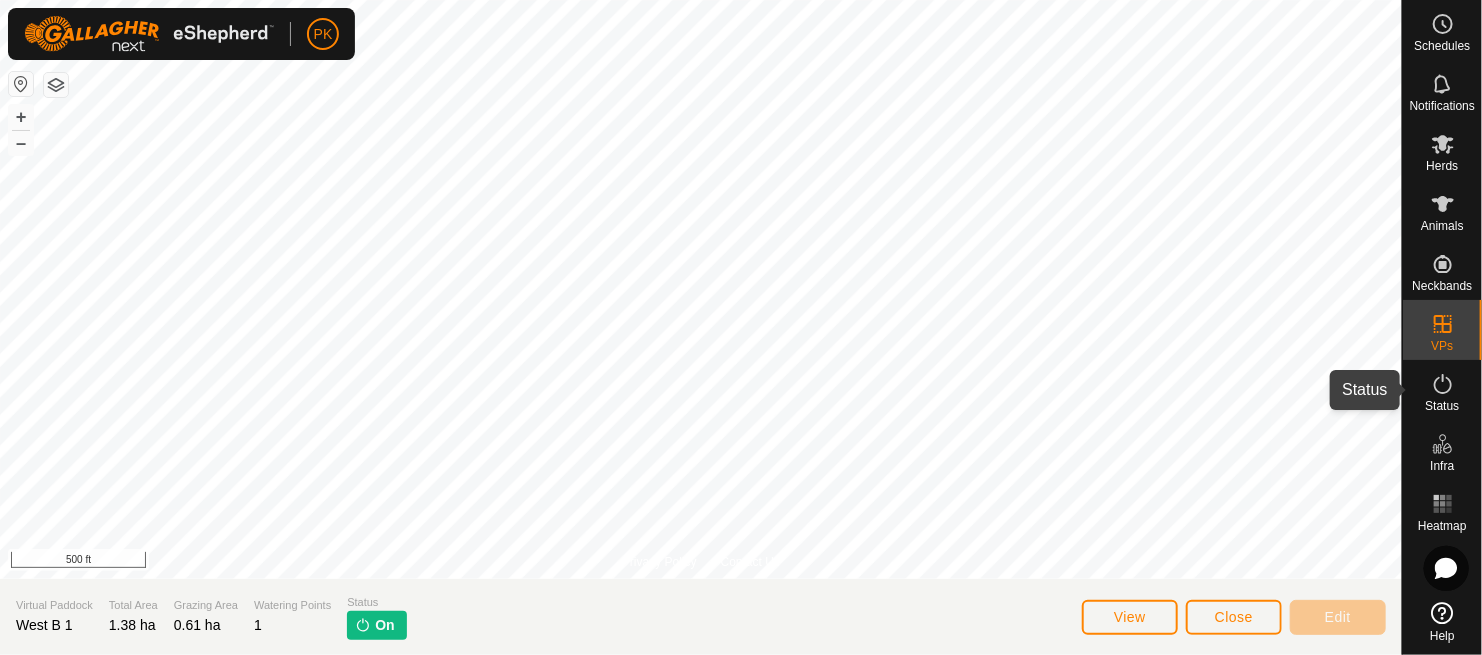 click 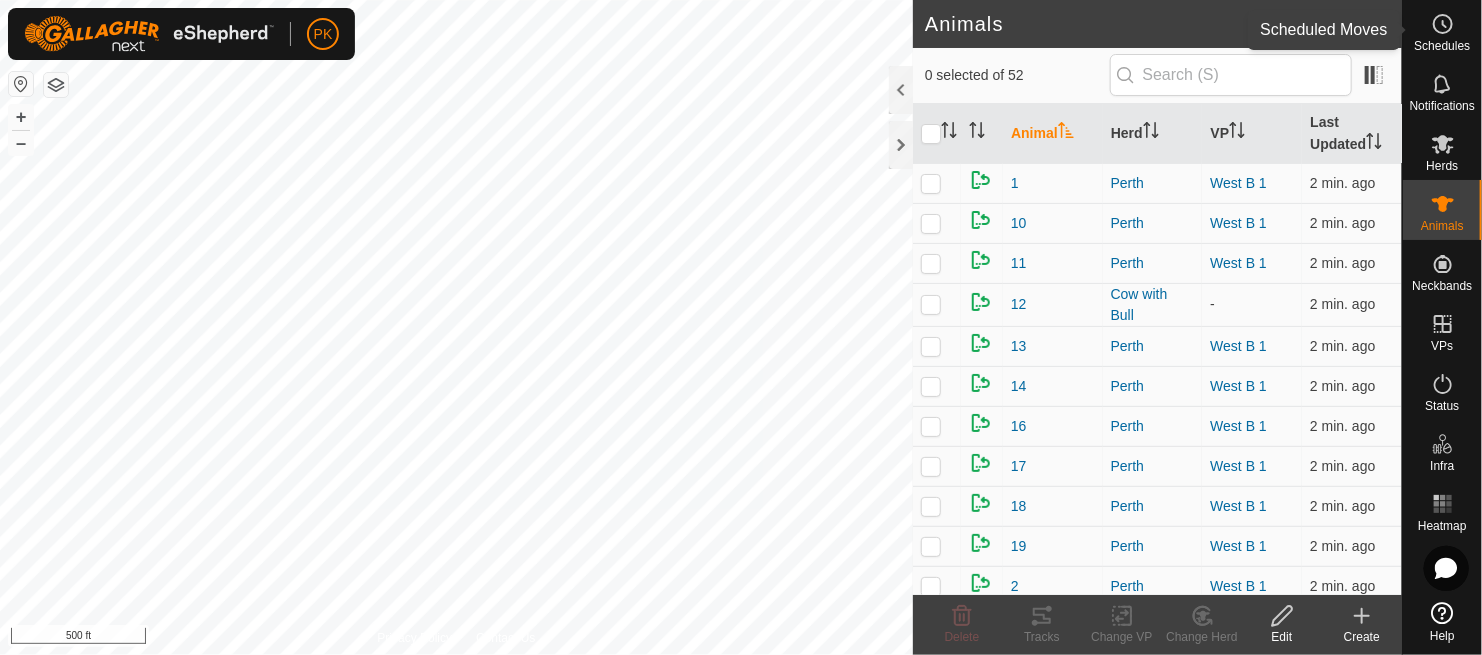 click 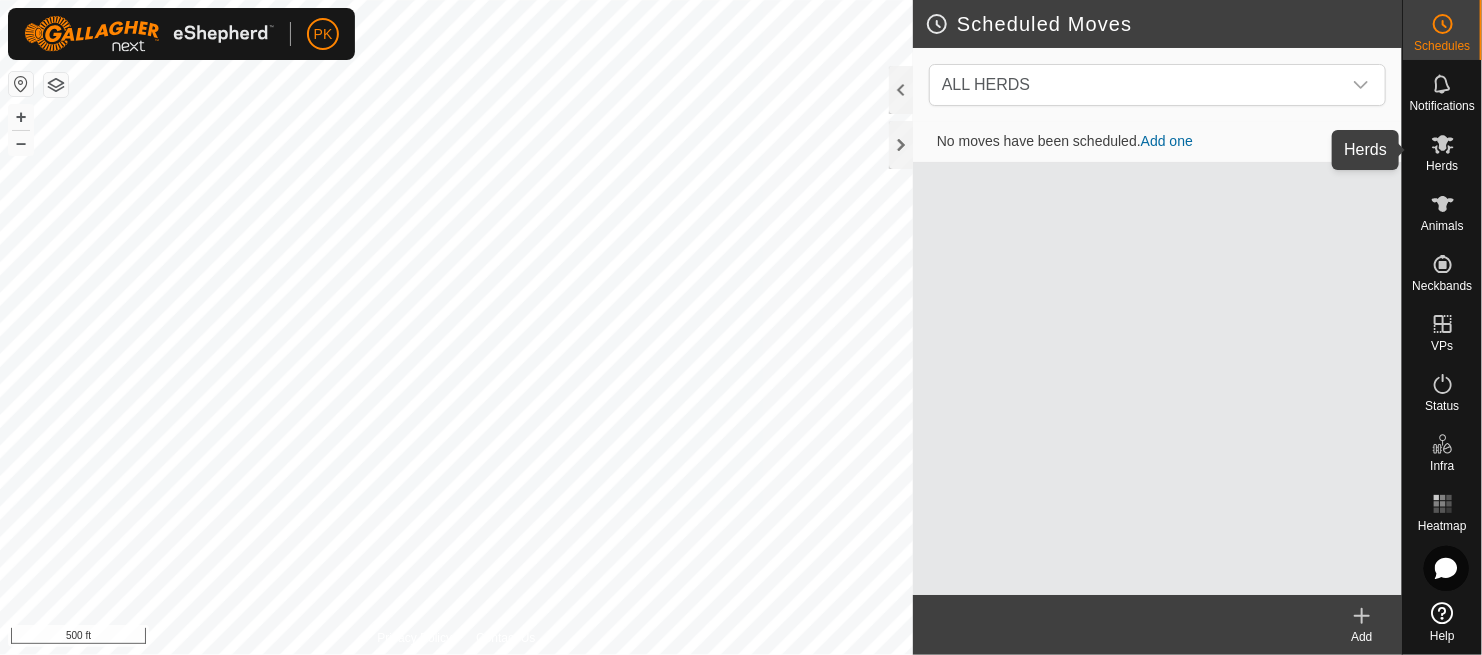 click 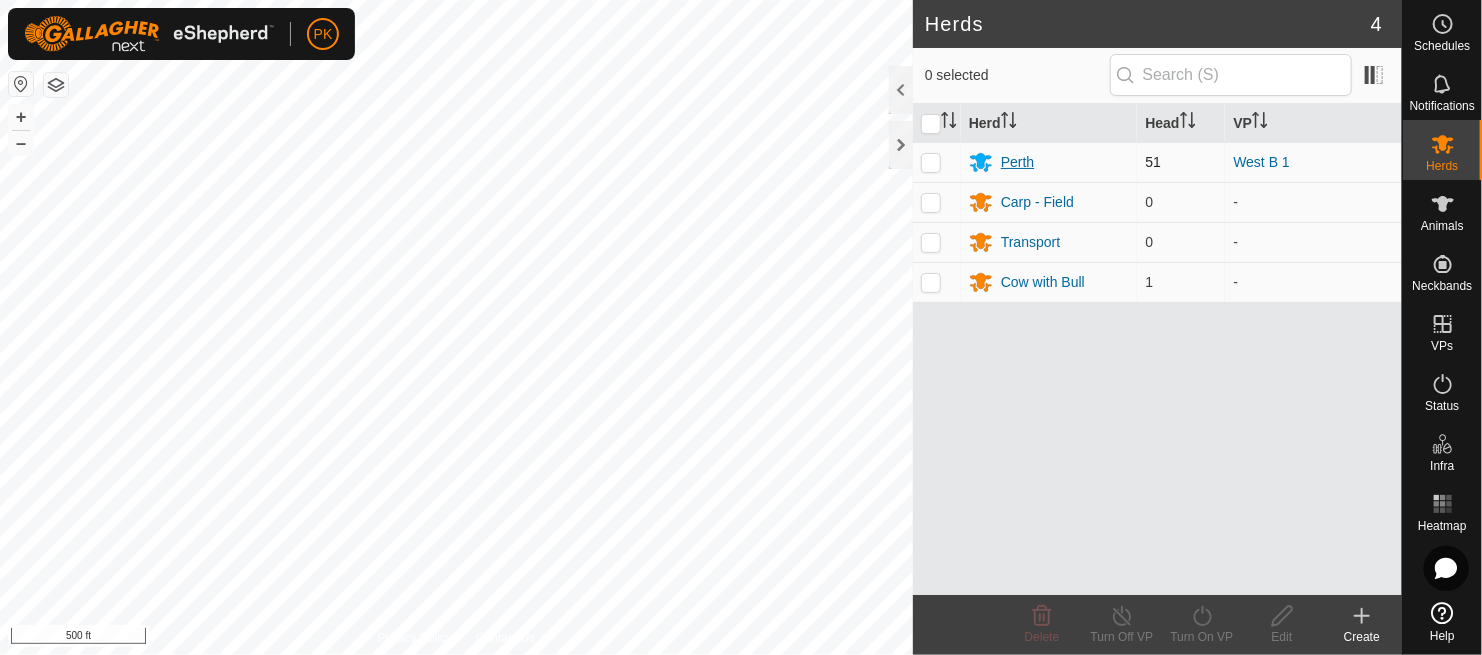click on "Perth" at bounding box center (1017, 162) 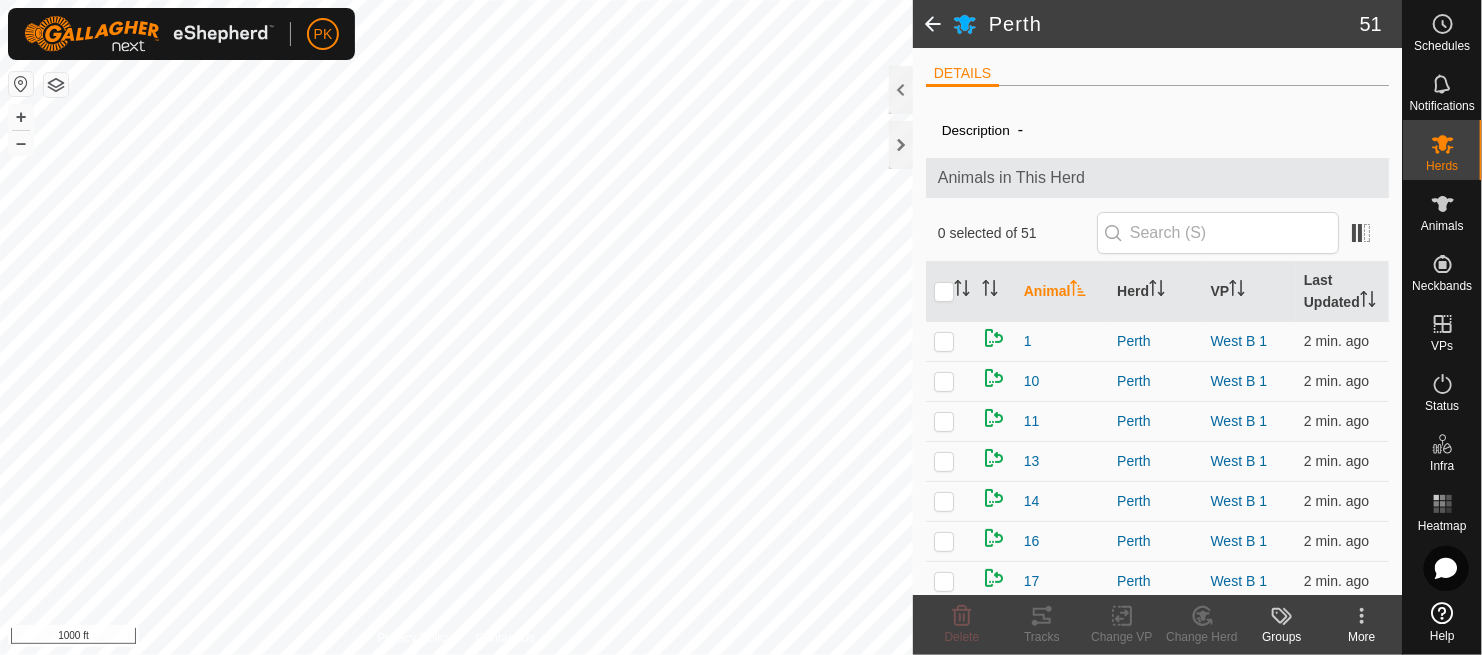 scroll, scrollTop: 0, scrollLeft: 0, axis: both 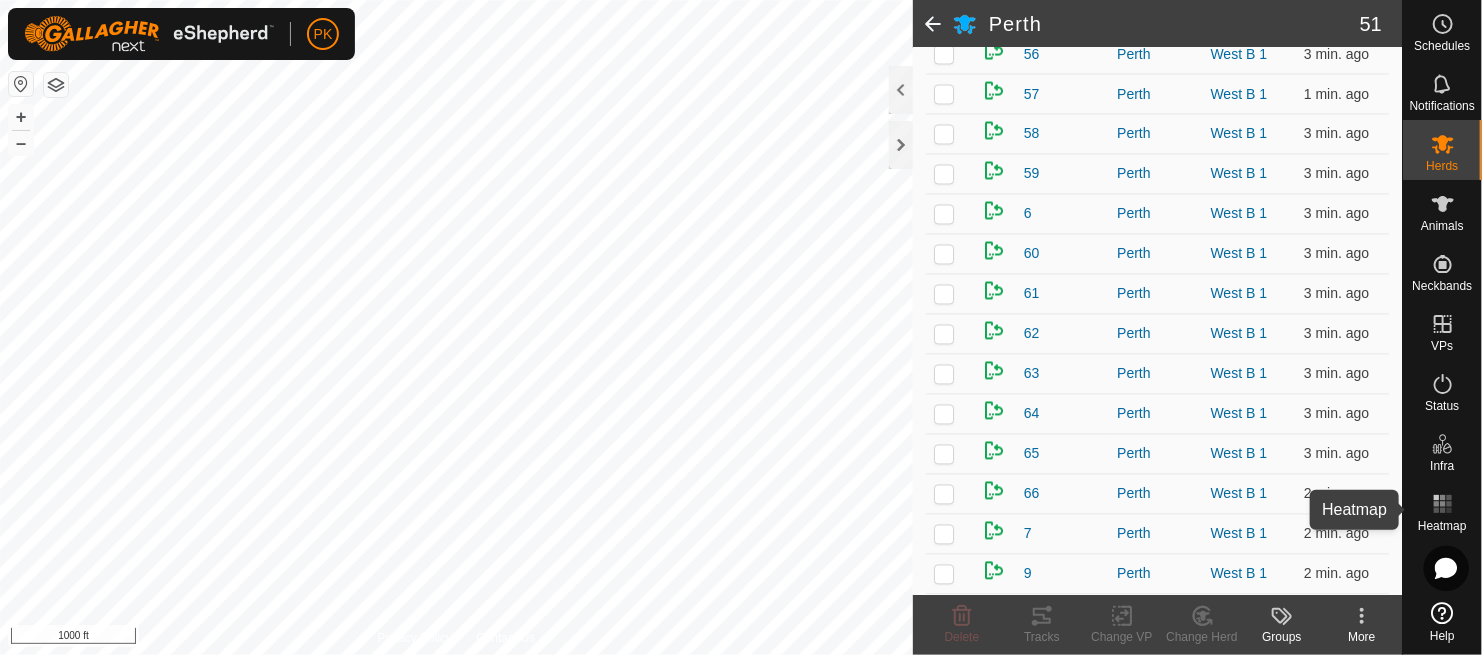 click 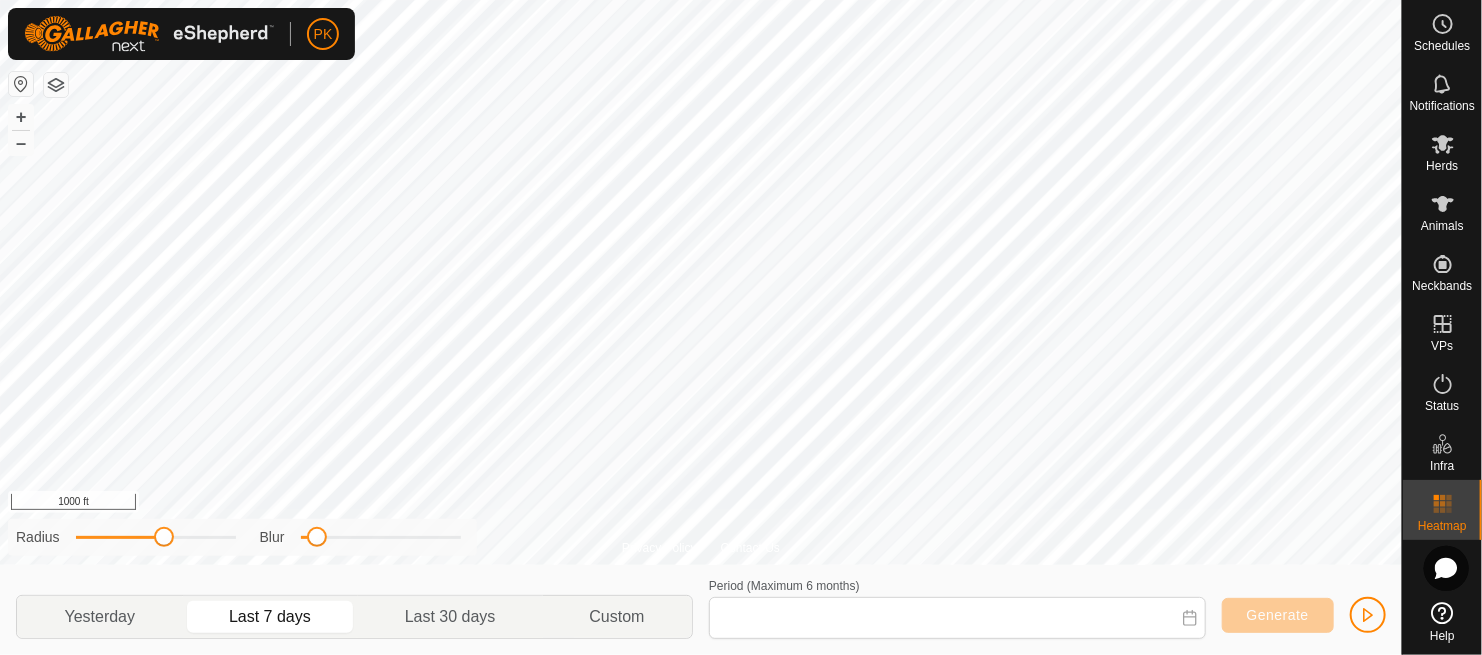 type on "Jul 26, 2025 - Aug 01, 2025" 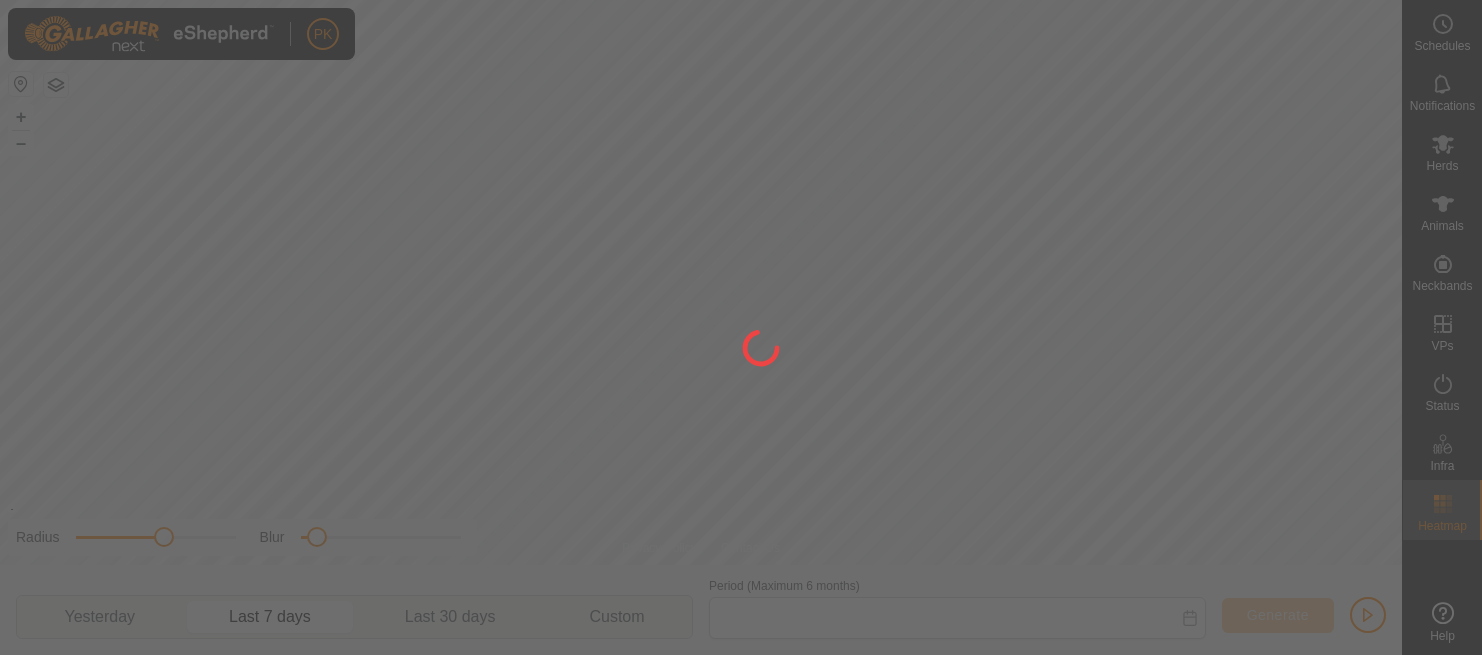 type on "[DATE_RANGE]" 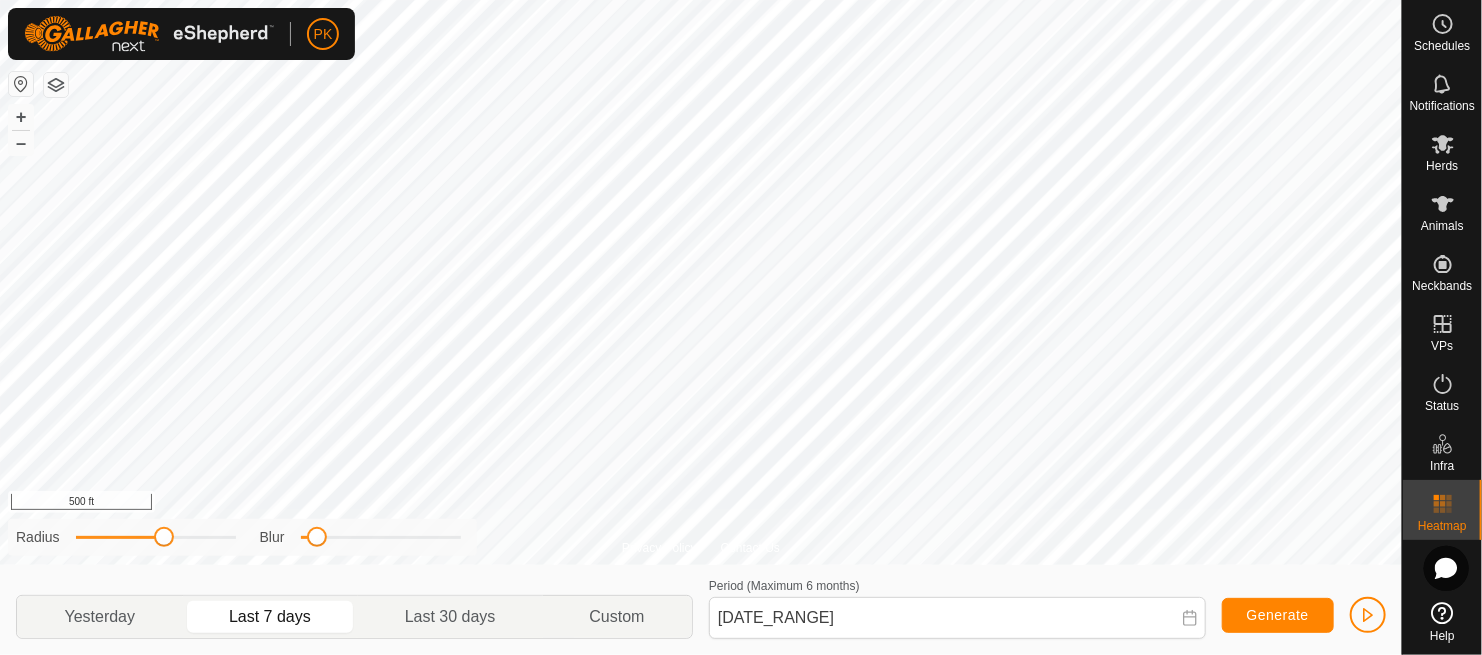 scroll, scrollTop: 0, scrollLeft: 0, axis: both 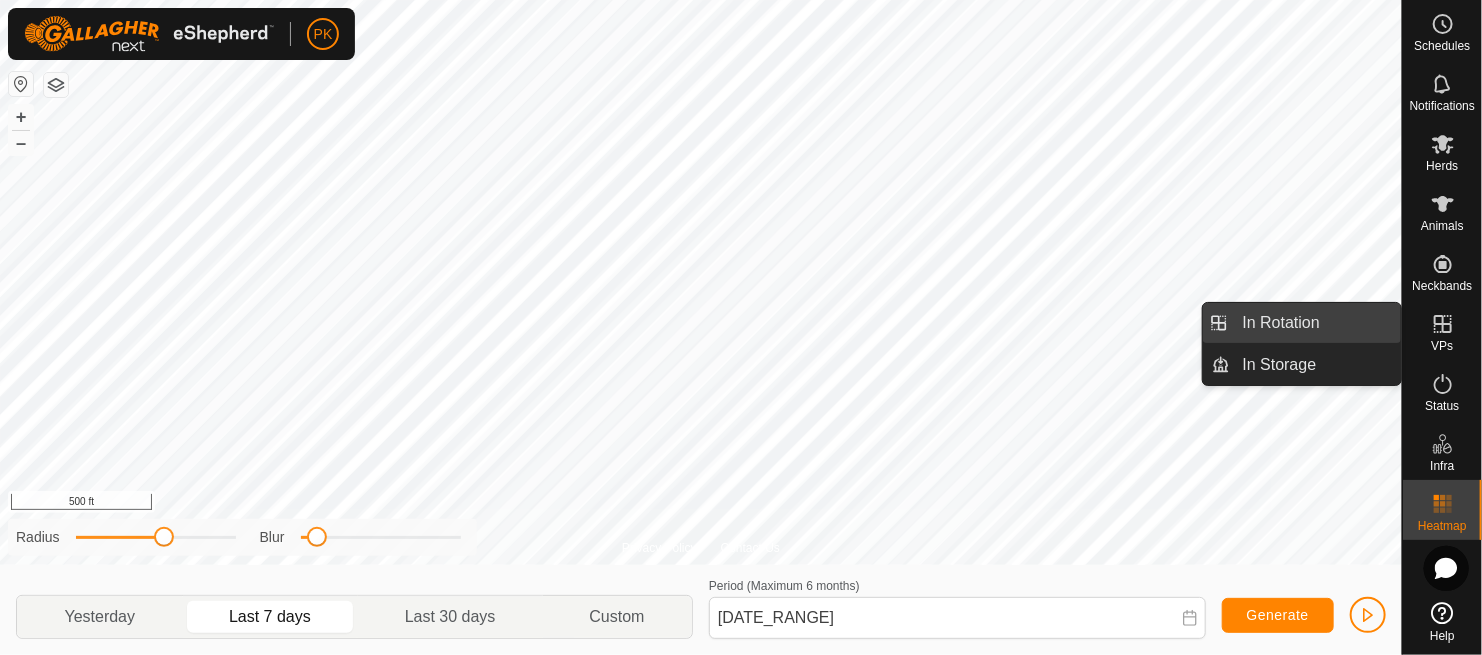 click on "In Rotation" at bounding box center (1316, 323) 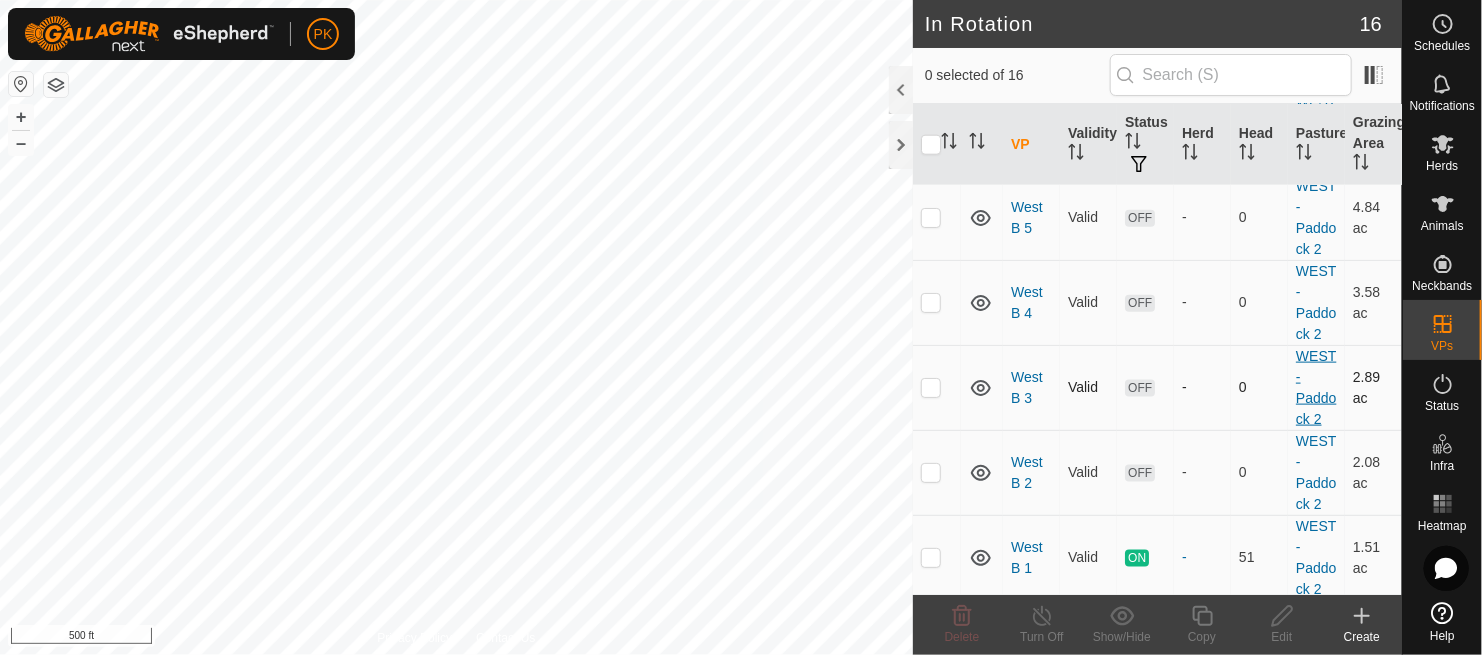 scroll, scrollTop: 1137, scrollLeft: 0, axis: vertical 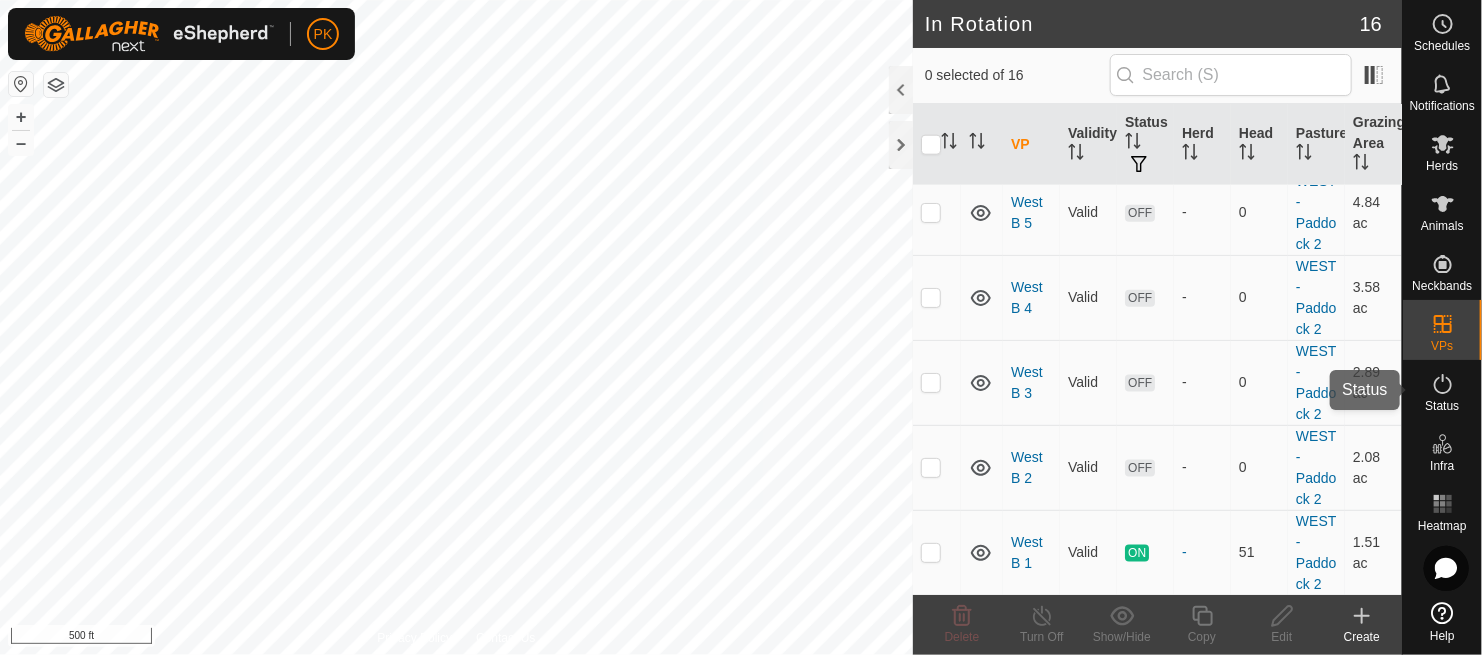 click at bounding box center [1443, 384] 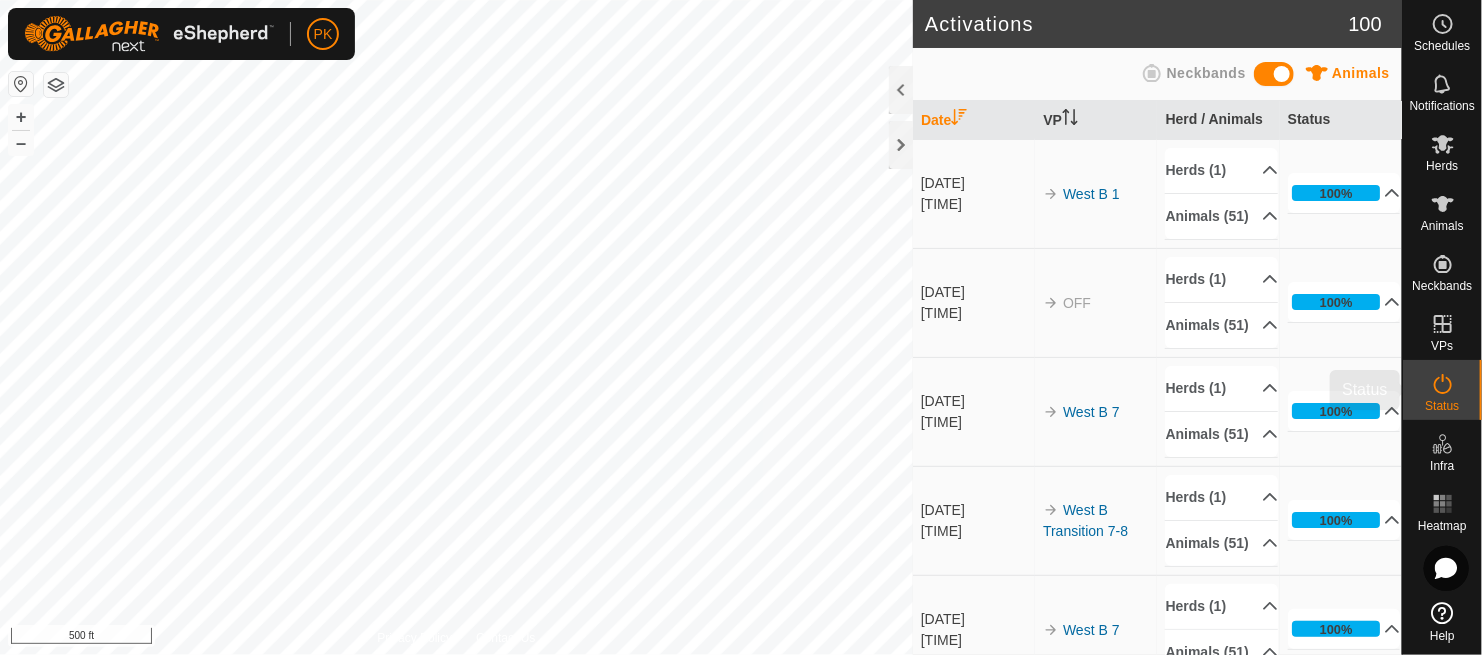 click on "Status" at bounding box center (1442, 406) 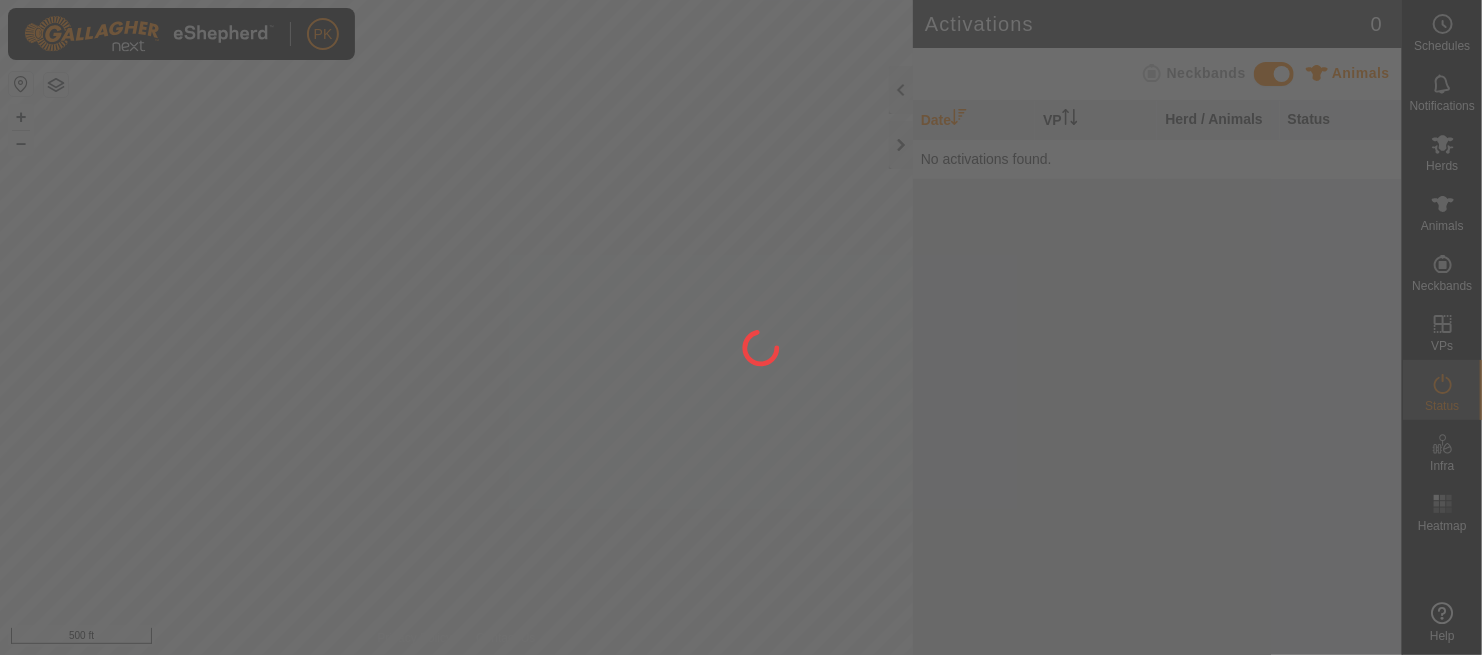 scroll, scrollTop: 0, scrollLeft: 0, axis: both 